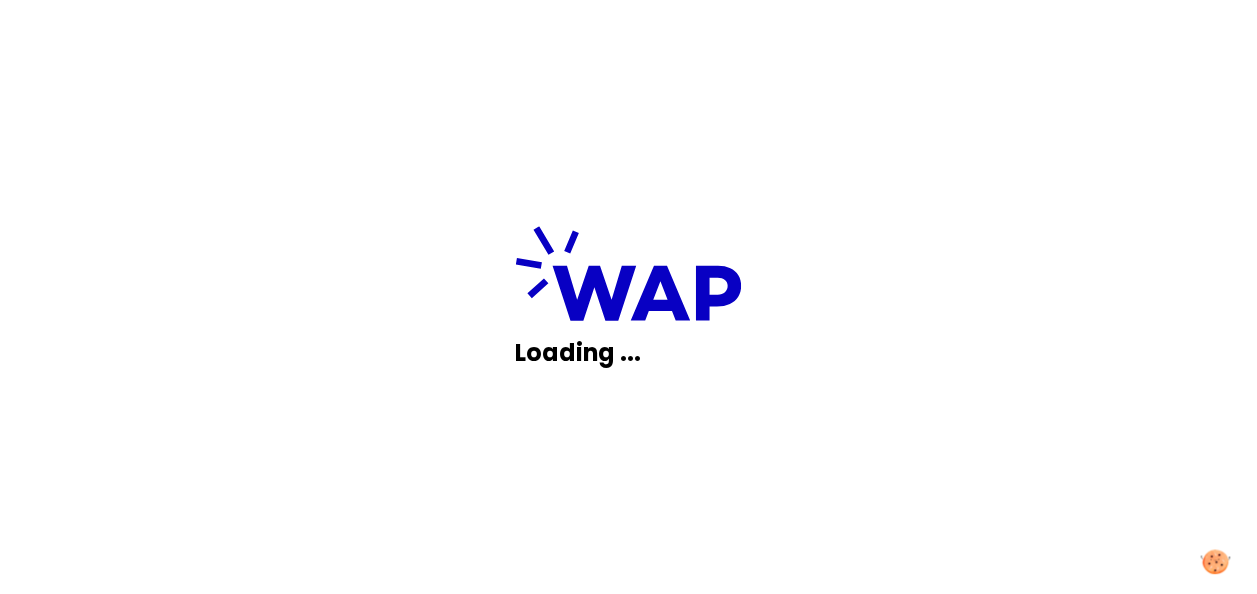 scroll, scrollTop: 0, scrollLeft: 0, axis: both 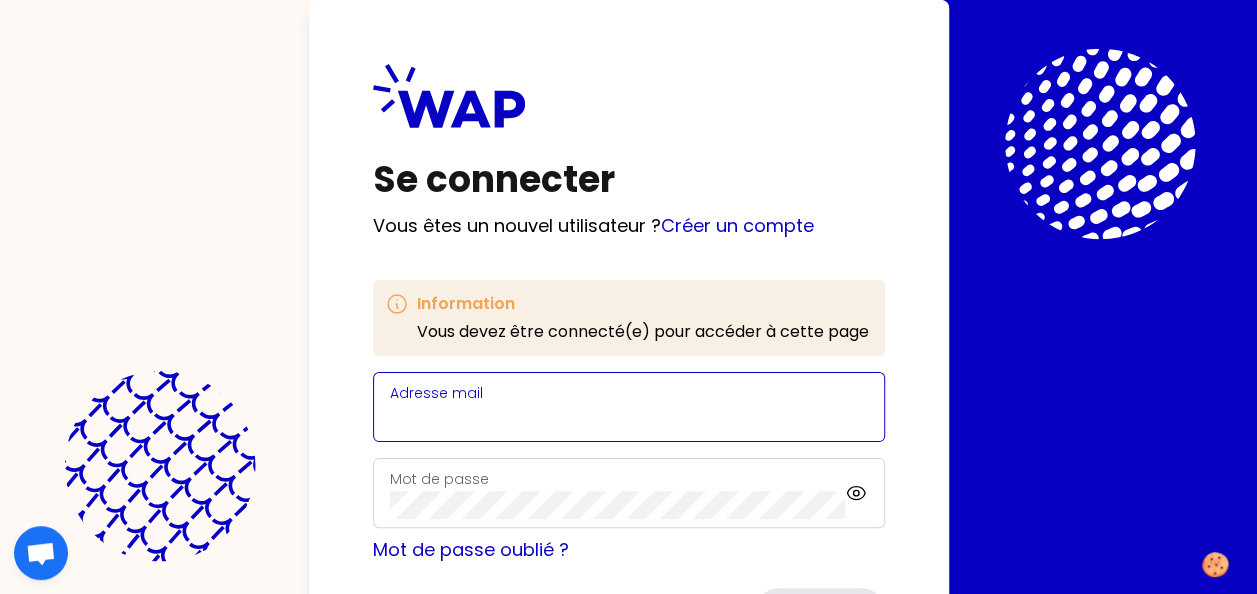 click on "Adresse mail" at bounding box center [629, 419] 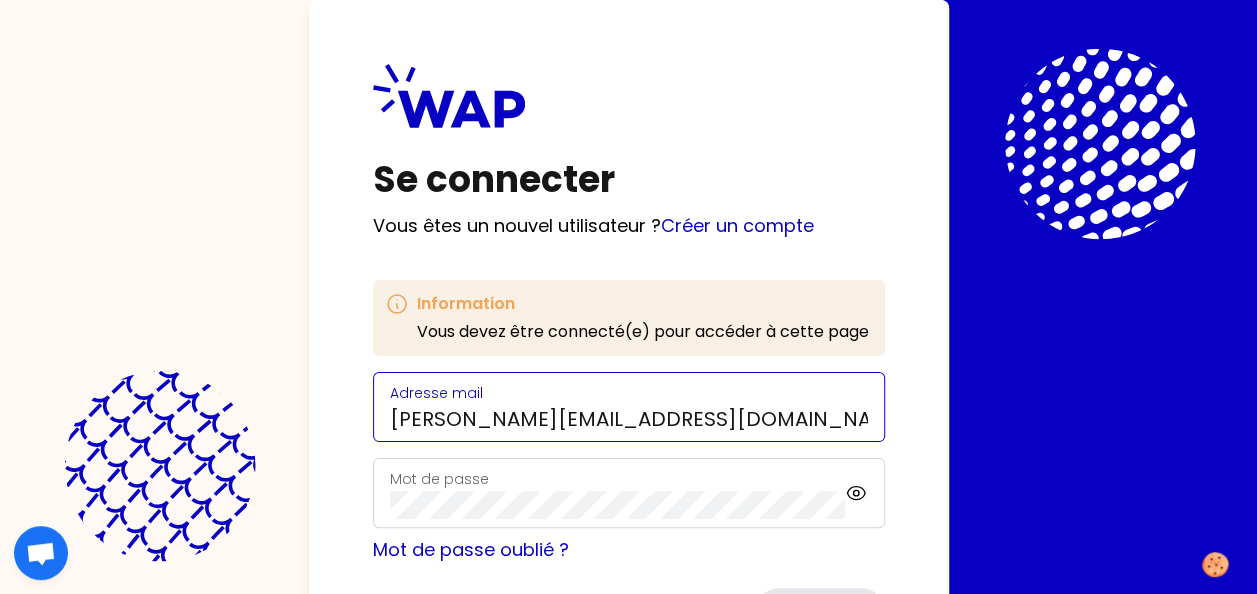 click on "agnes.ventrouxlopes@gmail.com" at bounding box center (629, 419) 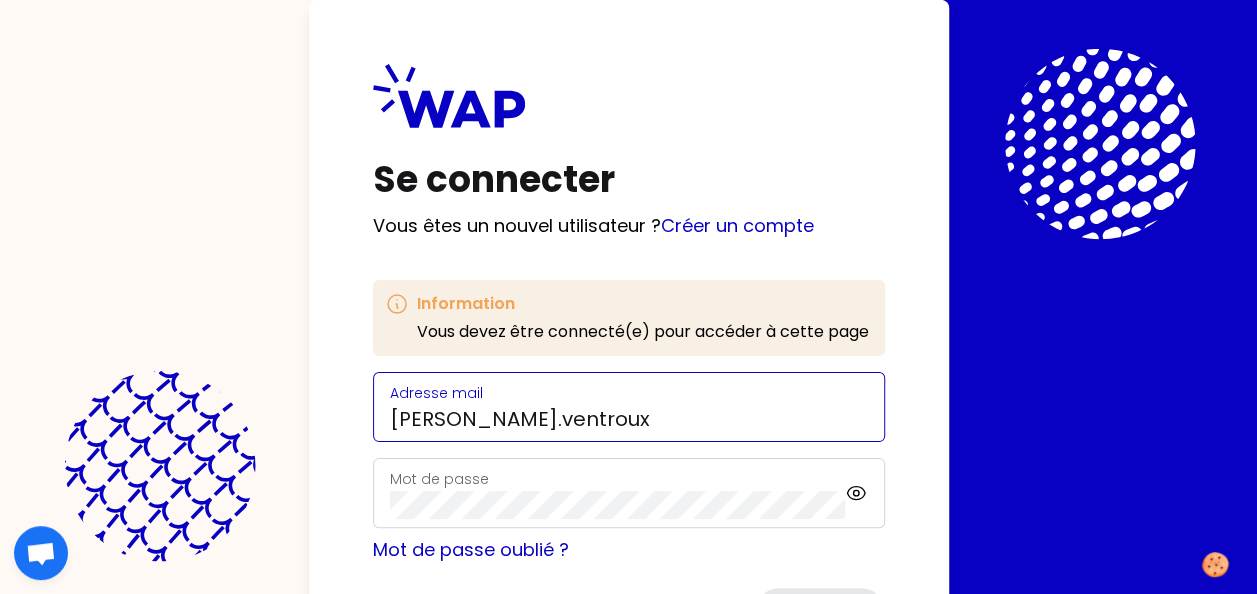 type on "[PERSON_NAME][EMAIL_ADDRESS][DOMAIN_NAME]" 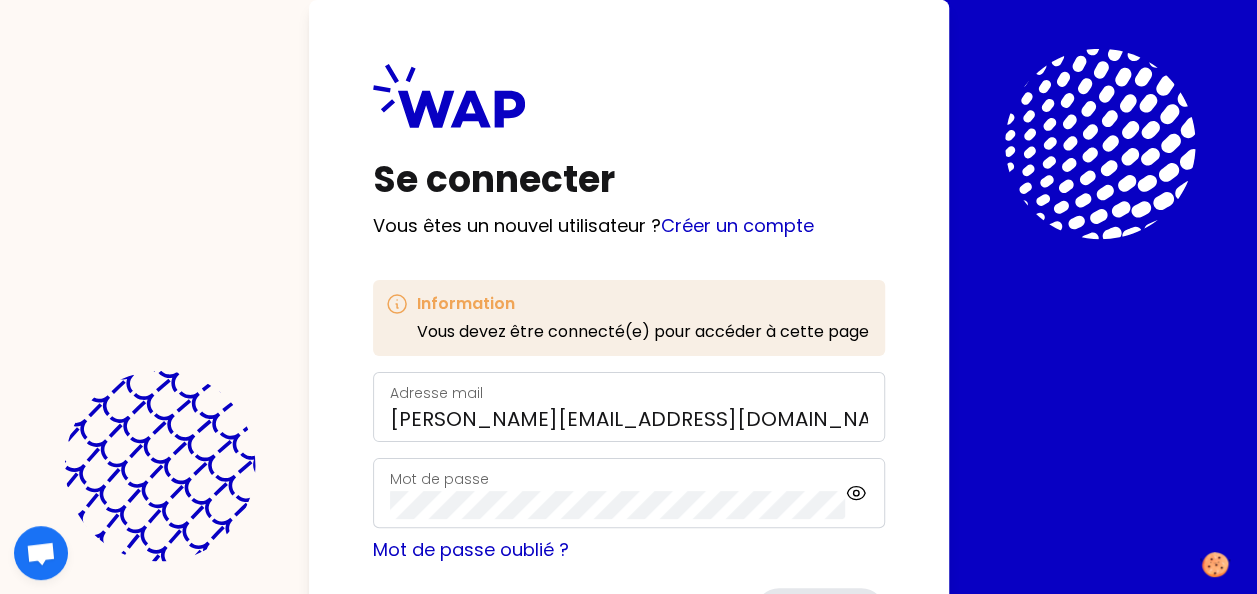 click on "Mot de passe" at bounding box center [618, 493] 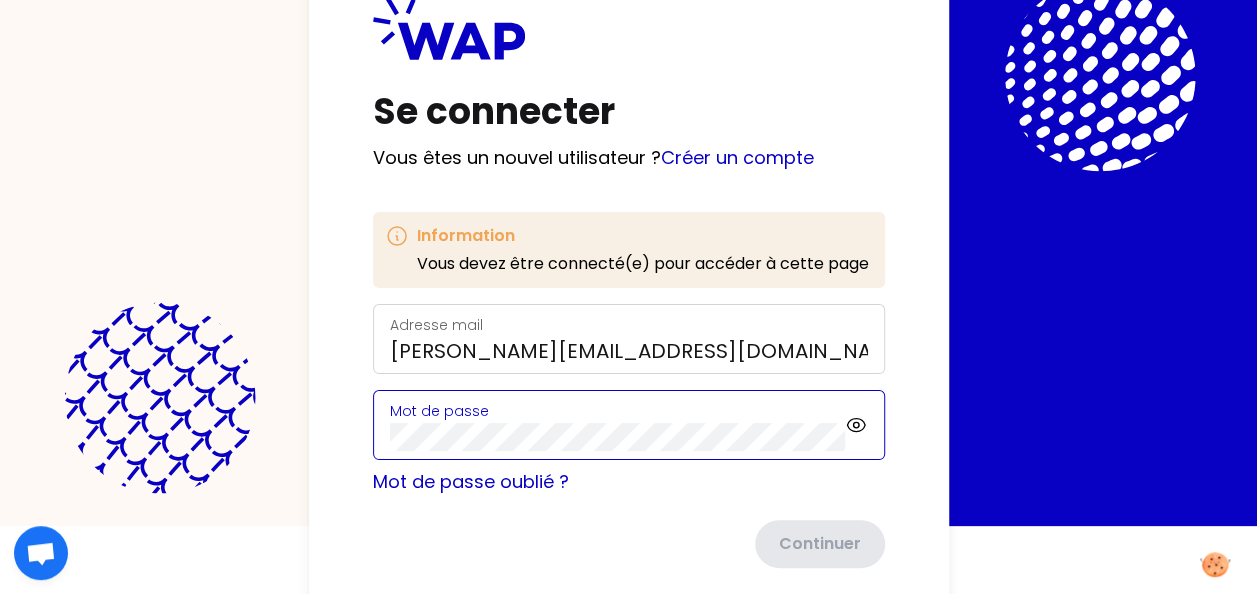 scroll, scrollTop: 100, scrollLeft: 0, axis: vertical 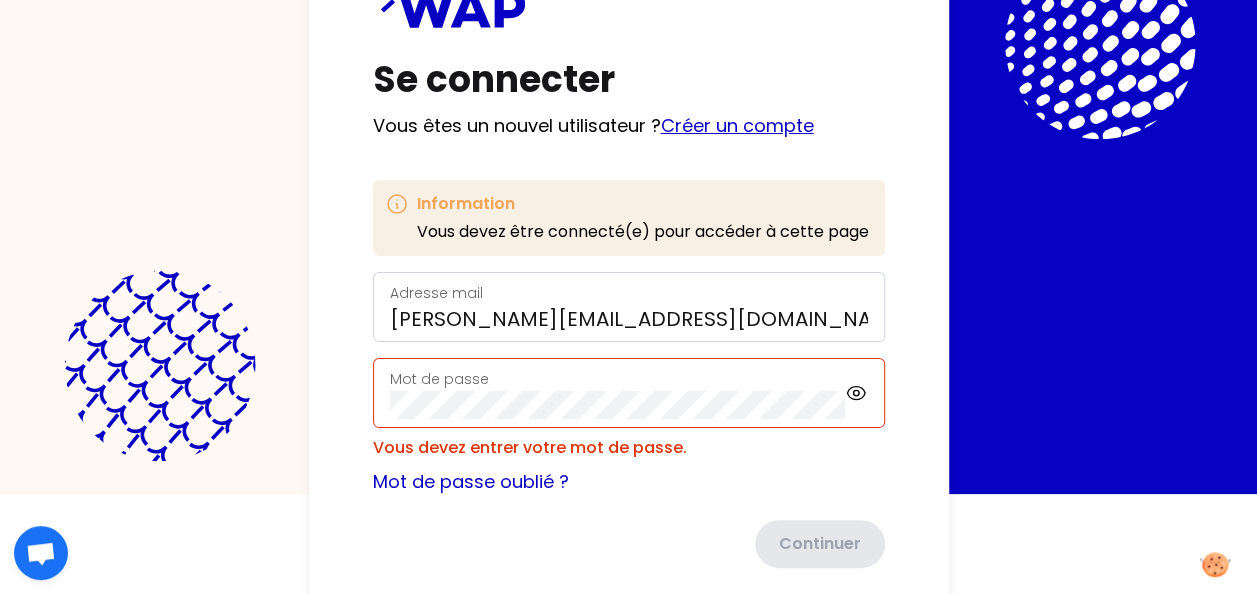 click on "Créer un compte" at bounding box center [737, 125] 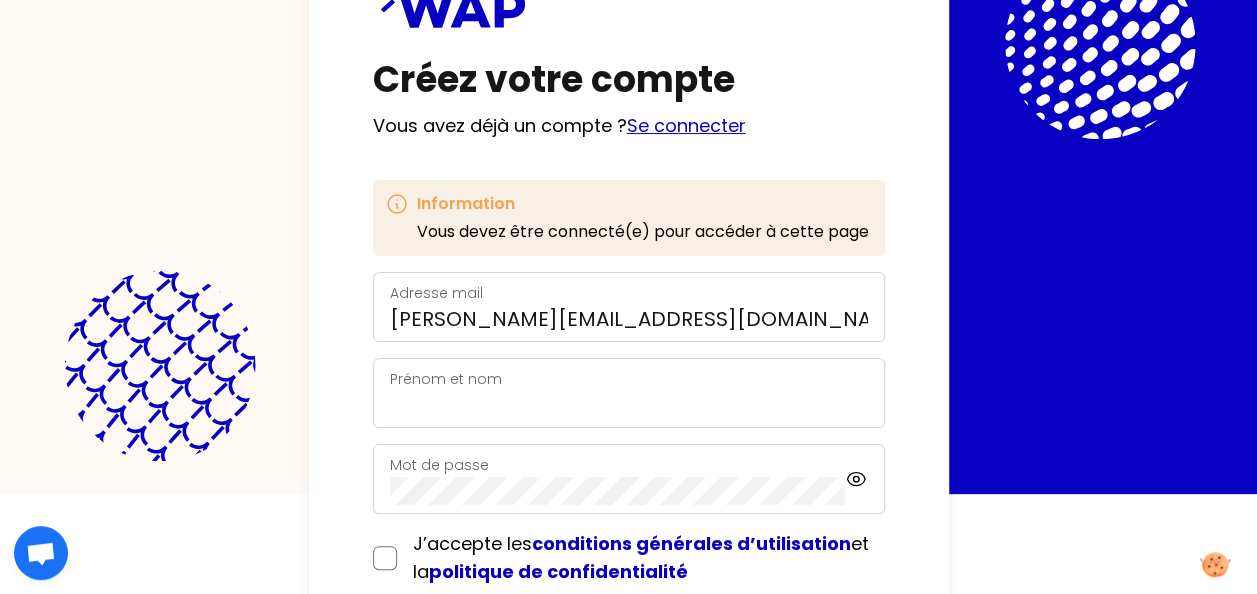 click on "Se connecter" at bounding box center [686, 125] 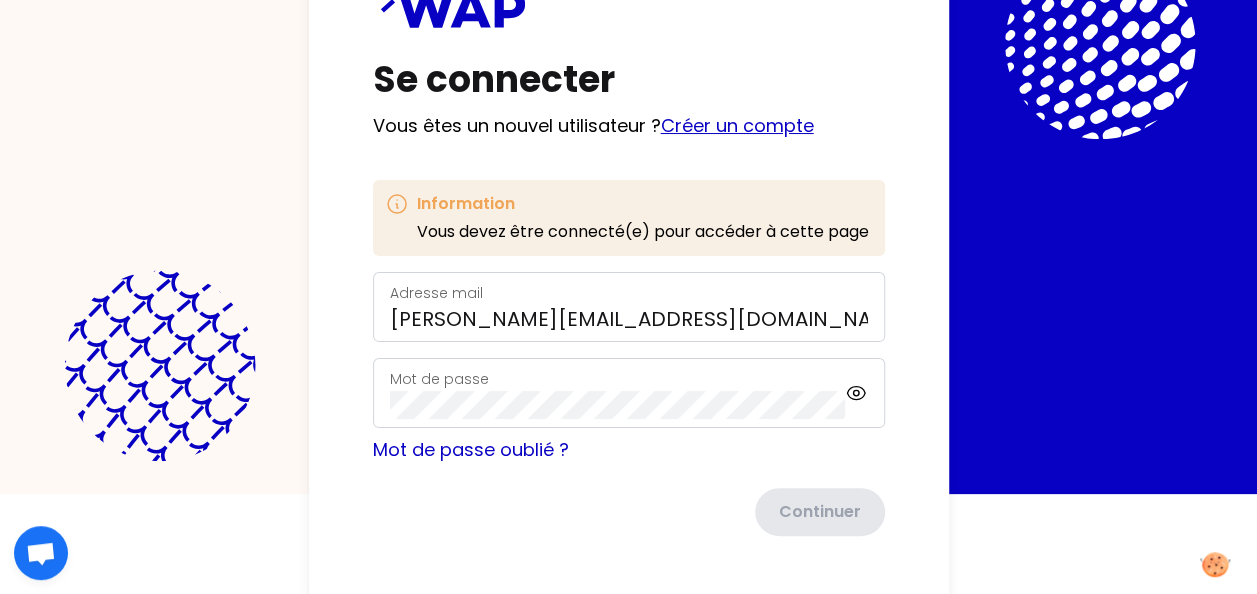 click on "Créer un compte" at bounding box center (737, 125) 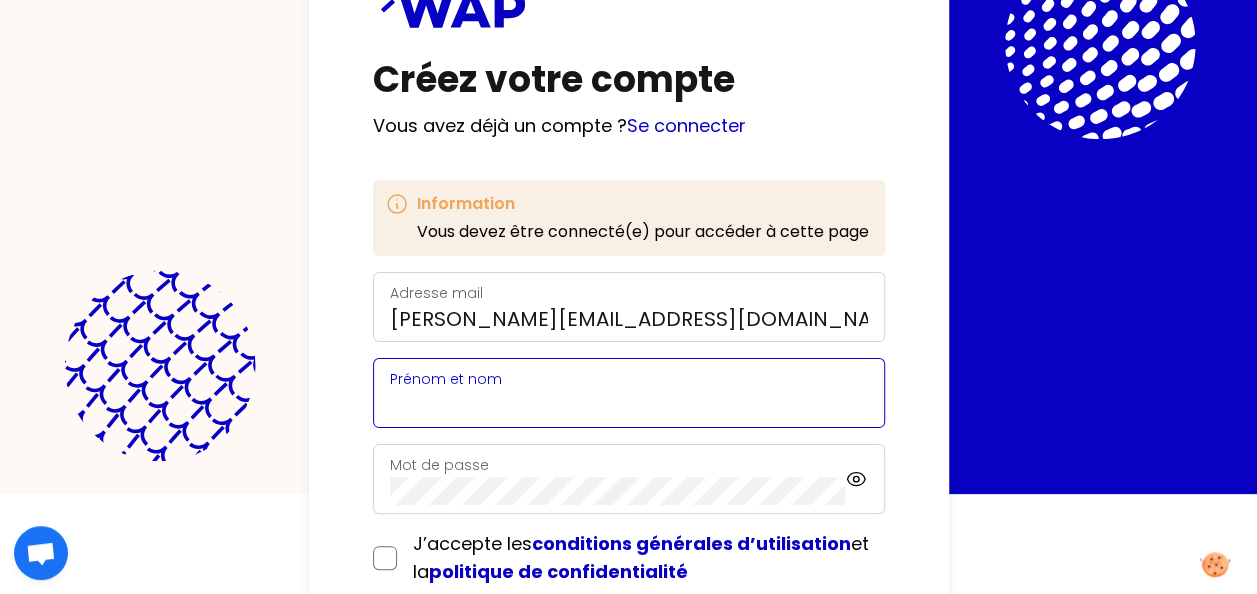 click on "Prénom et nom" at bounding box center (629, 405) 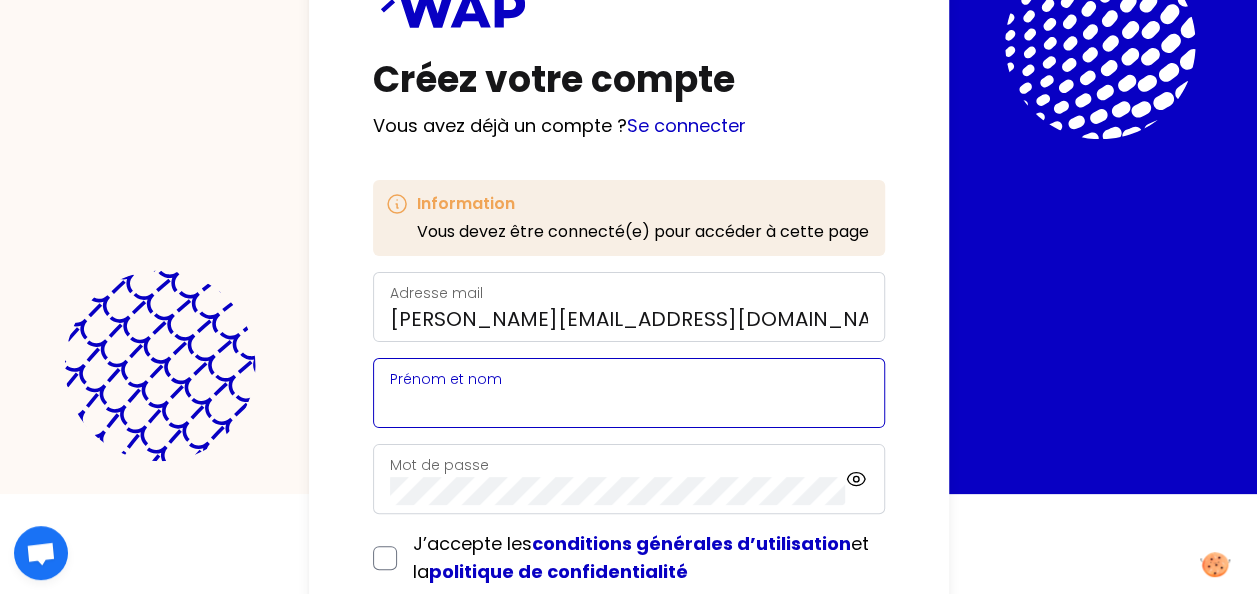 type on "Agnès Ventroux Lopes" 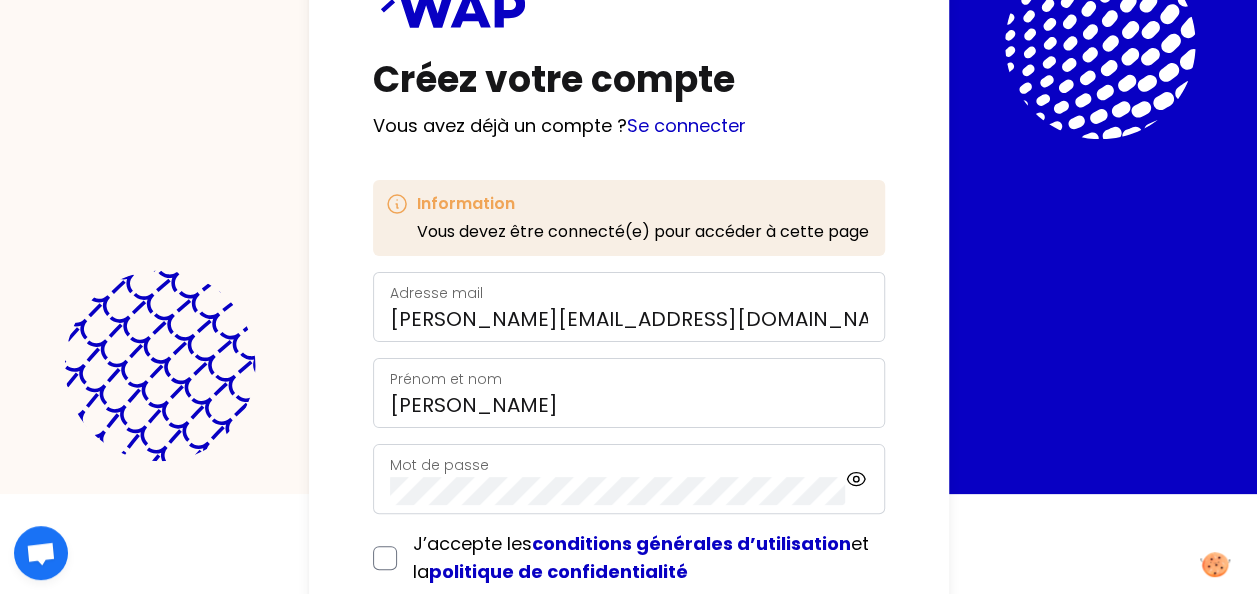 click on "Mot de passe" at bounding box center (618, 479) 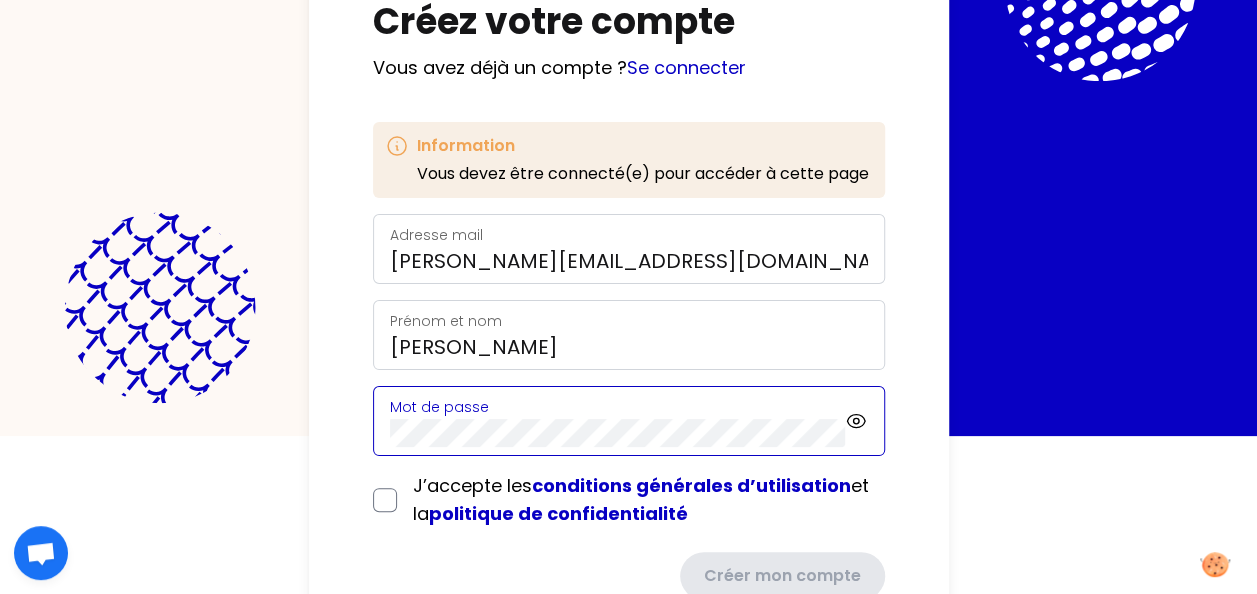 scroll, scrollTop: 200, scrollLeft: 0, axis: vertical 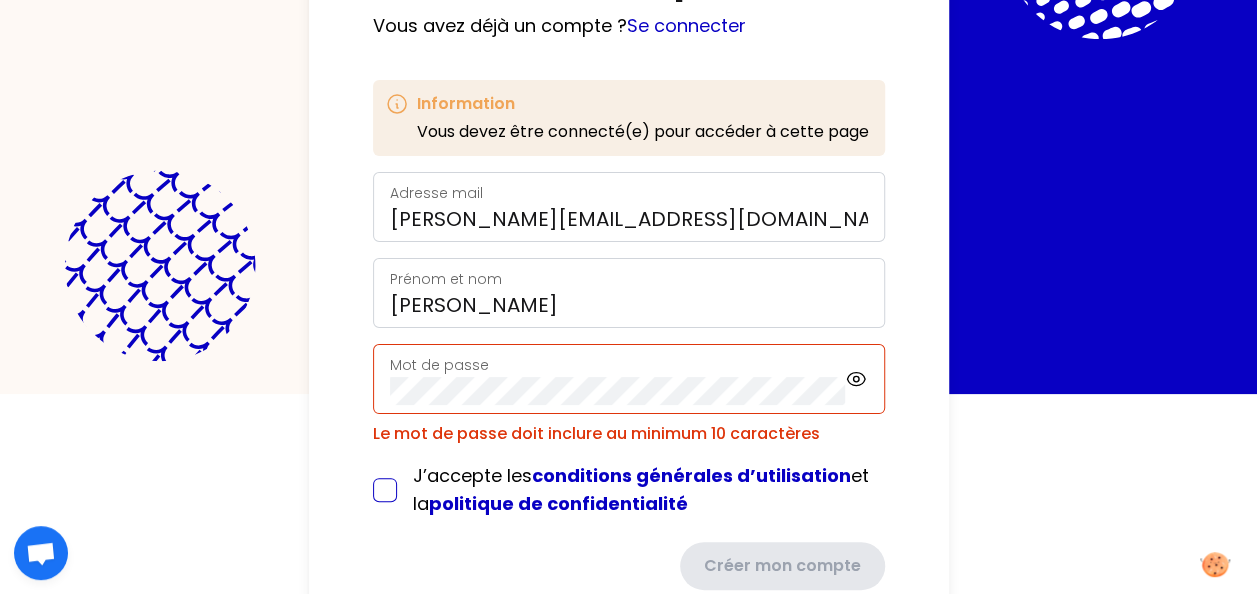click on "Adresse mail agnes.ventroux@aglgroup.com Prénom et nom Agnès Ventroux Lopes Mot de passe Le mot de passe doit inclure au minimum 10 caractères J’accepte les  conditions générales d’utilisation  et la  politique de confidentialité Créer mon compte" at bounding box center [629, 381] 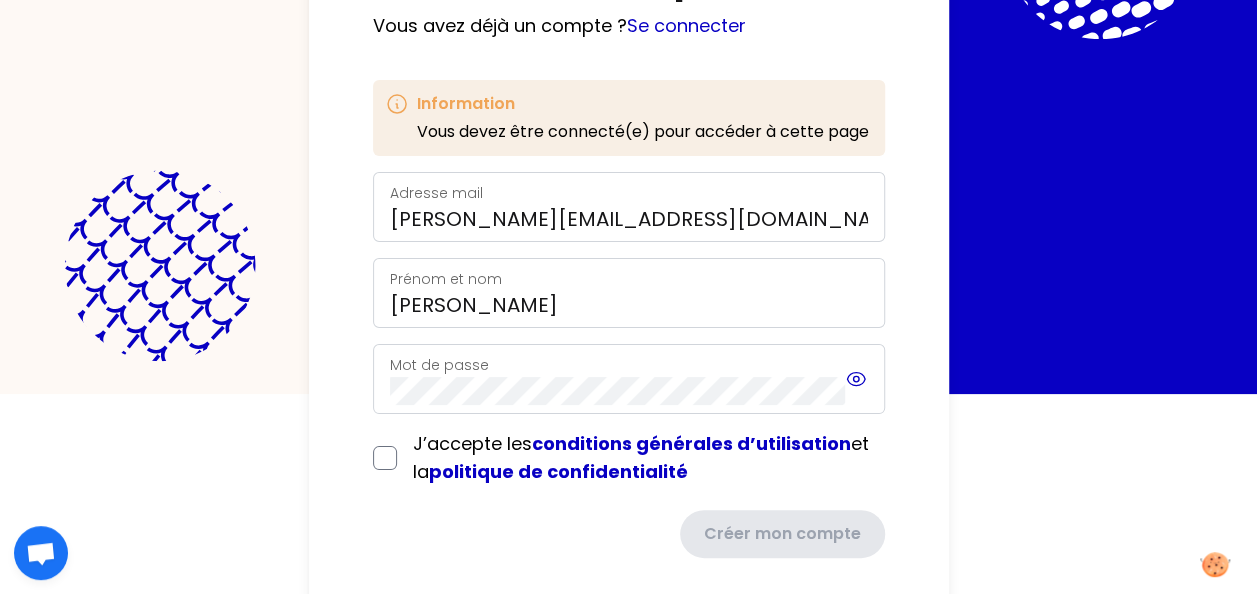 click 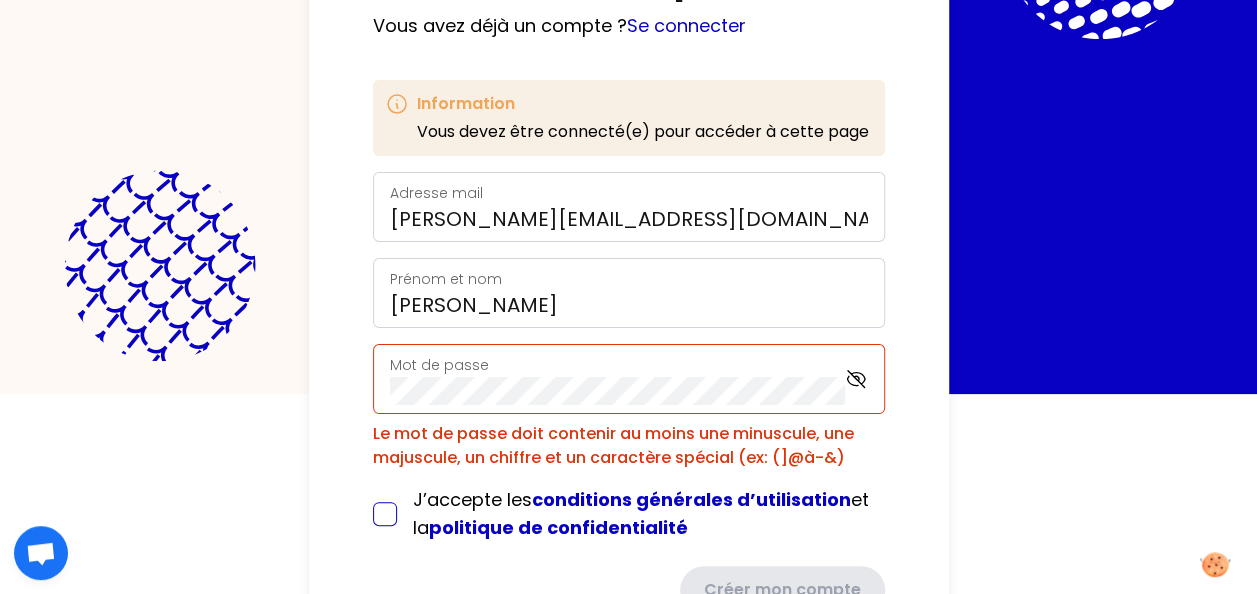 click at bounding box center [385, 514] 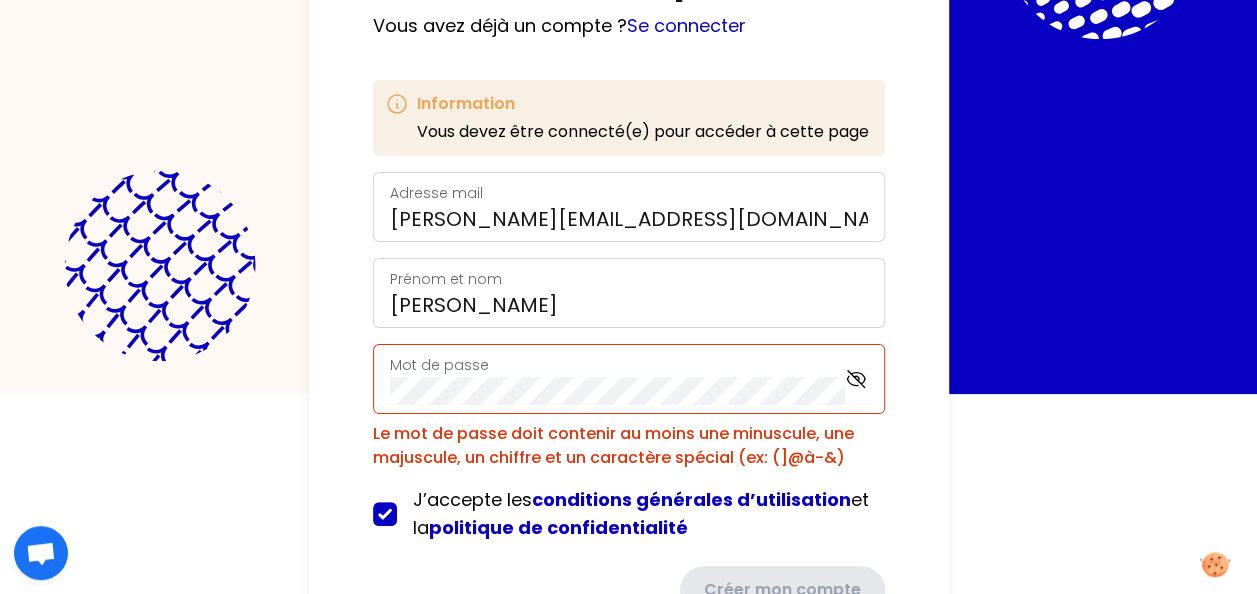checkbox on "true" 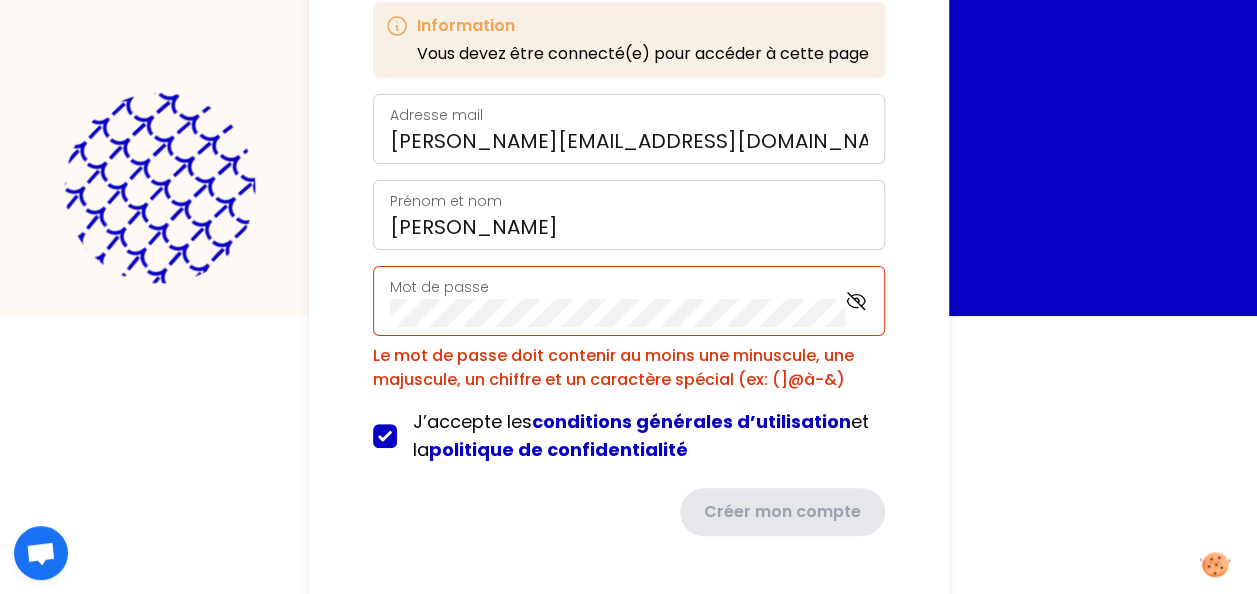 scroll, scrollTop: 282, scrollLeft: 0, axis: vertical 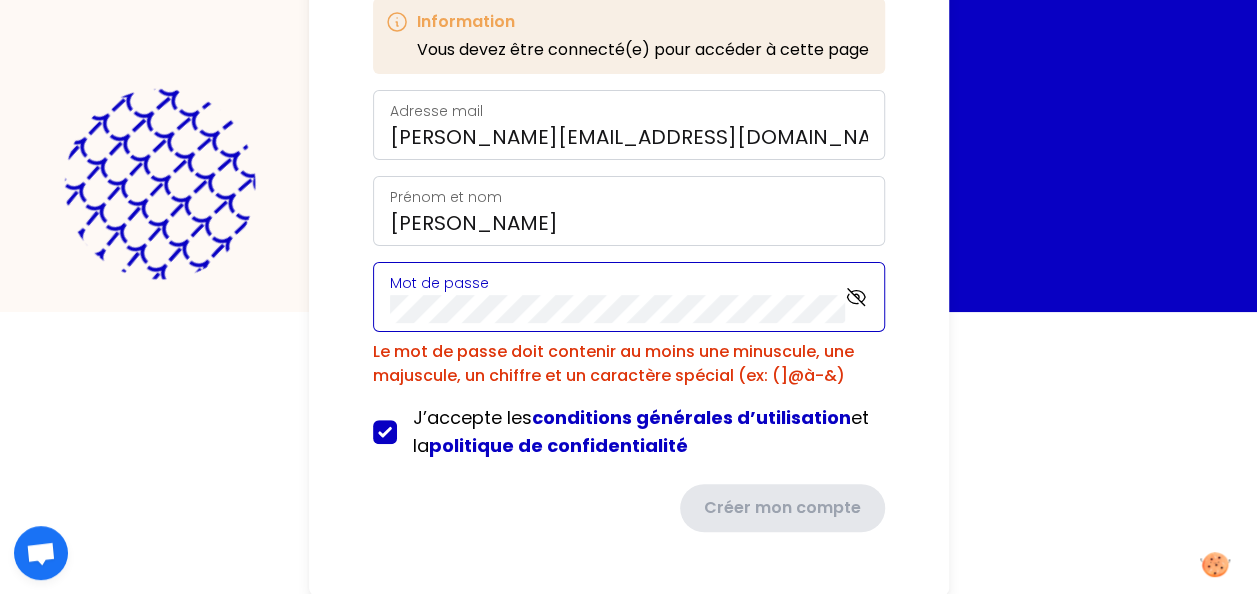 click on "Mot de passe" at bounding box center (629, 297) 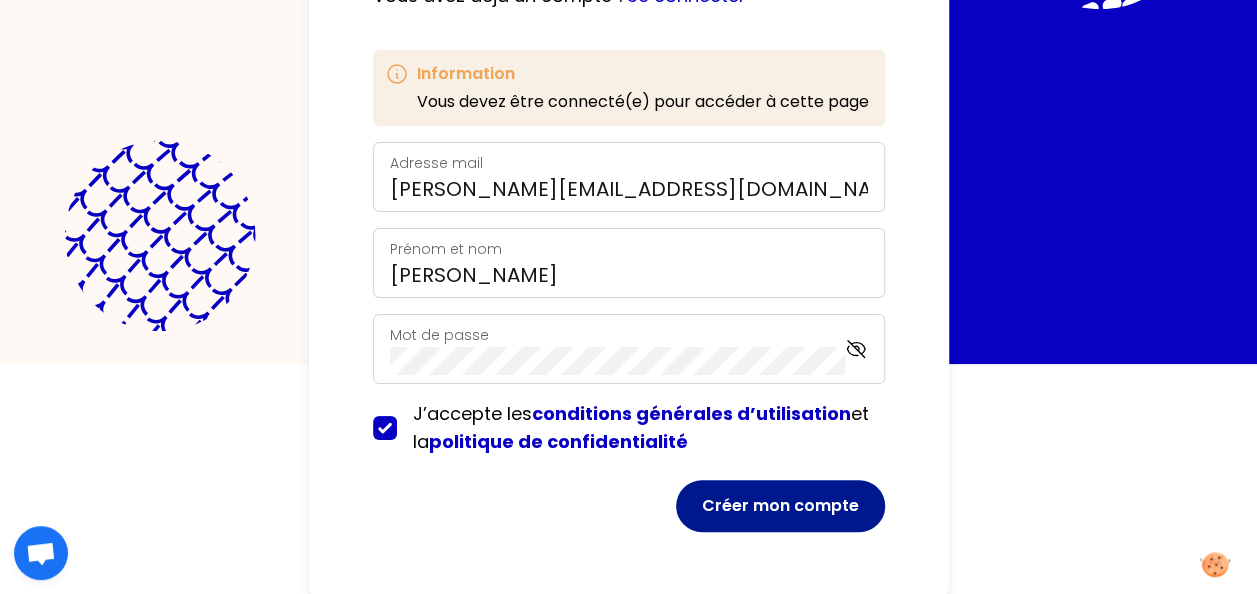 click on "Créer mon compte" at bounding box center [780, 506] 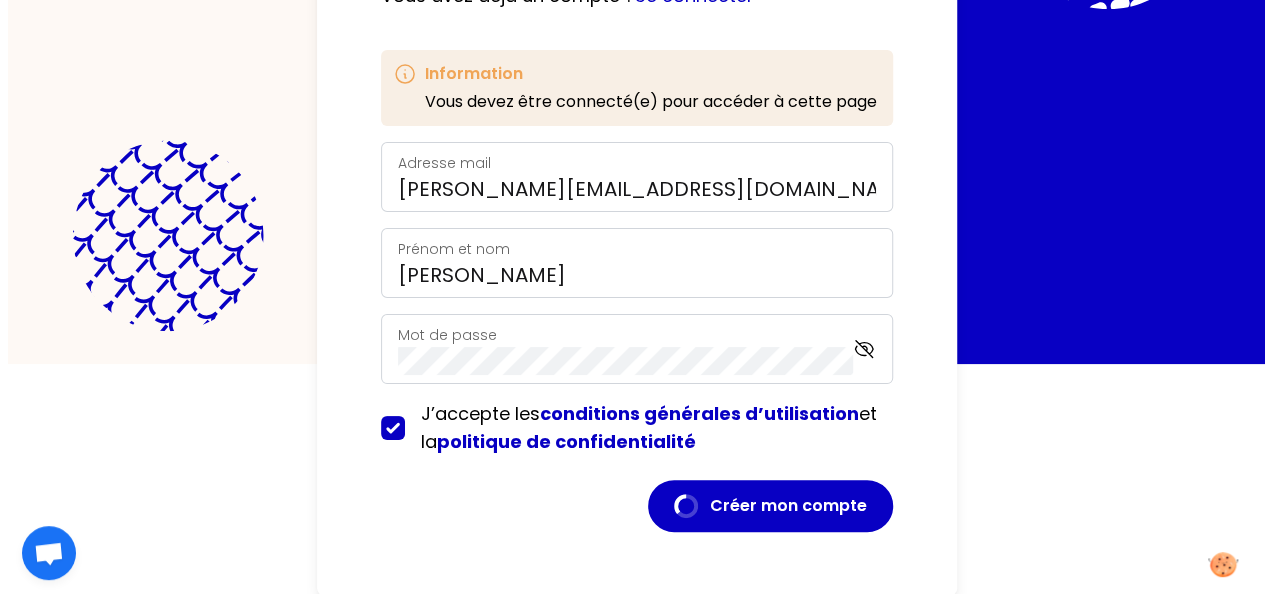 scroll, scrollTop: 0, scrollLeft: 0, axis: both 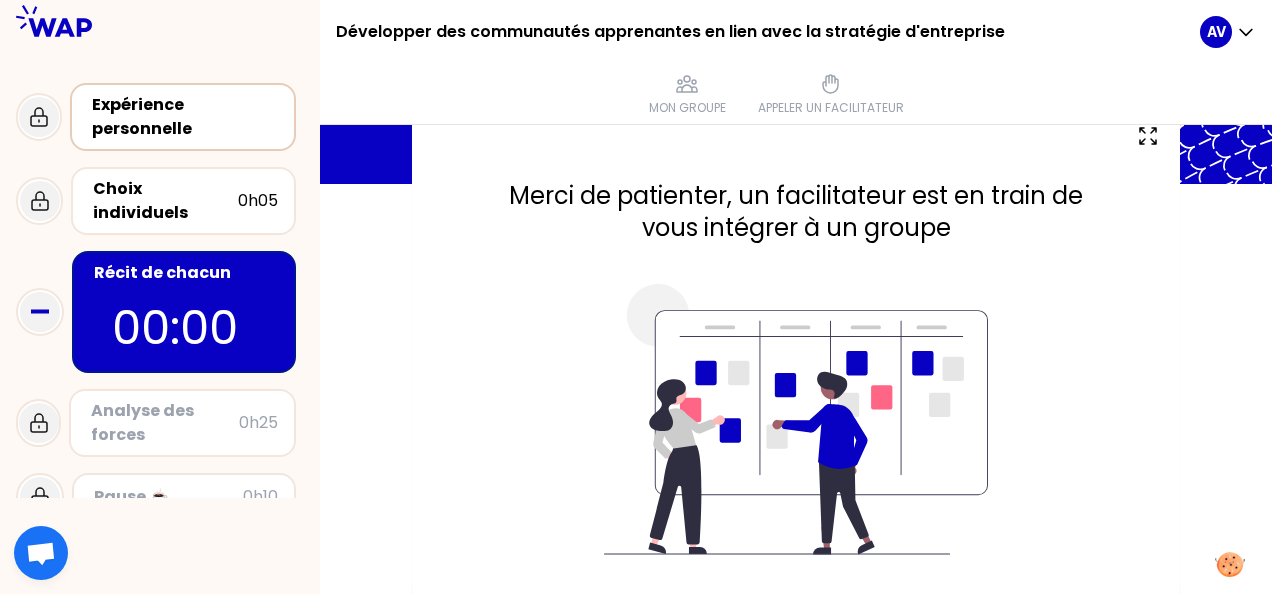 click on "Expérience personnelle" at bounding box center (185, 117) 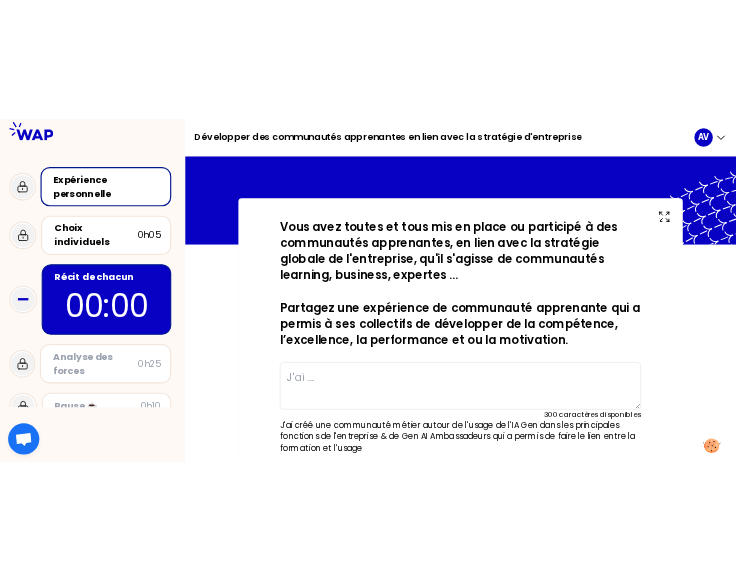 scroll, scrollTop: 100, scrollLeft: 0, axis: vertical 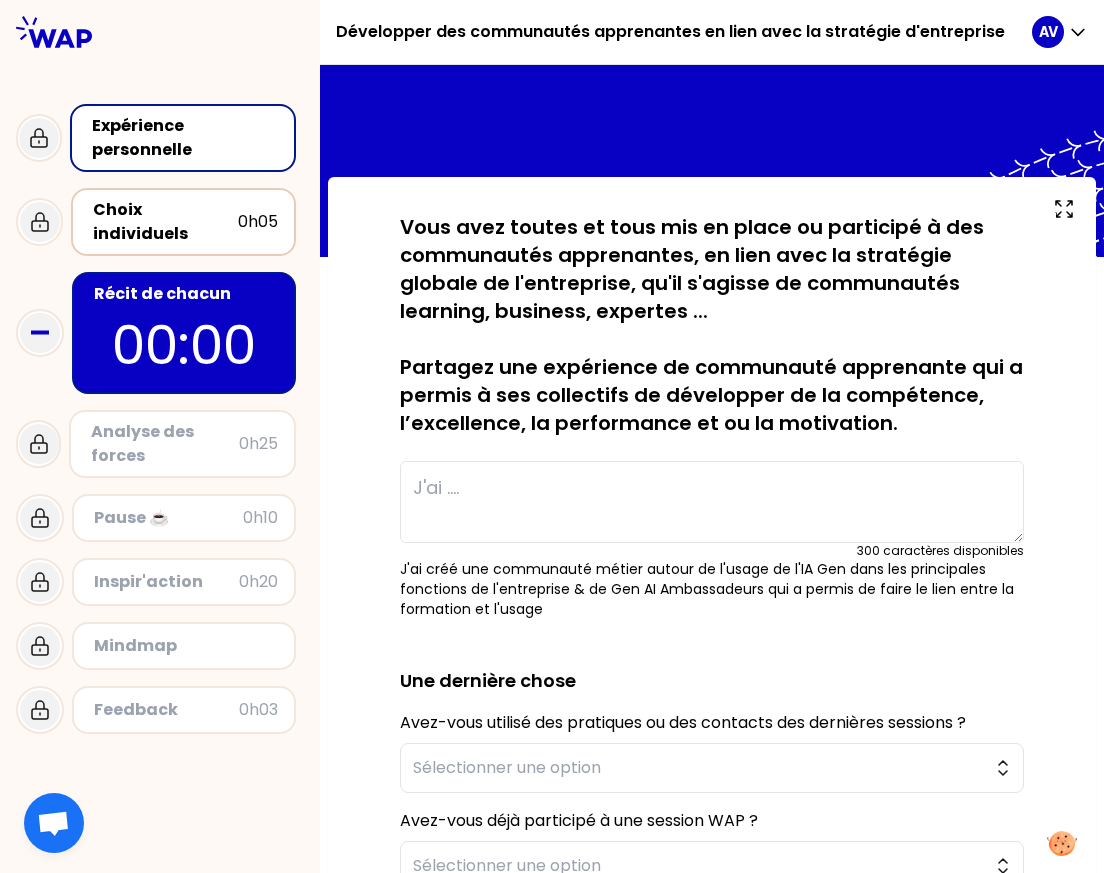 click on "Choix individuels" at bounding box center [165, 222] 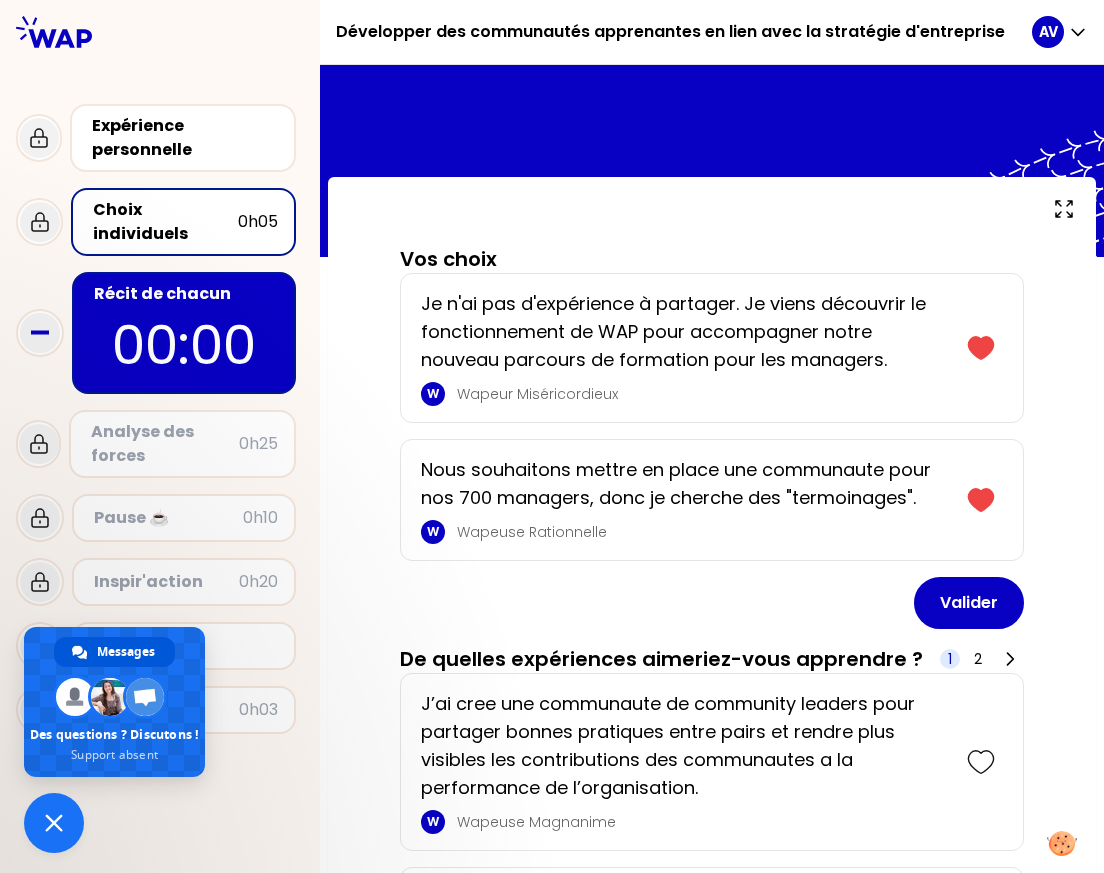 type on "je ne vois pas la prise de note des participants" 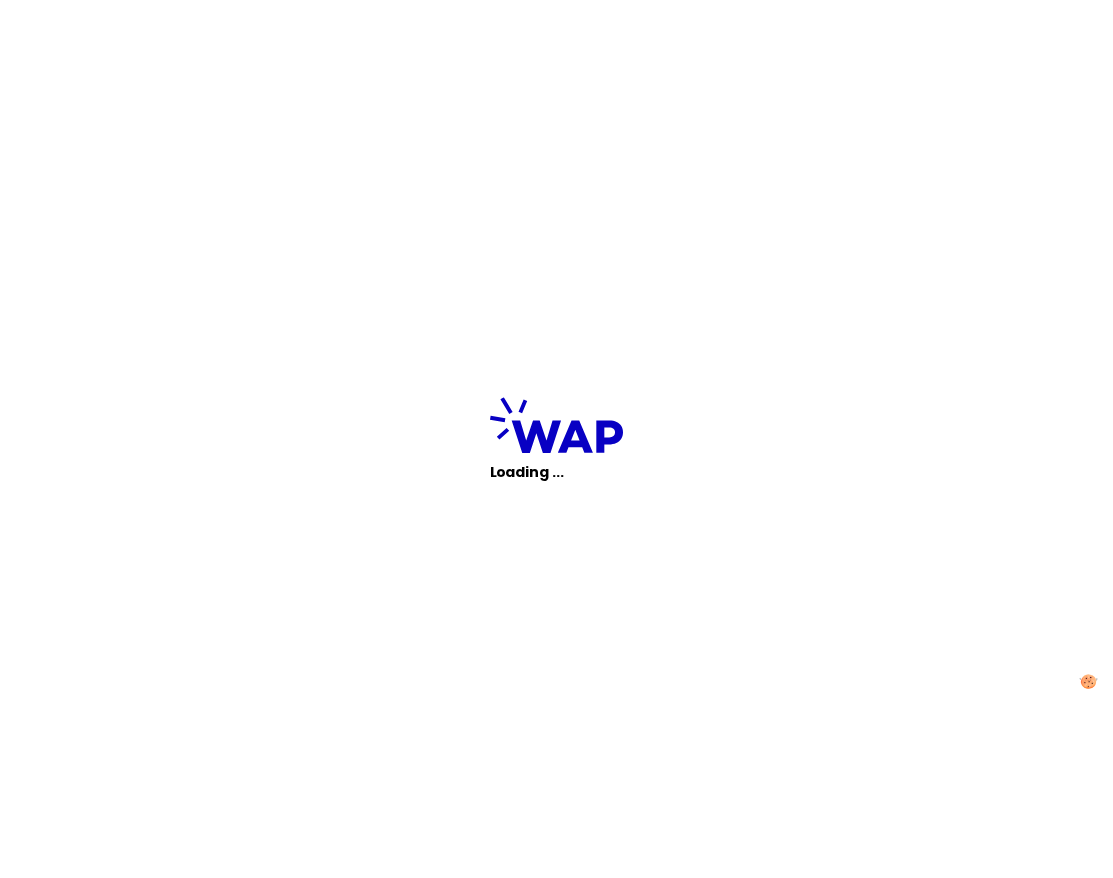 scroll, scrollTop: 0, scrollLeft: 0, axis: both 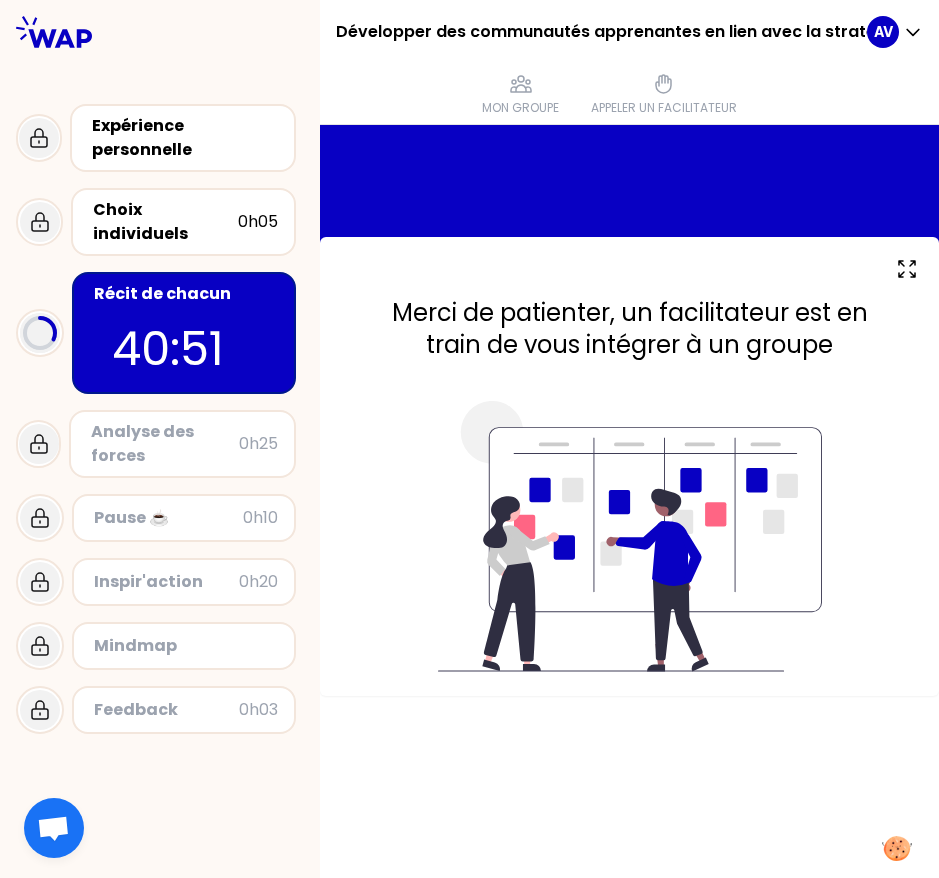 click on "Développer des communautés apprenantes en lien avec la stratégie d'entreprise Mon groupe Appeler un facilitateur AV Expérience personnelle Choix individuels 0h05 Récit de chacun 40:51 Analyse des forces 0h25 Pause ☕️ 0h10 Inspir'action 0h20 Mindmap Feedback 0h03 Développer des communautés apprenantes en lien avec la stratégie d'entreprise Mon groupe Appeler un facilitateur AV Merci de patienter, un facilitateur est en train de vous intégrer à un groupe" at bounding box center [469, 439] 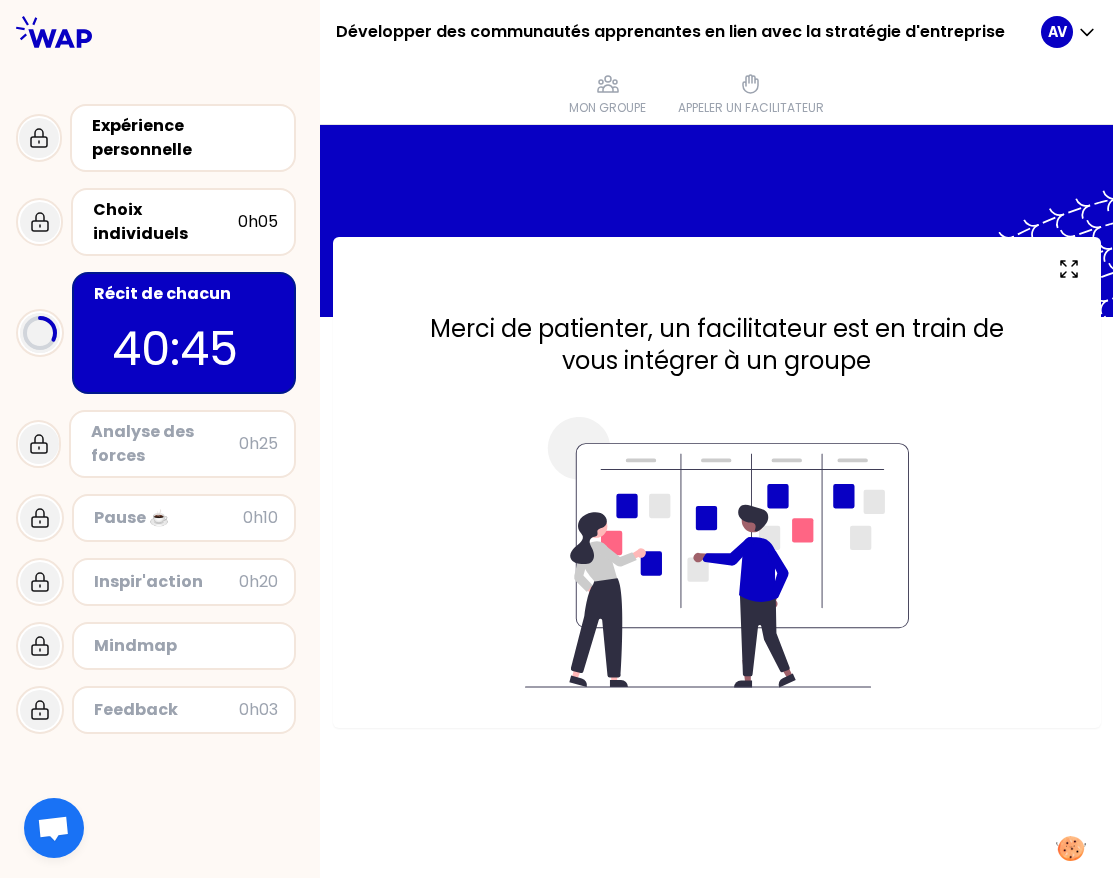 click on "Récit de chacun" at bounding box center (186, 294) 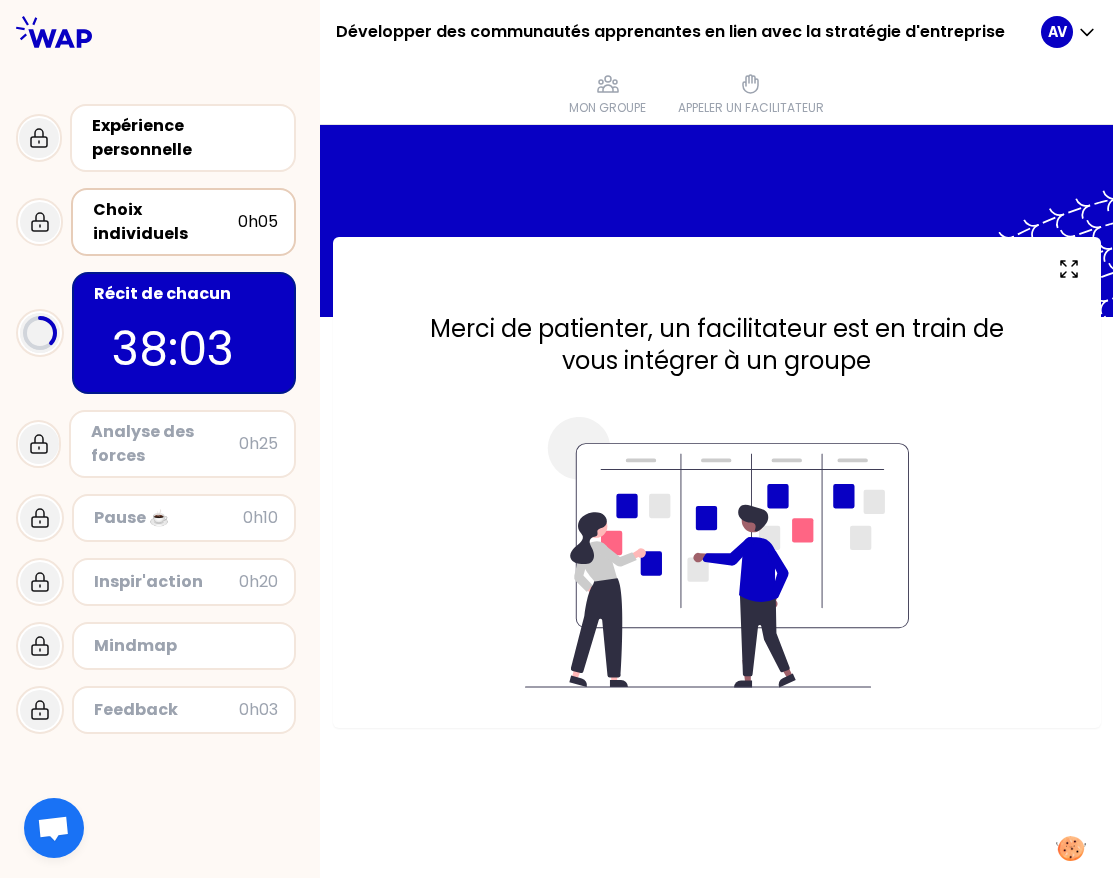 click on "Choix individuels" at bounding box center (165, 222) 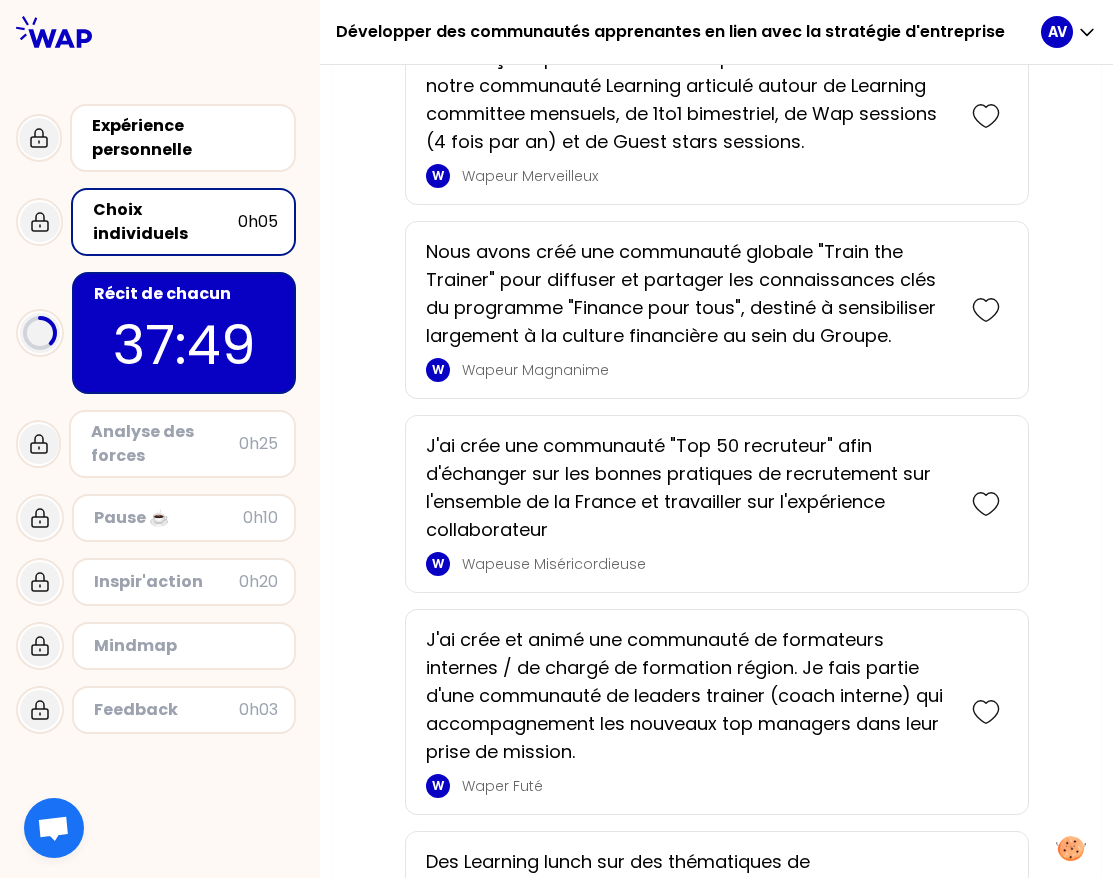 scroll, scrollTop: 3000, scrollLeft: 0, axis: vertical 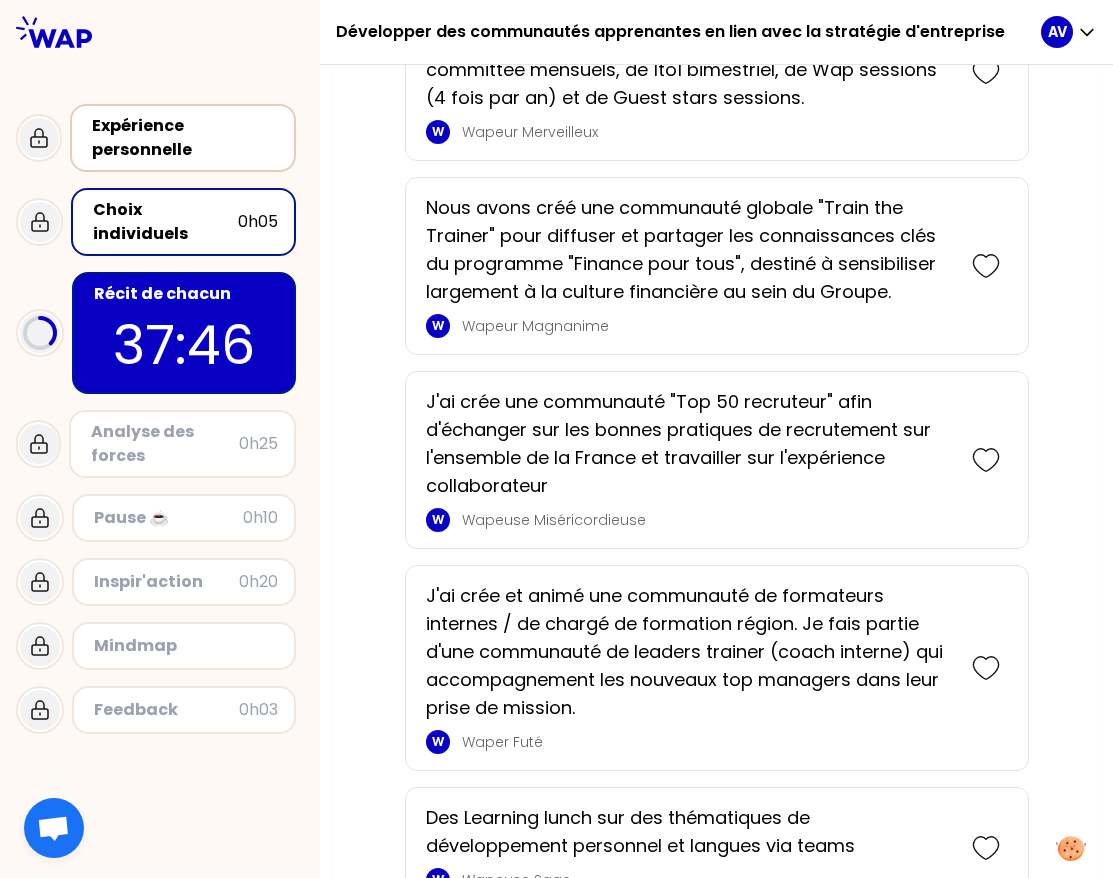 click on "Expérience personnelle" at bounding box center [185, 138] 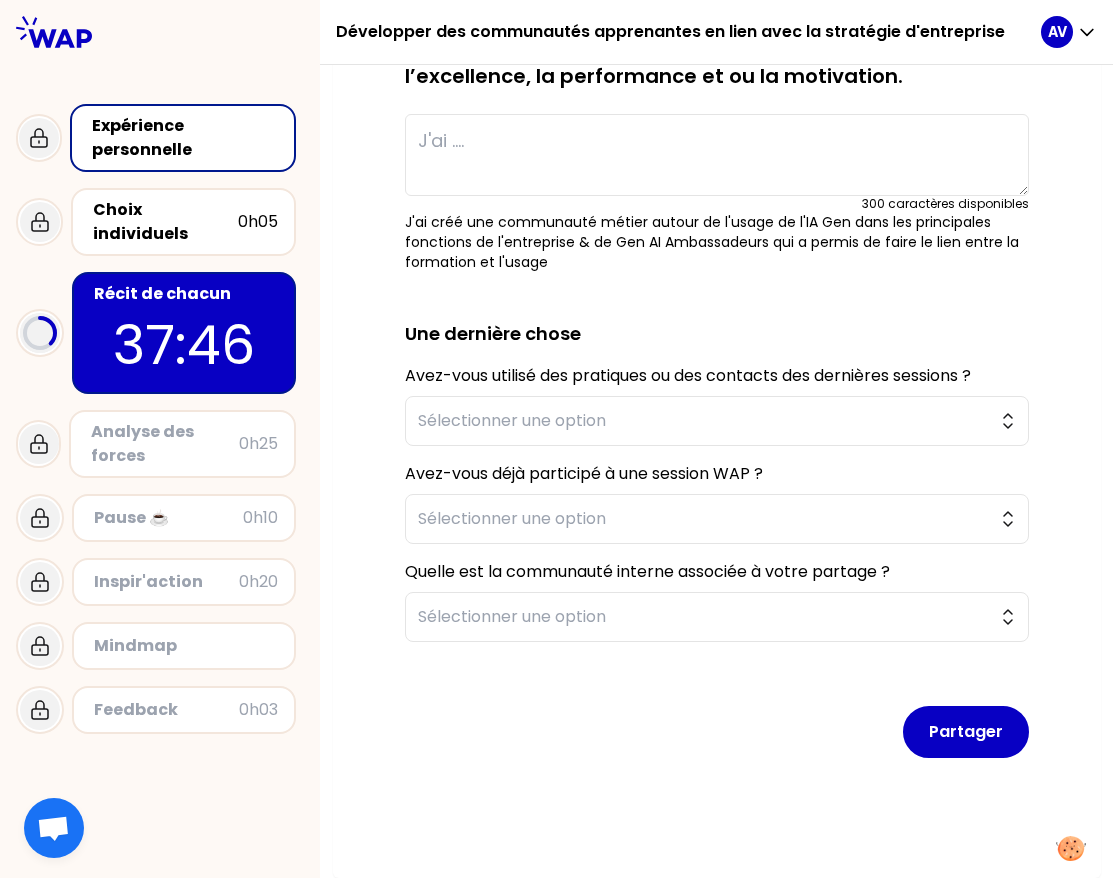 scroll, scrollTop: 347, scrollLeft: 0, axis: vertical 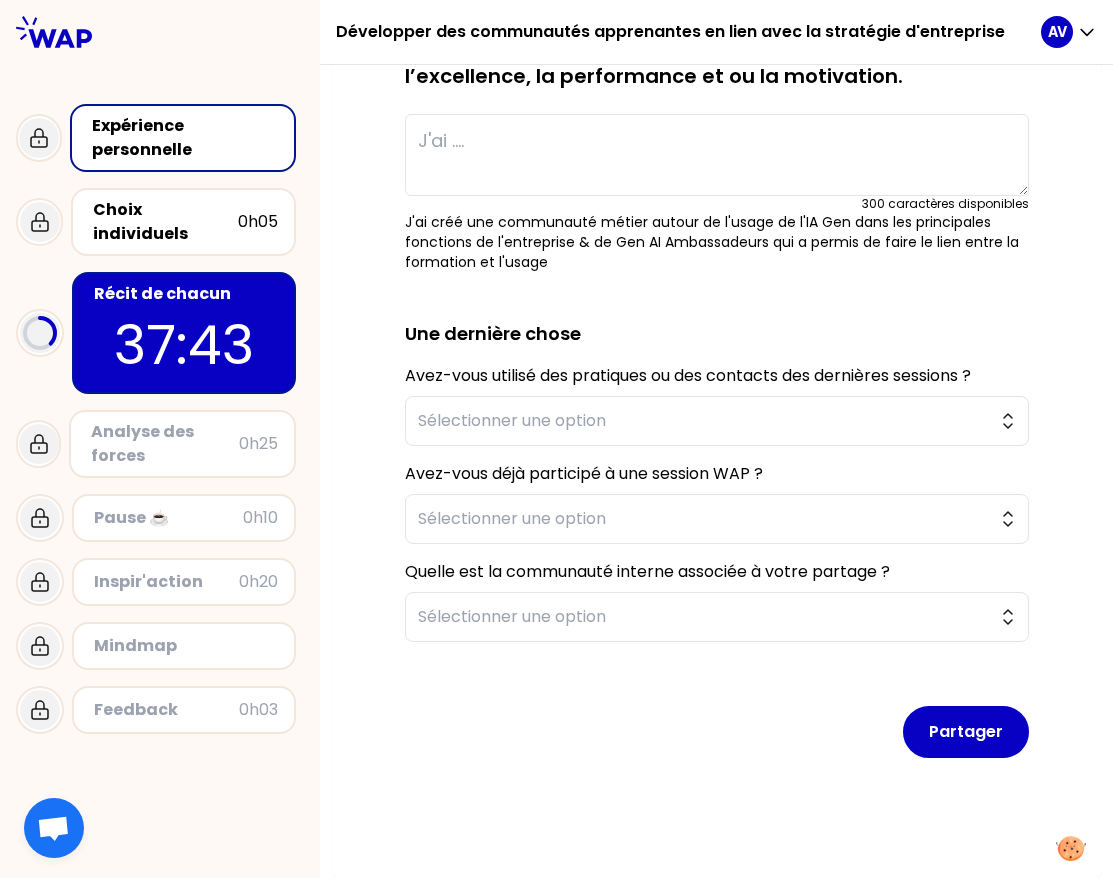 click on "37:43" at bounding box center [184, 345] 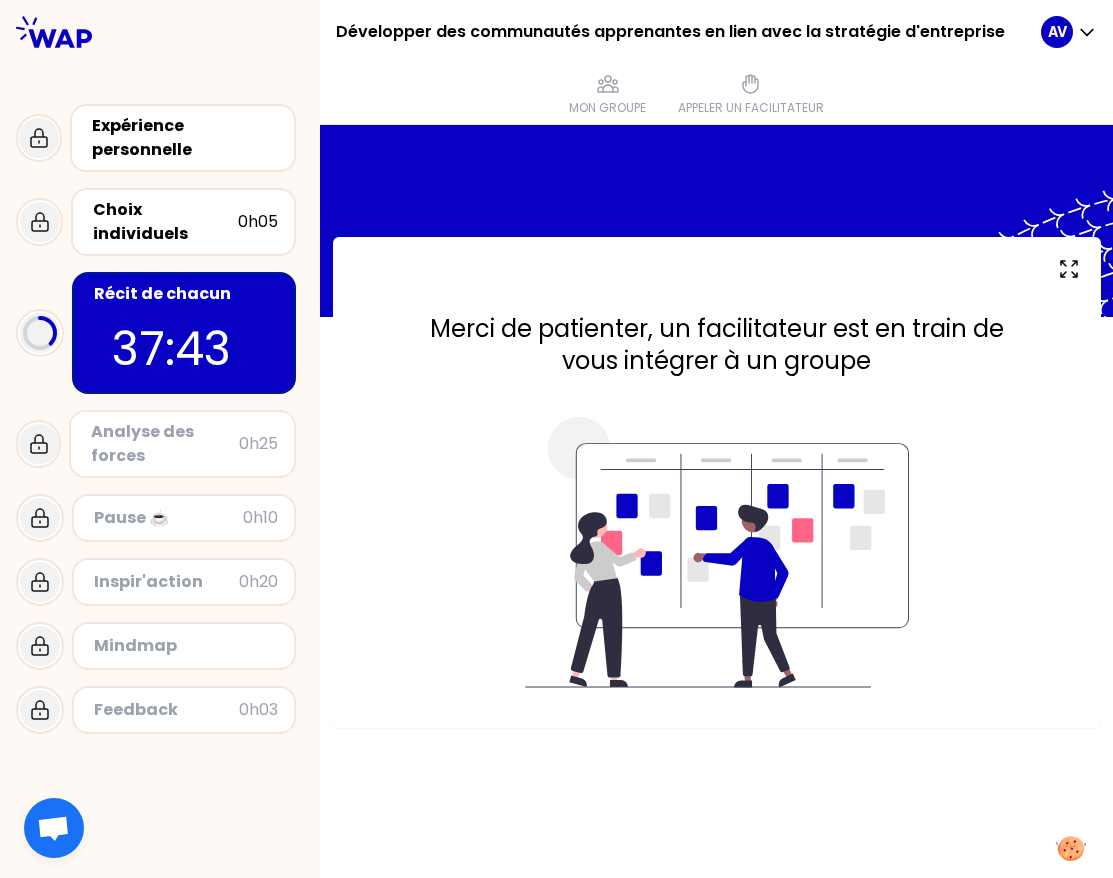 scroll, scrollTop: 0, scrollLeft: 0, axis: both 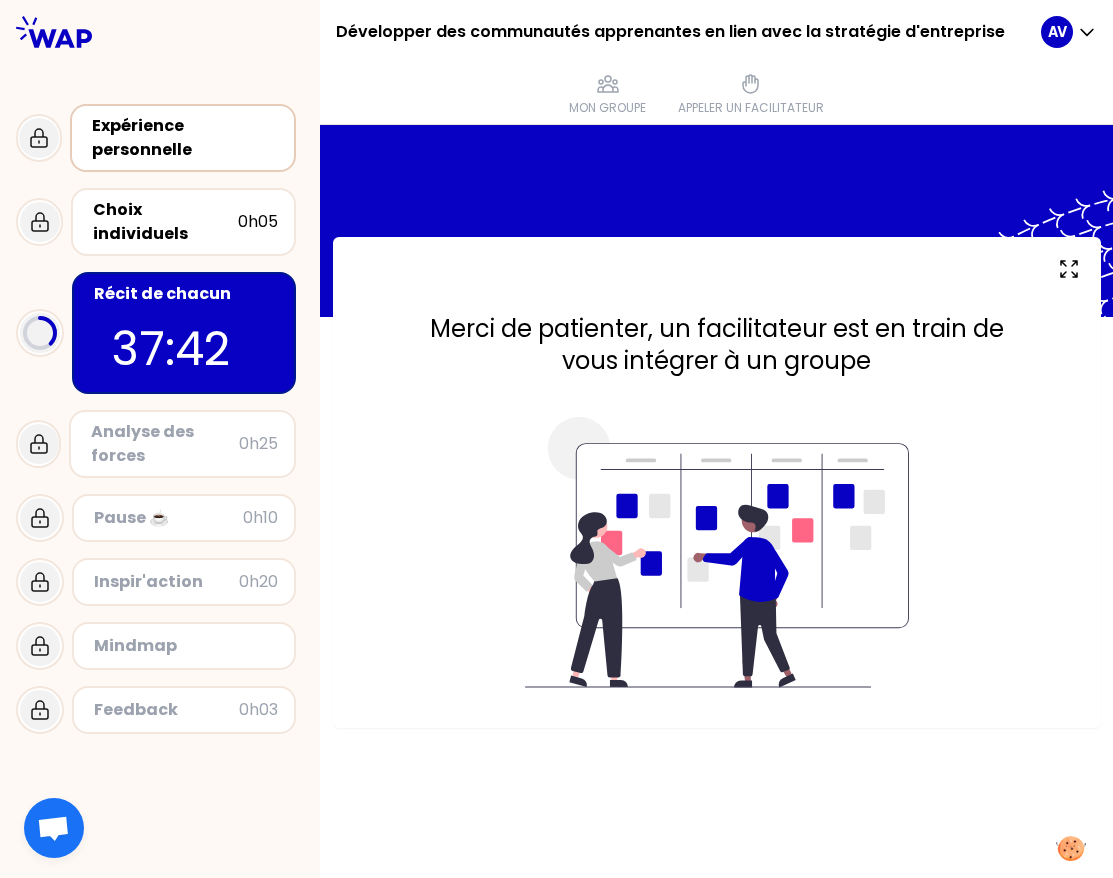 click on "Expérience personnelle" at bounding box center (185, 138) 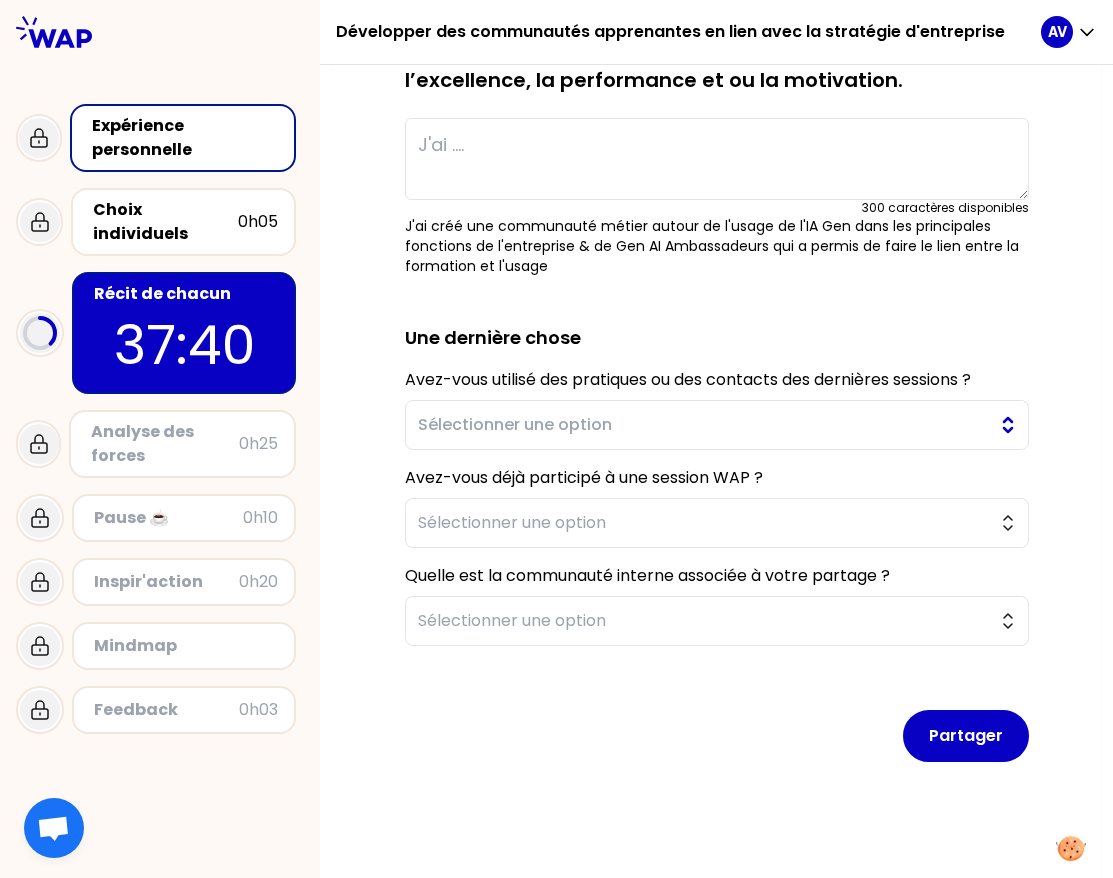 scroll, scrollTop: 347, scrollLeft: 0, axis: vertical 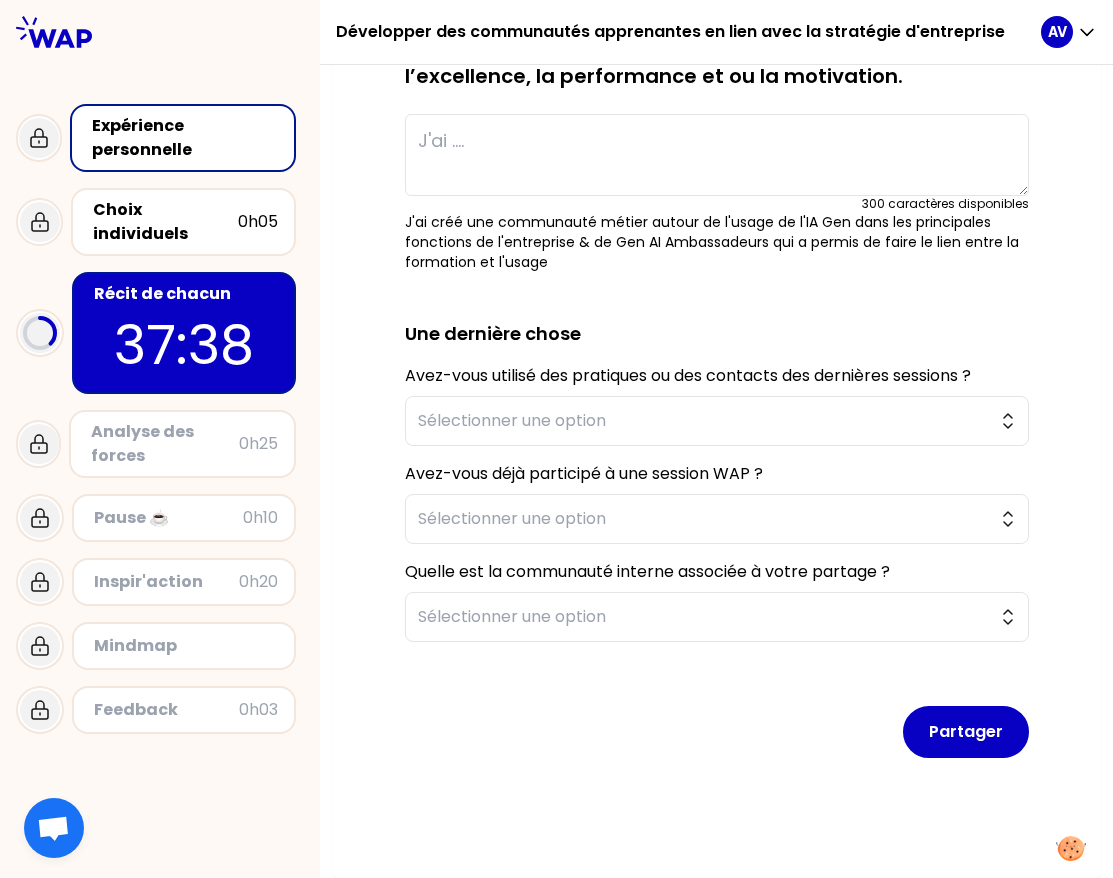 click on "Analyse des forces" at bounding box center [165, 444] 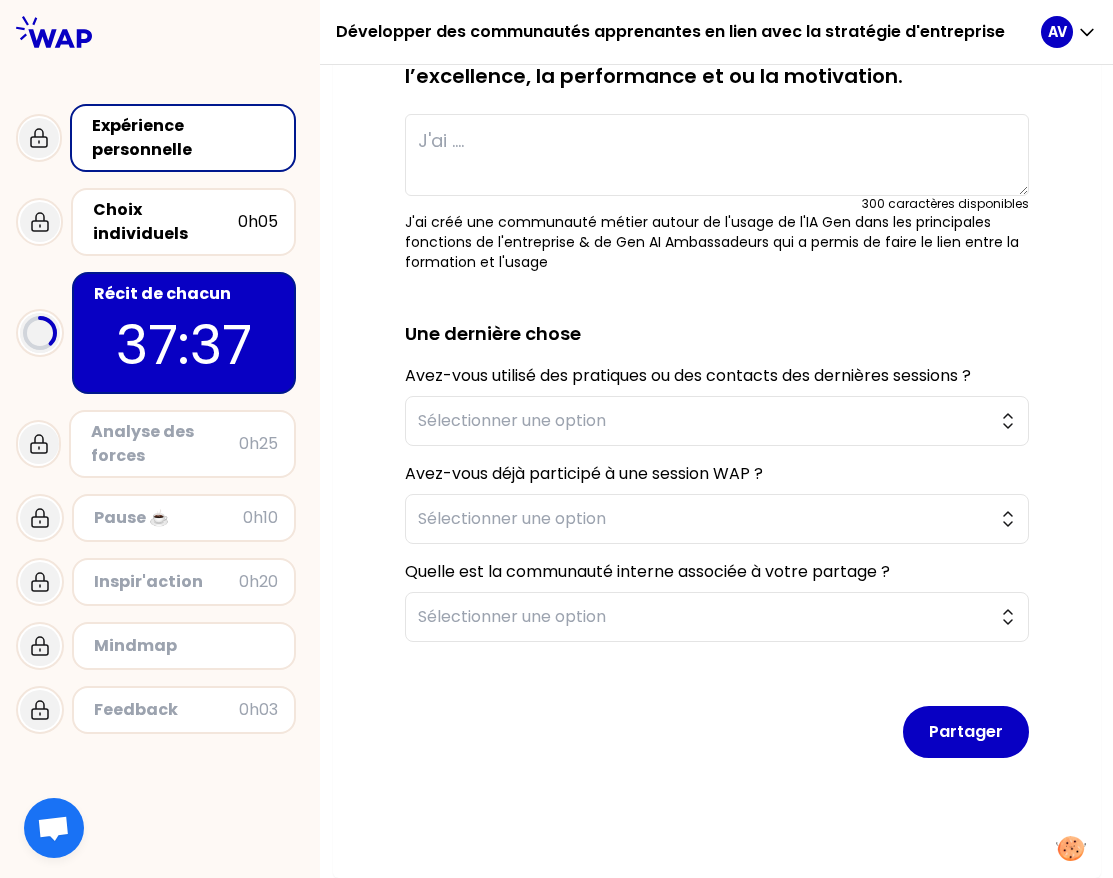 click on "0h25" at bounding box center (258, 444) 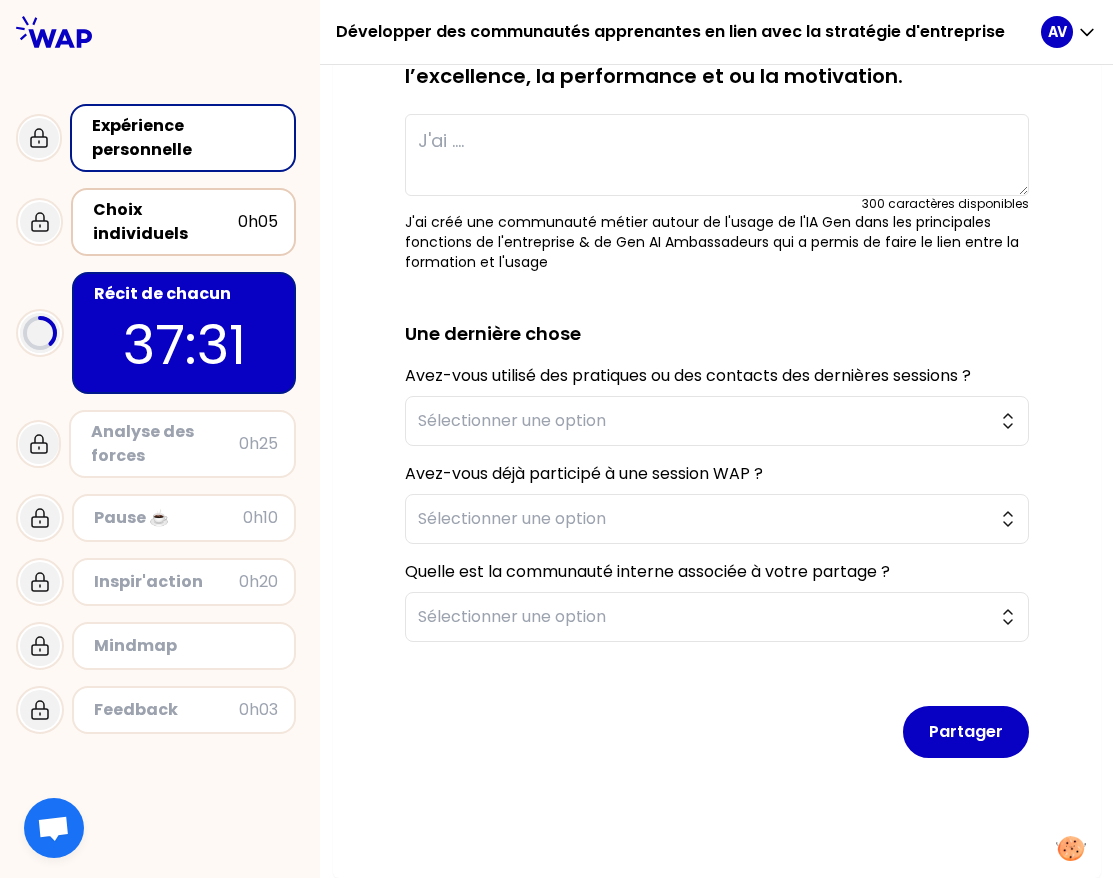 click on "Choix individuels" at bounding box center (165, 222) 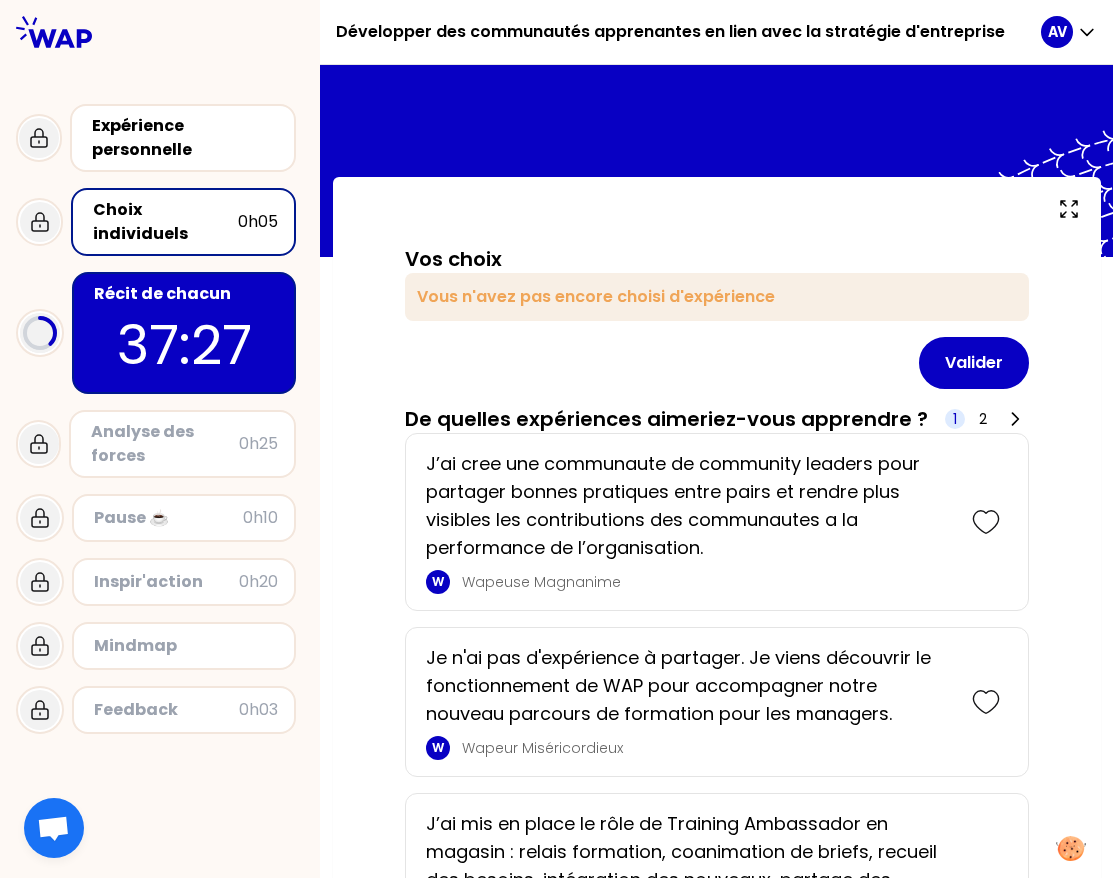 scroll, scrollTop: 150, scrollLeft: 0, axis: vertical 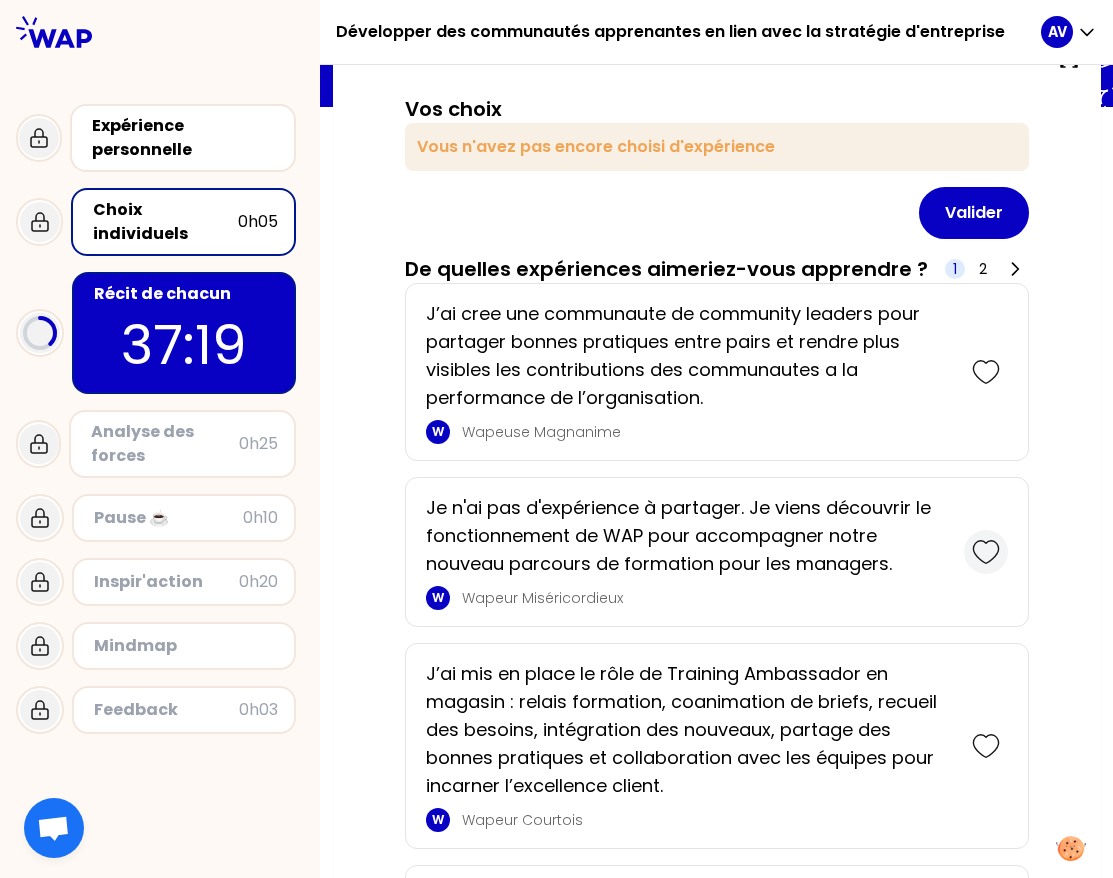 click 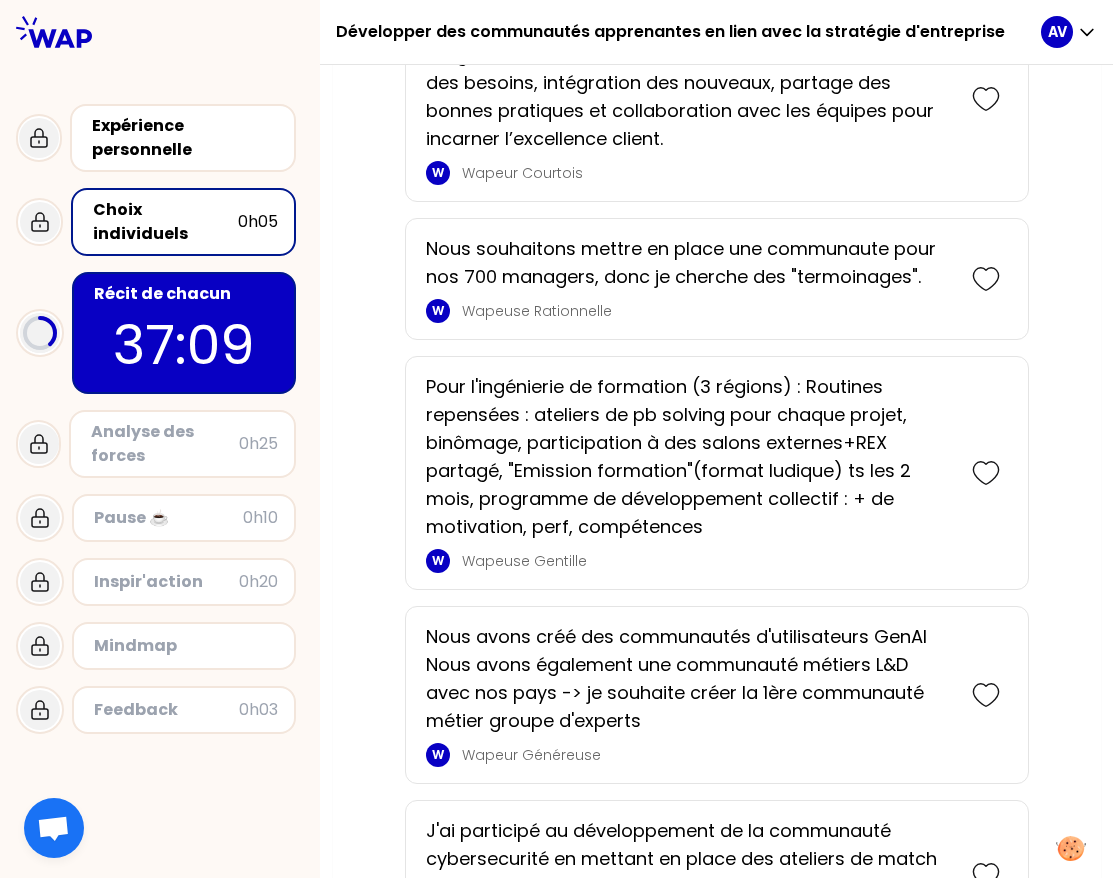 scroll, scrollTop: 900, scrollLeft: 0, axis: vertical 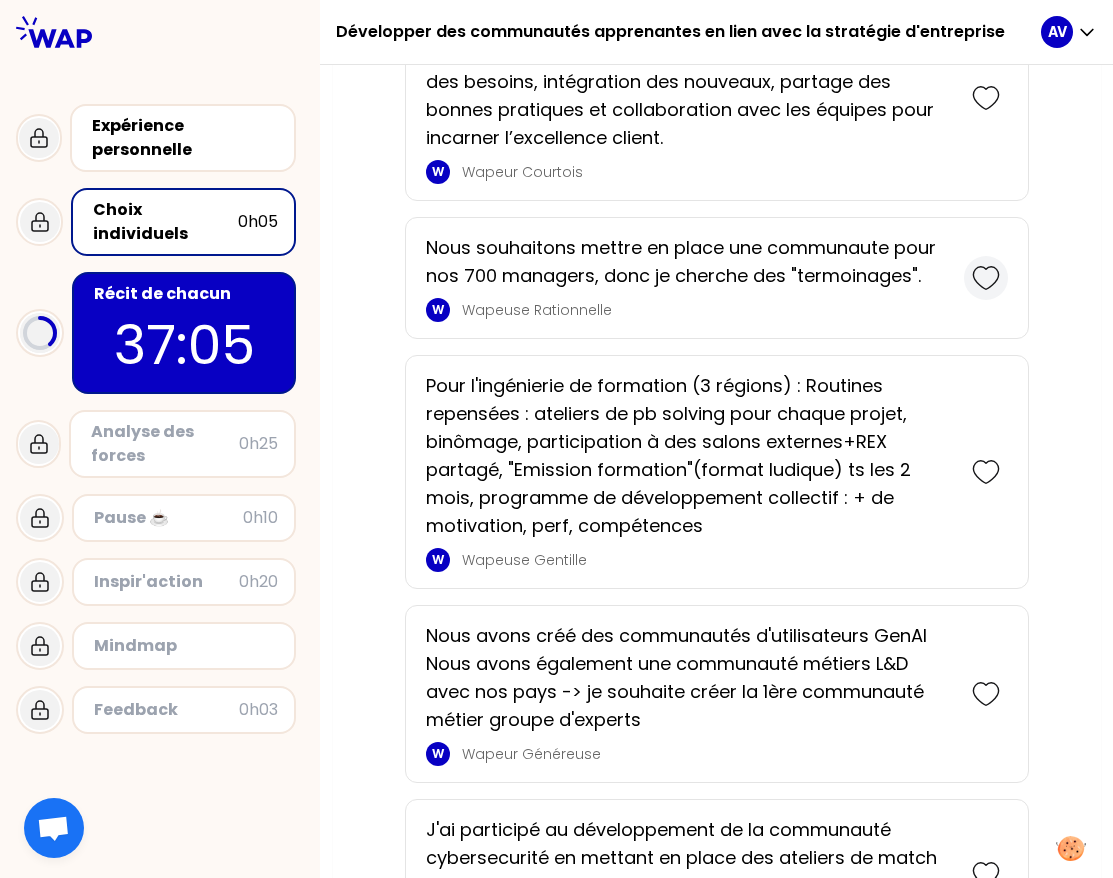 click 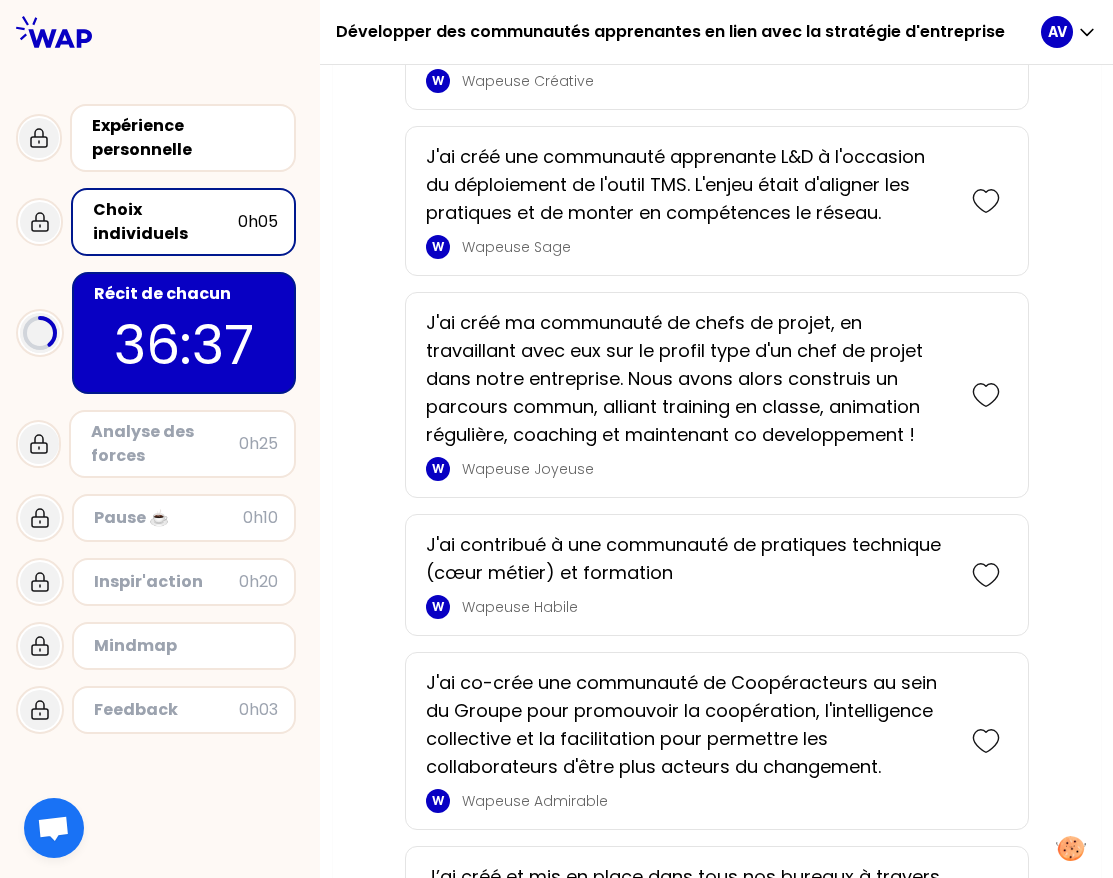 scroll, scrollTop: 1938, scrollLeft: 0, axis: vertical 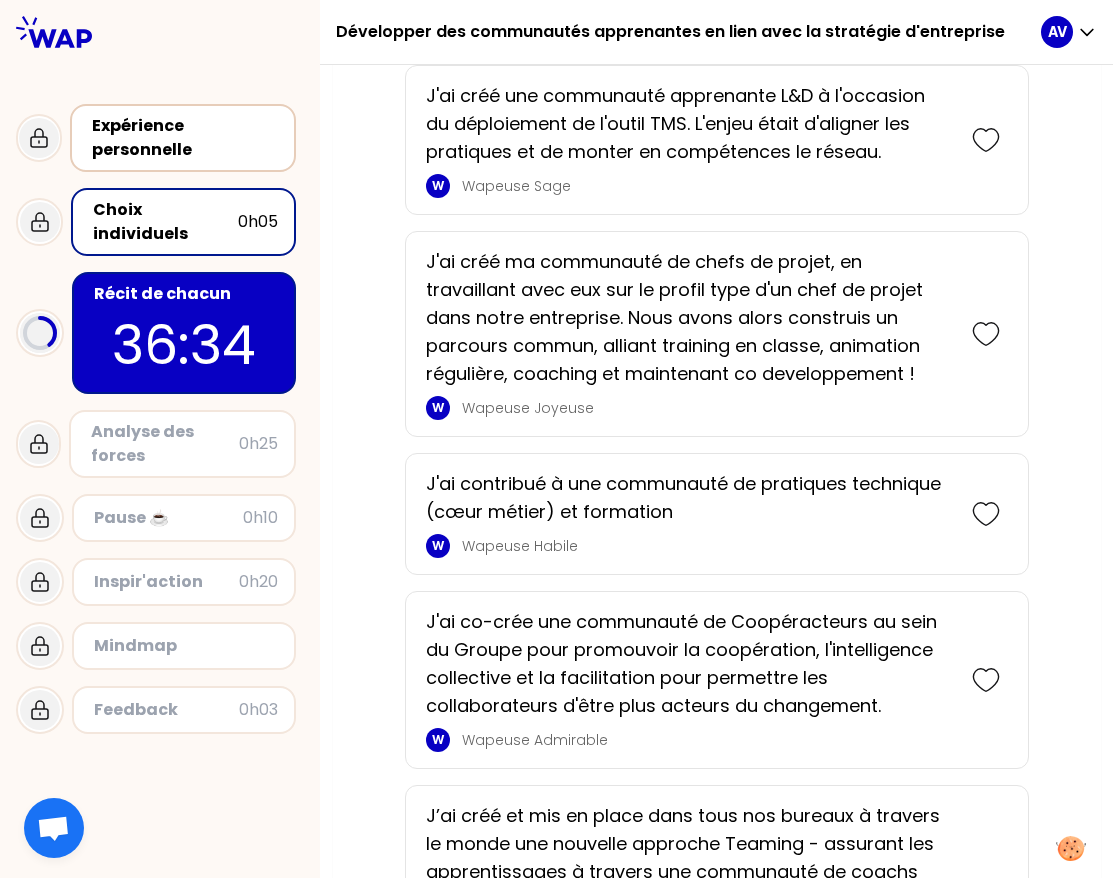 click on "Expérience personnelle" at bounding box center [185, 138] 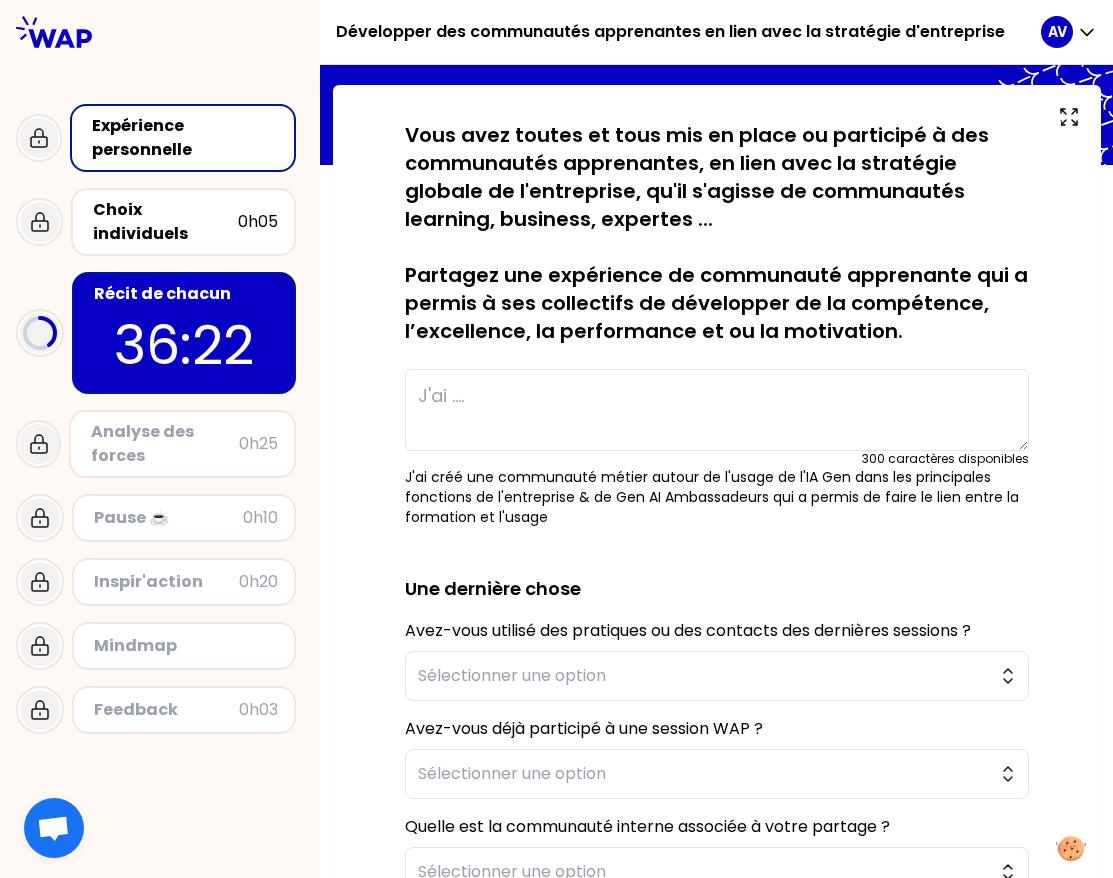 scroll, scrollTop: 300, scrollLeft: 0, axis: vertical 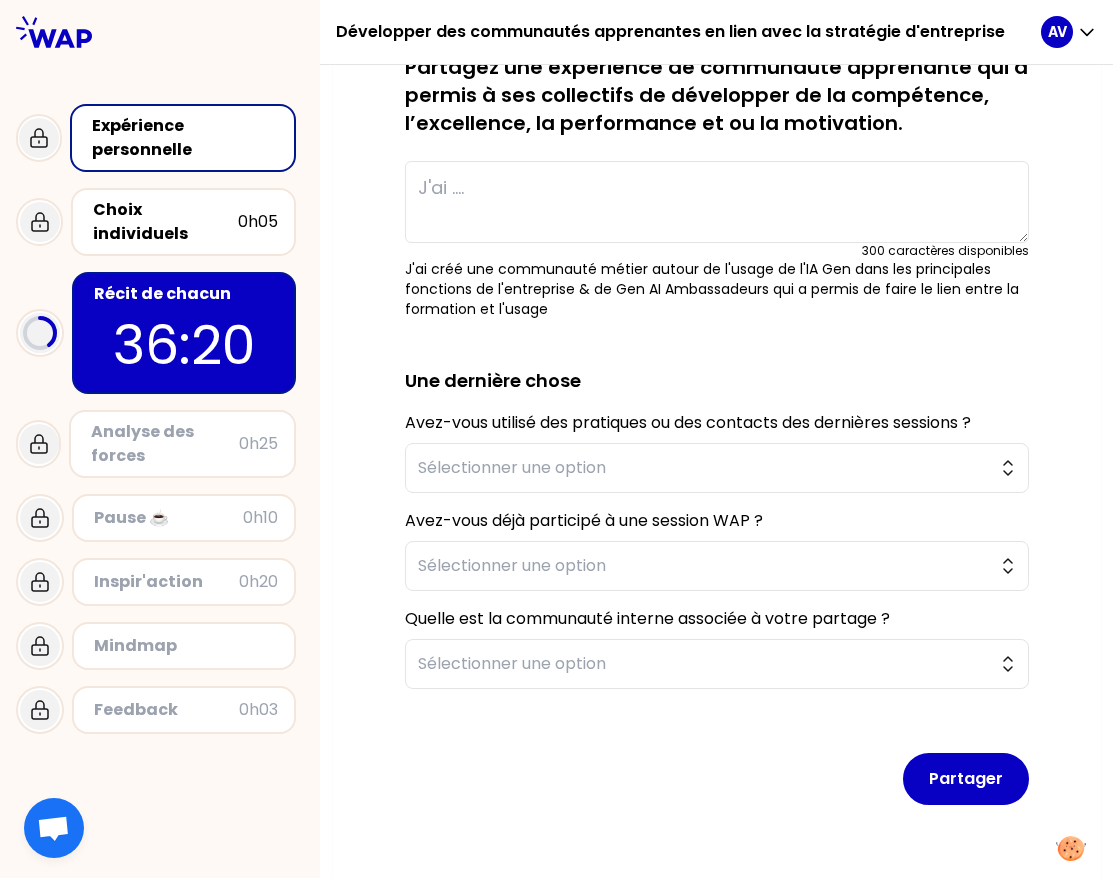 click on "36:20" at bounding box center [184, 345] 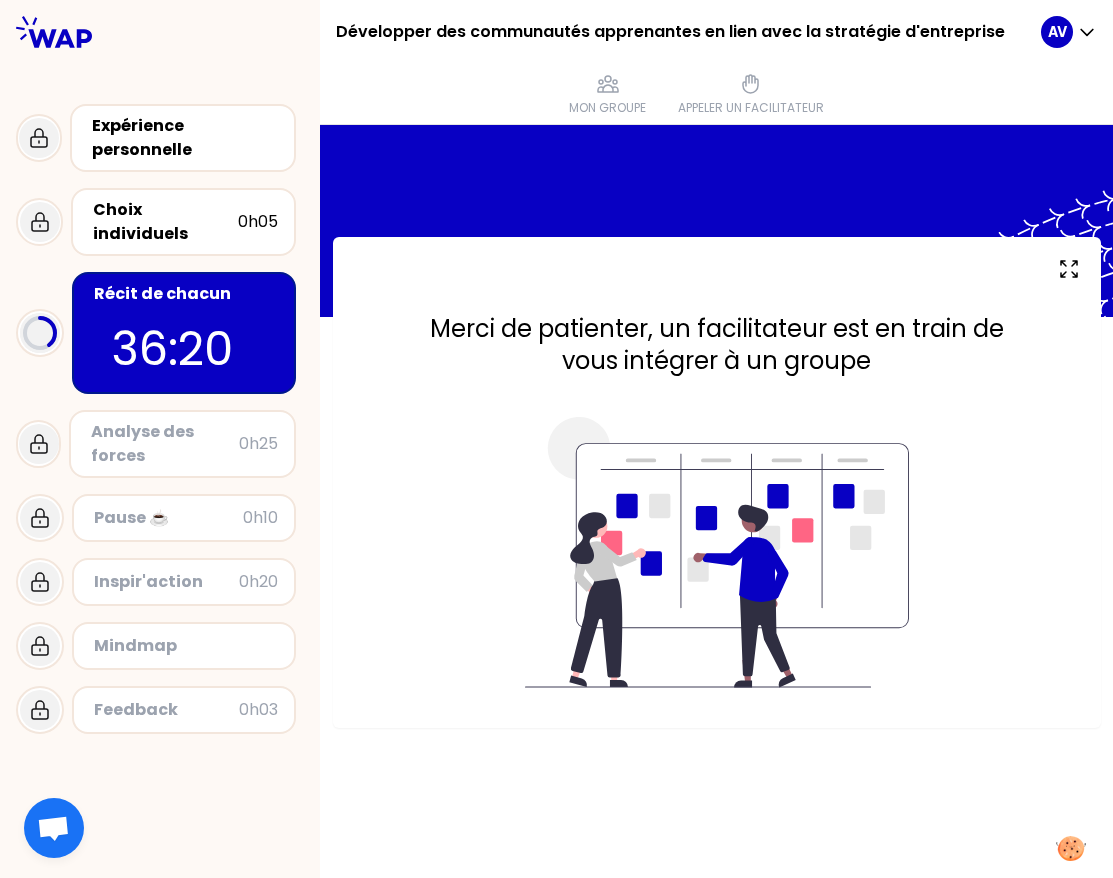 scroll, scrollTop: 0, scrollLeft: 0, axis: both 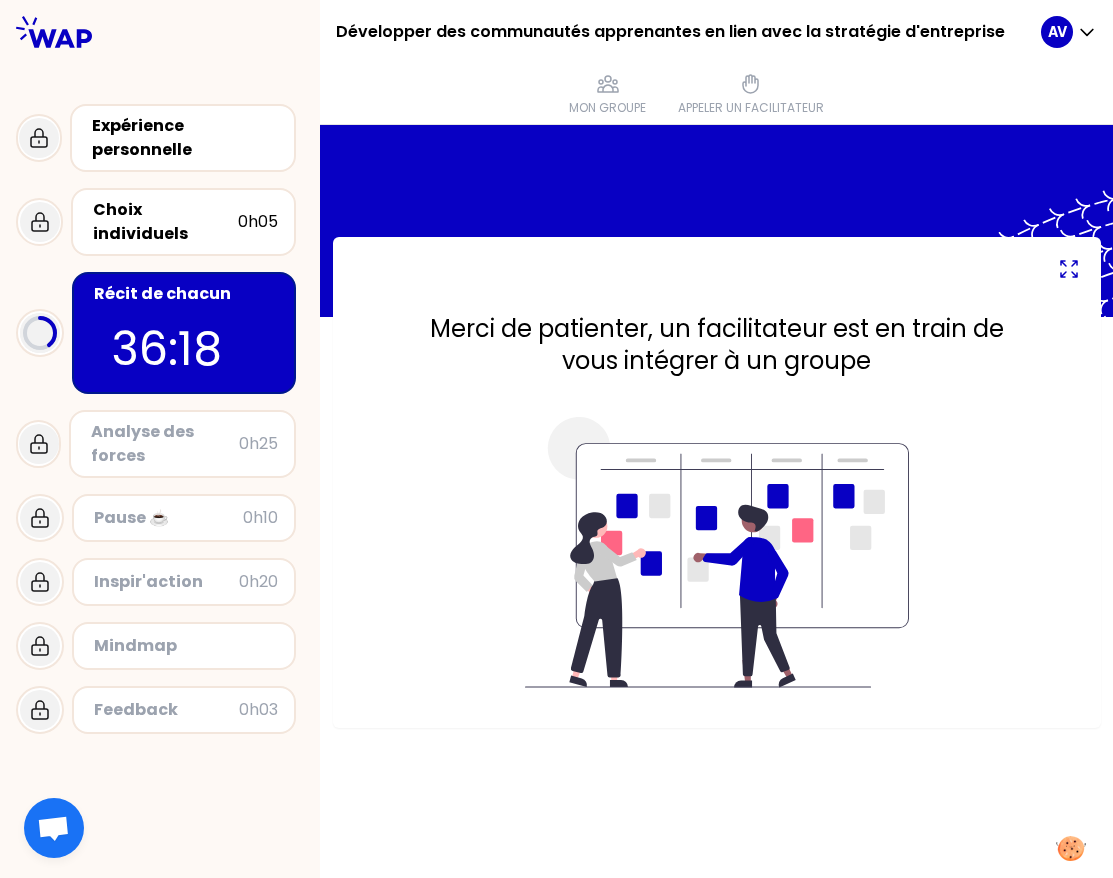 click 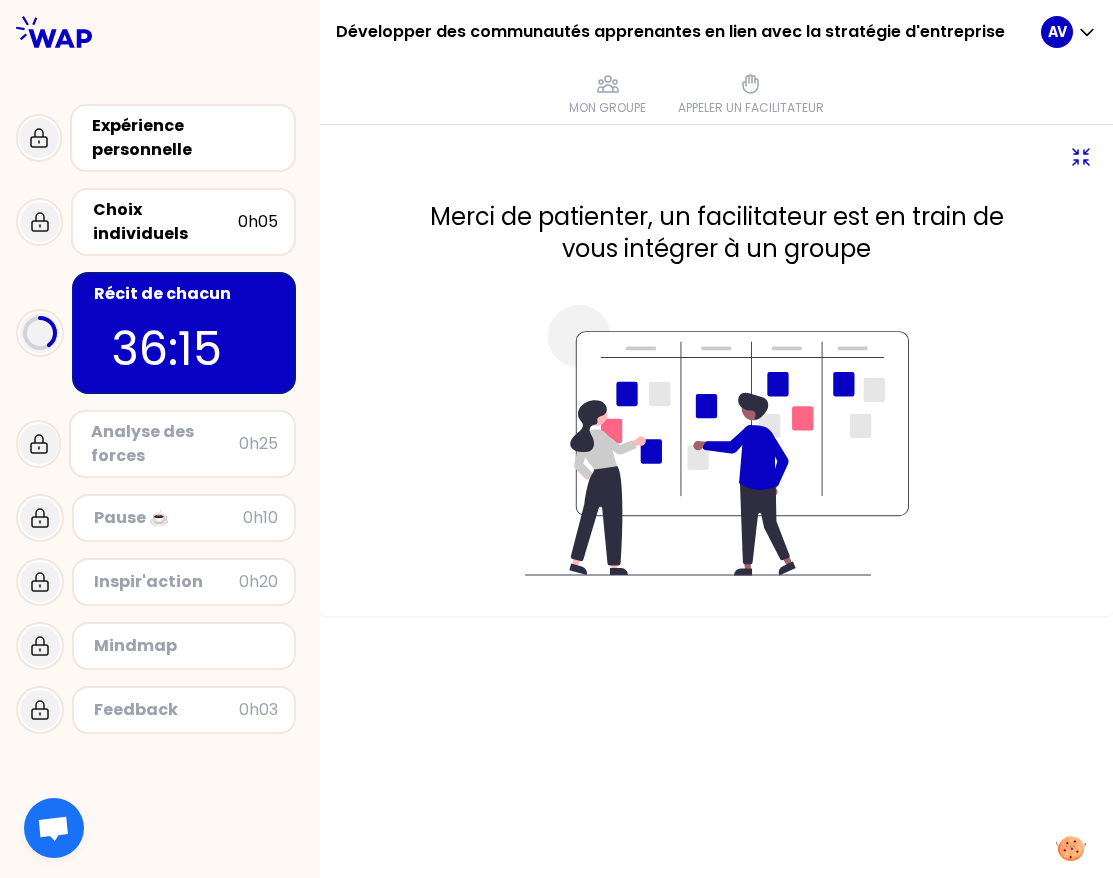 click 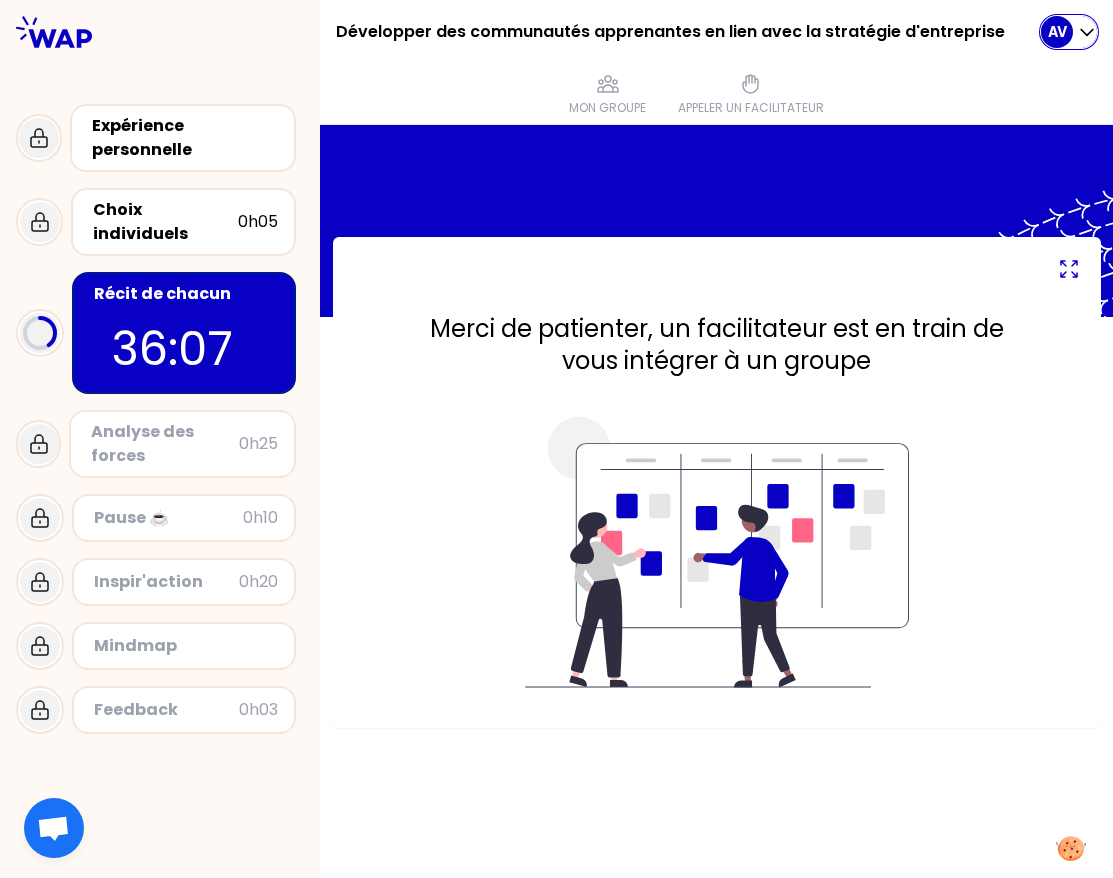 click 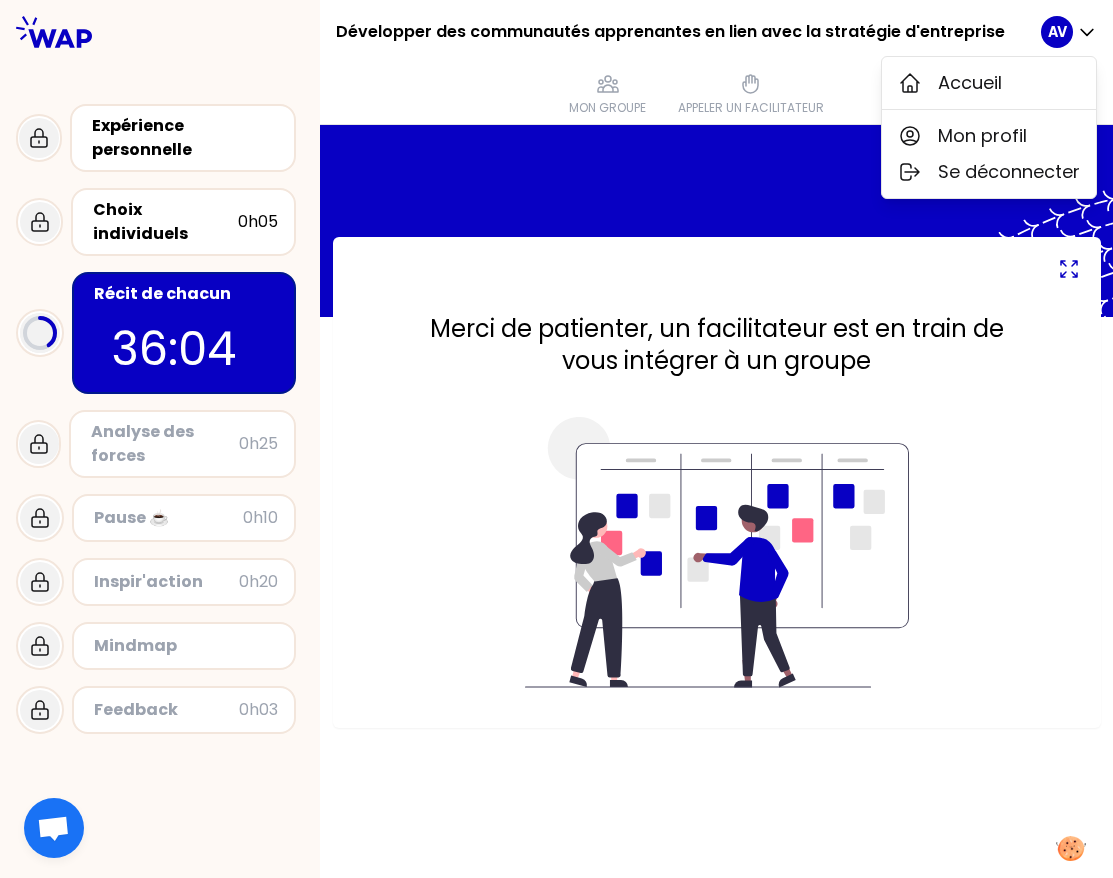 click at bounding box center (716, 221) 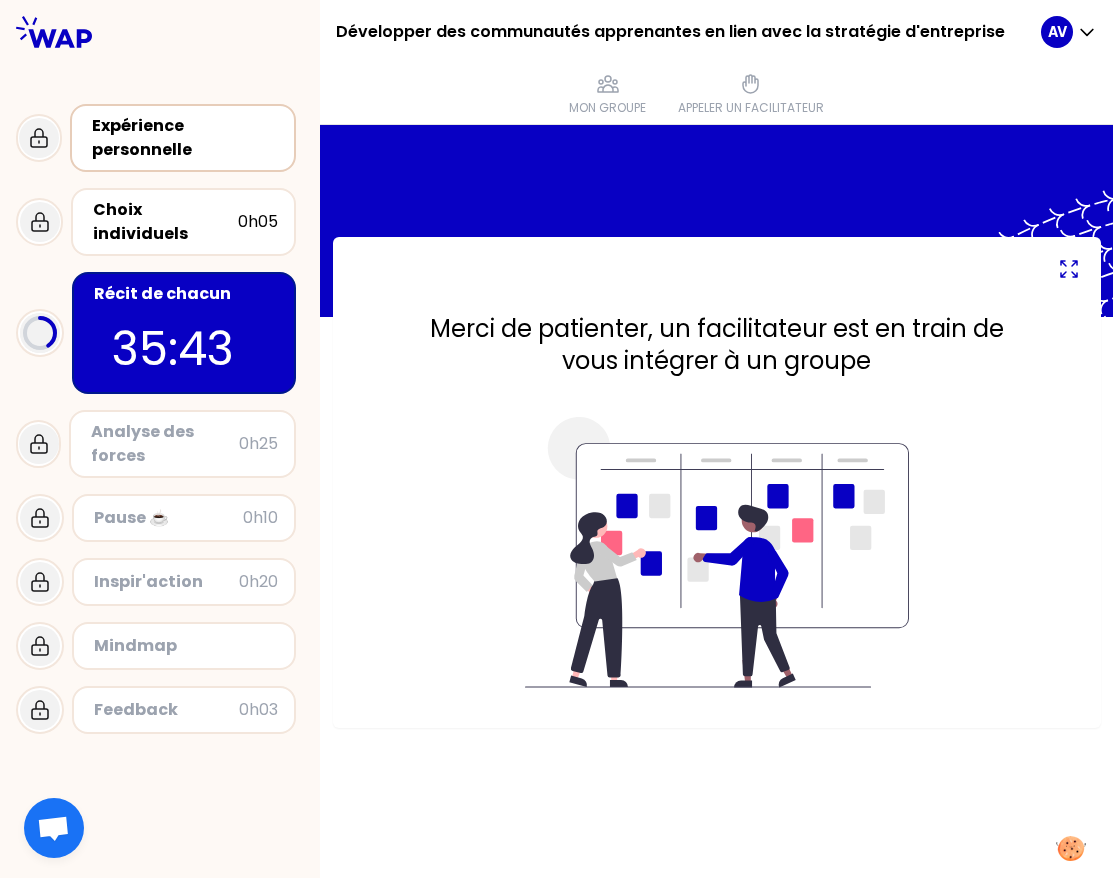 click on "Expérience personnelle" at bounding box center (185, 138) 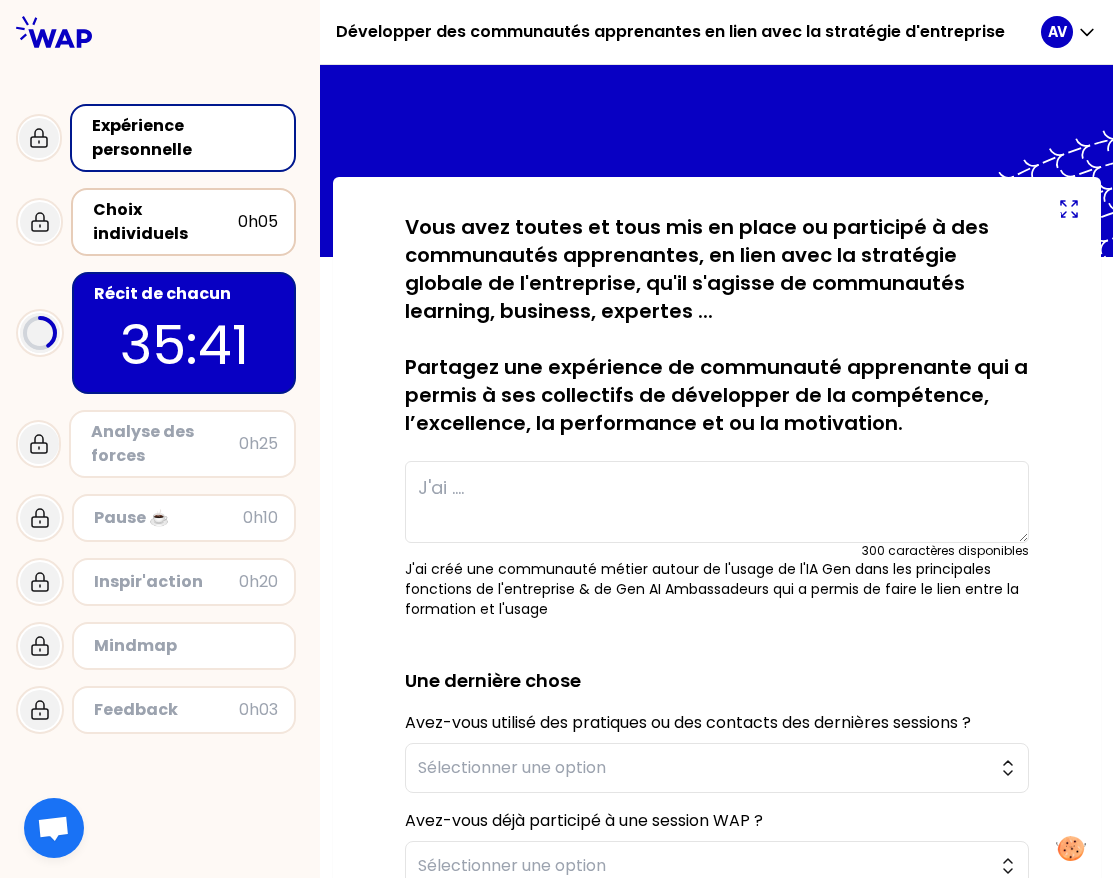 click on "Choix individuels 0h05" at bounding box center (183, 222) 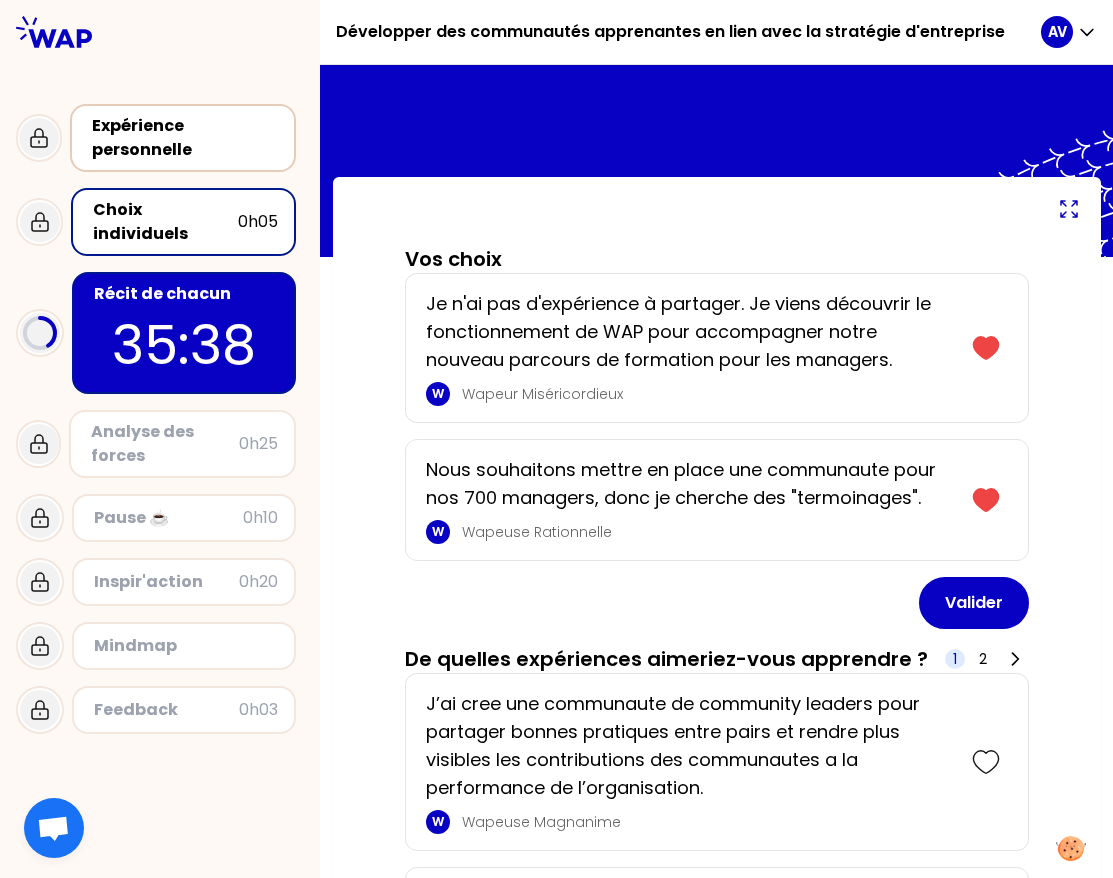 click on "Expérience personnelle" at bounding box center [185, 138] 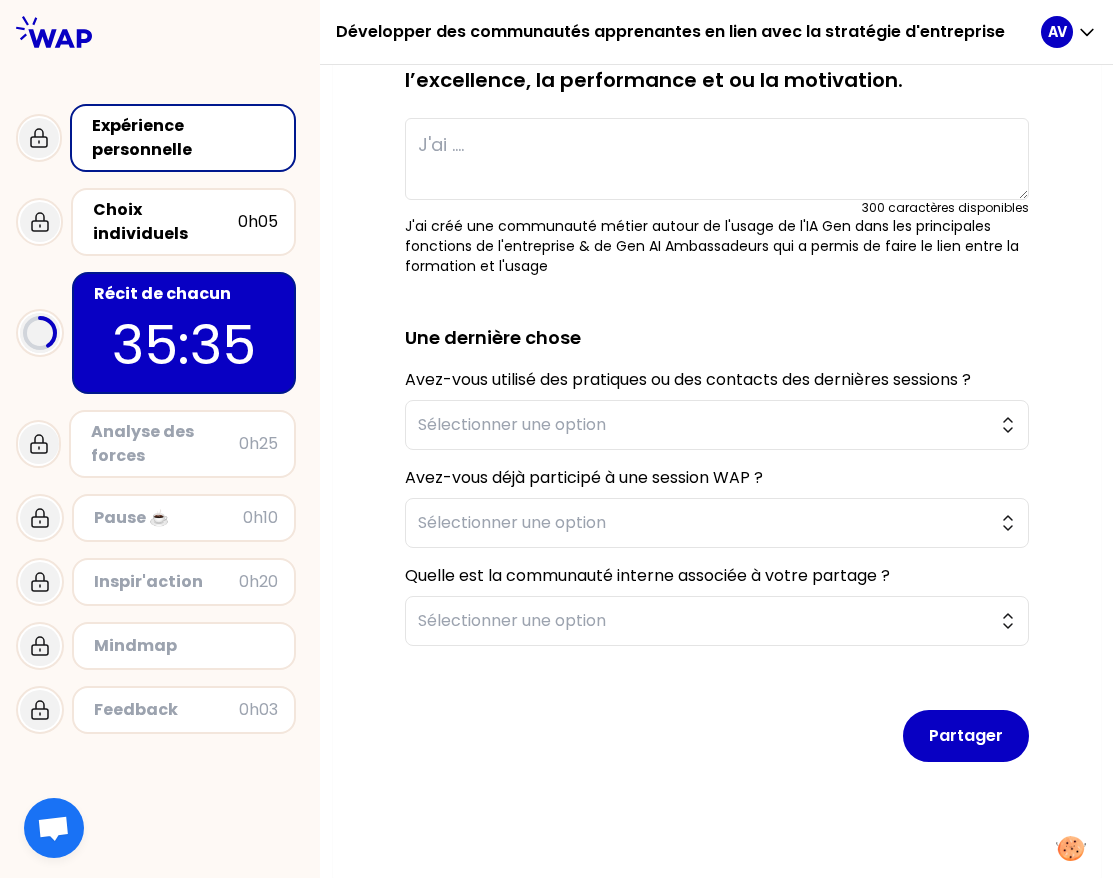 scroll, scrollTop: 347, scrollLeft: 0, axis: vertical 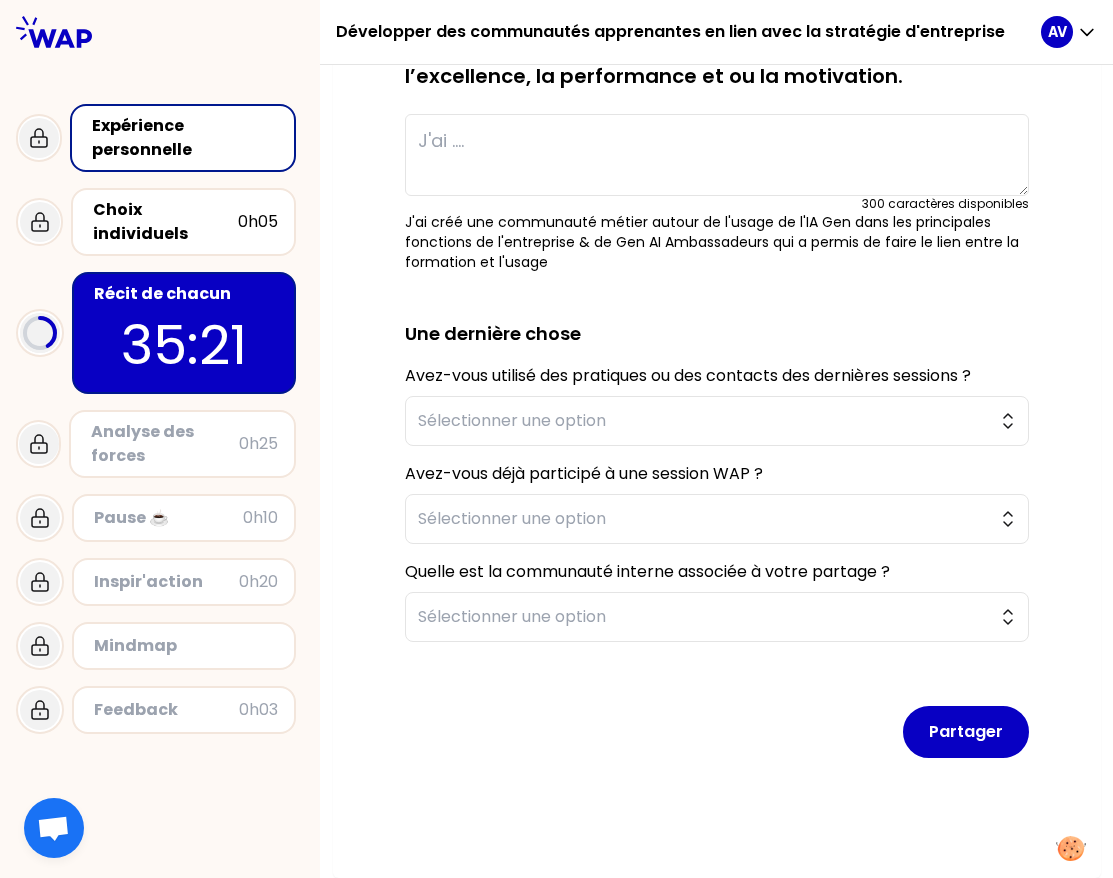 click on "Inspir'action" at bounding box center (166, 582) 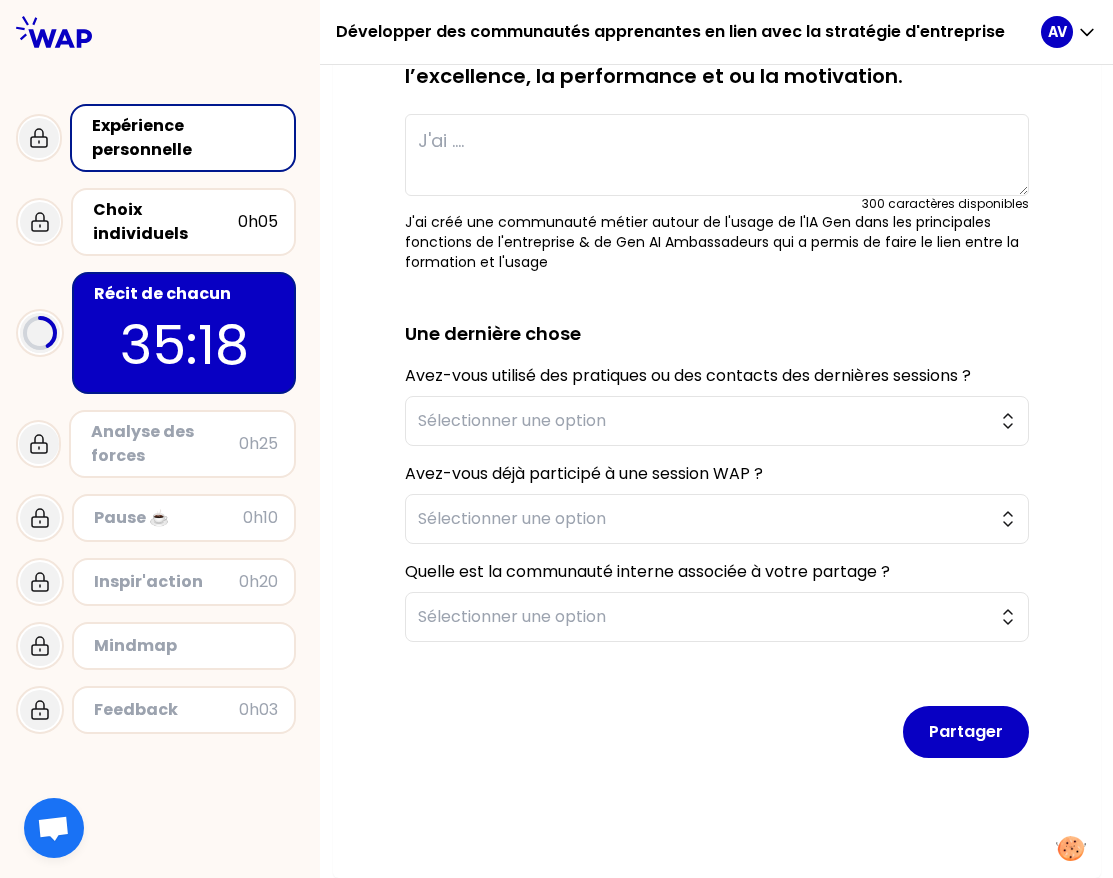scroll, scrollTop: 0, scrollLeft: 0, axis: both 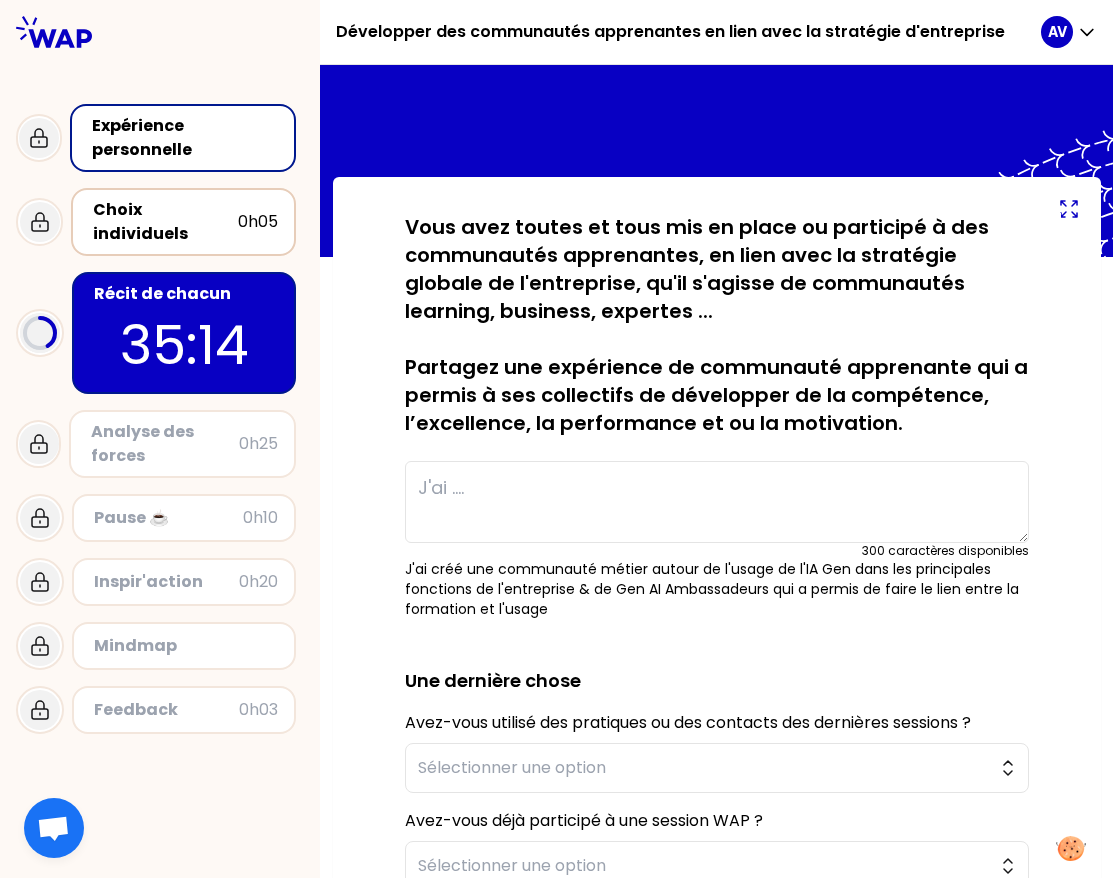 click on "Choix individuels" at bounding box center (165, 222) 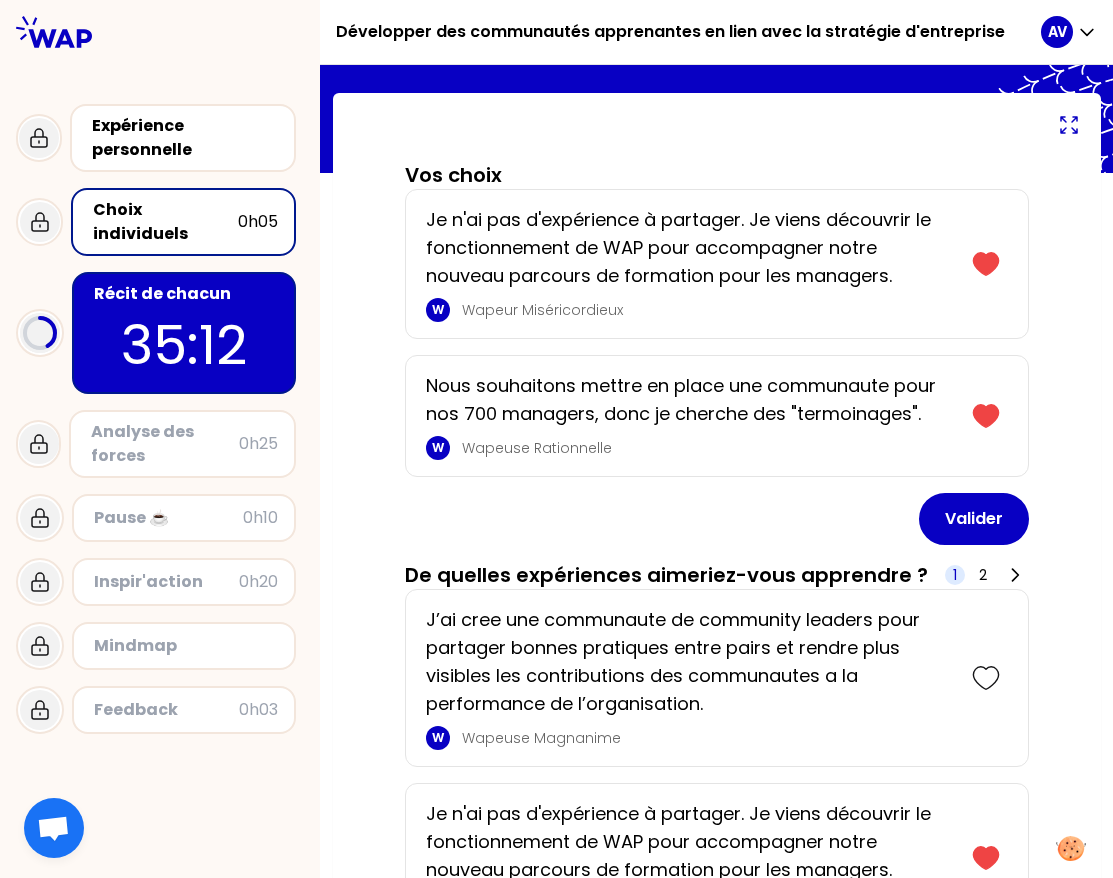 scroll, scrollTop: 150, scrollLeft: 0, axis: vertical 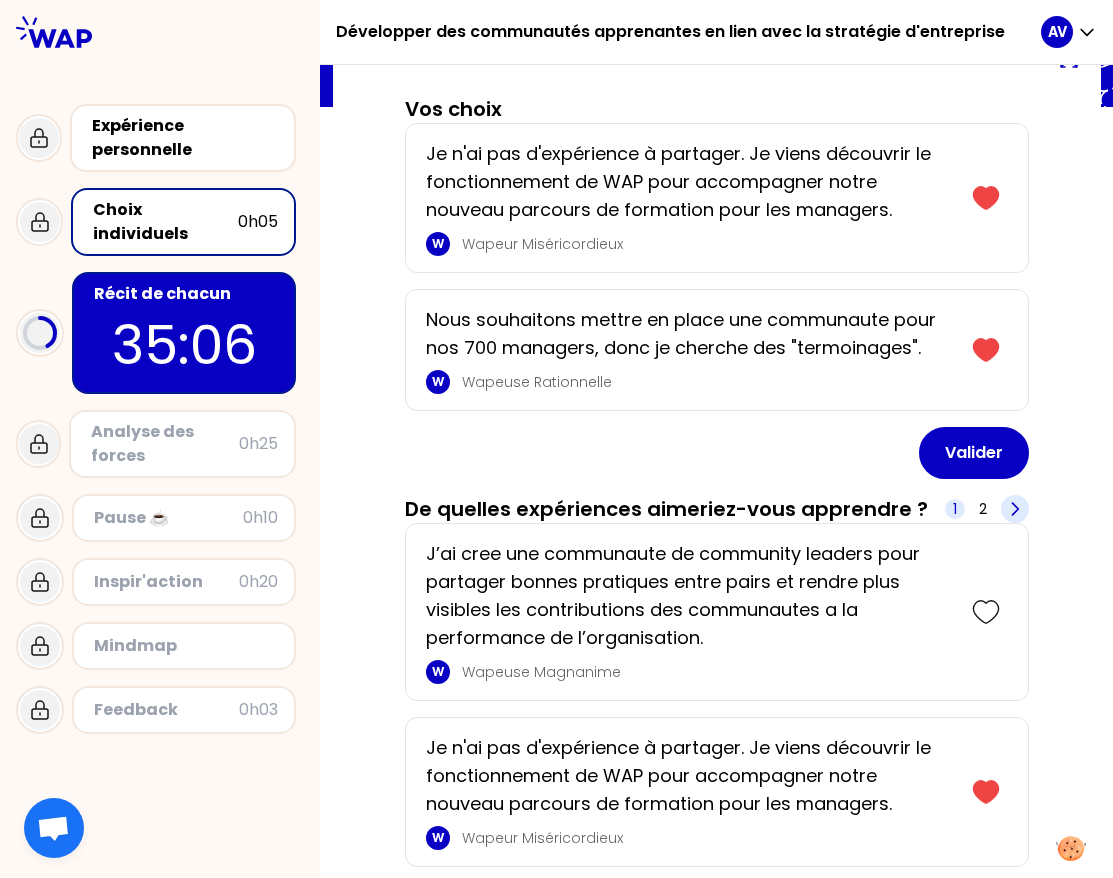 click 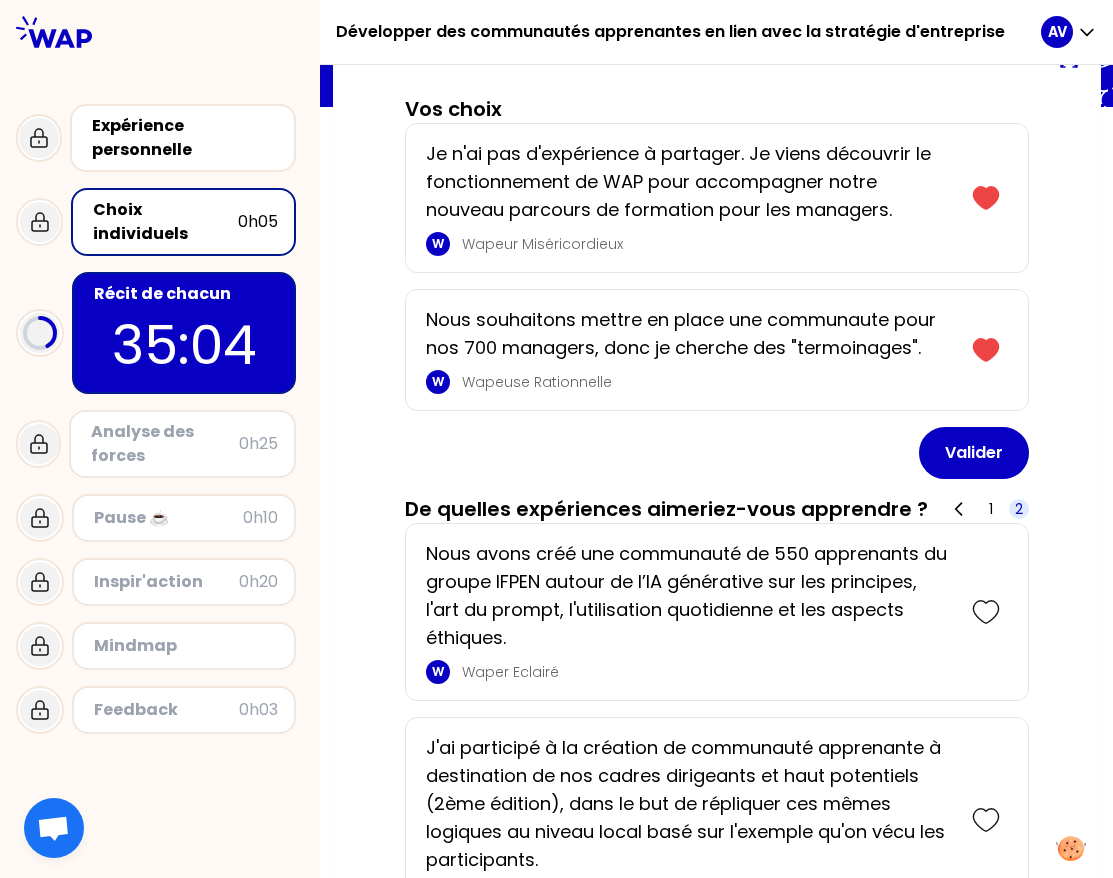 click on "1 2" at bounding box center (987, 509) 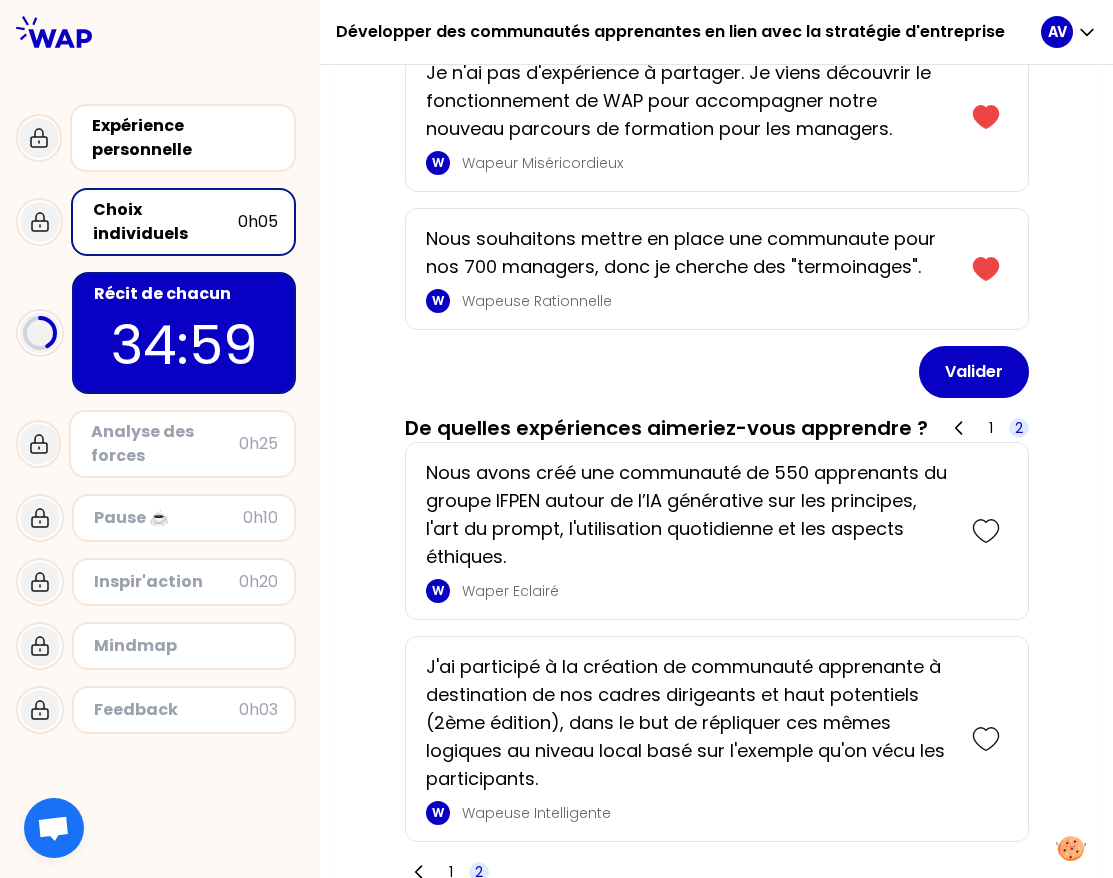 scroll, scrollTop: 300, scrollLeft: 0, axis: vertical 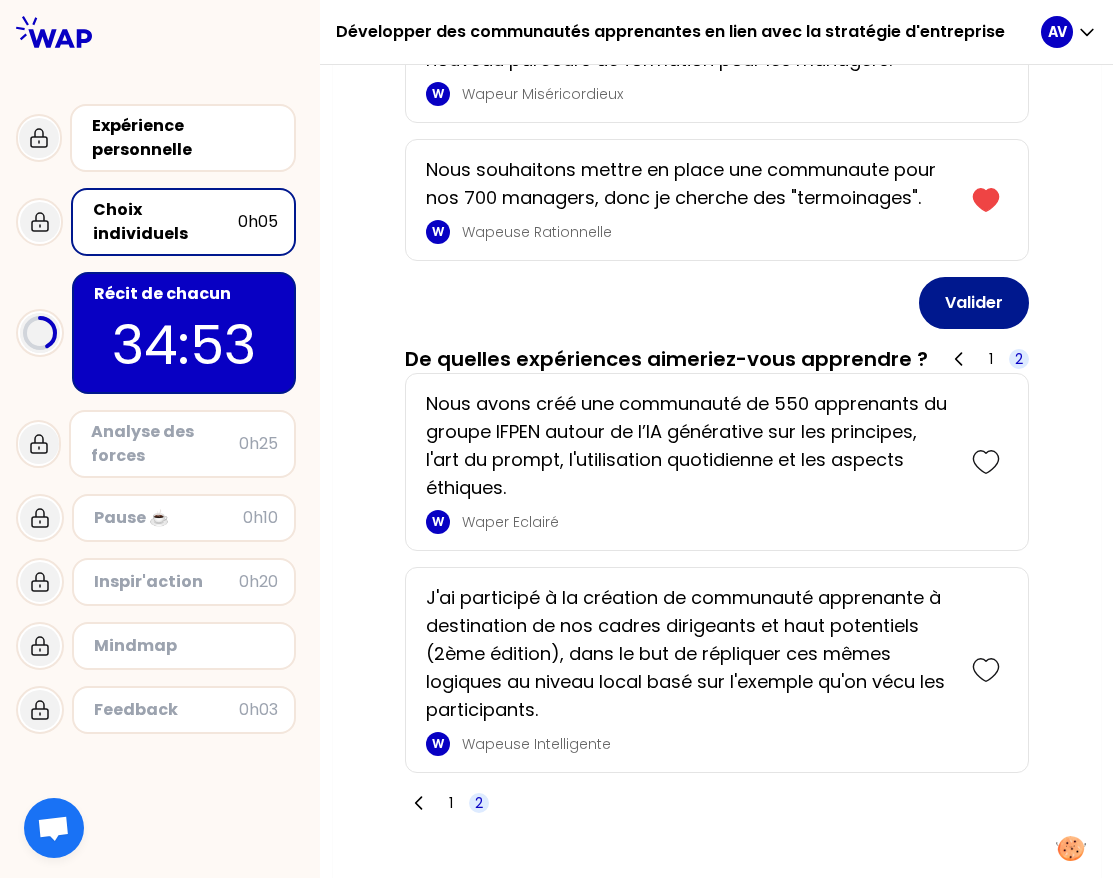 click on "Valider" at bounding box center (974, 303) 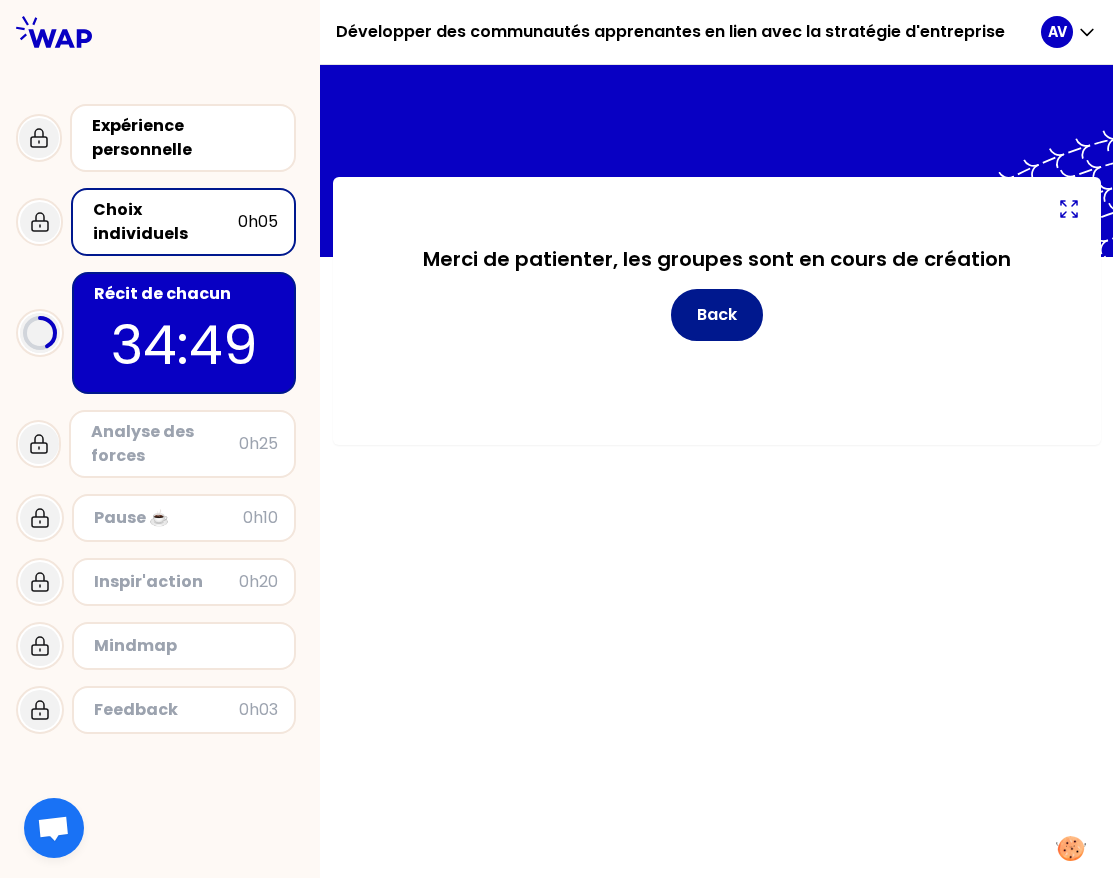 click on "Back" at bounding box center (717, 315) 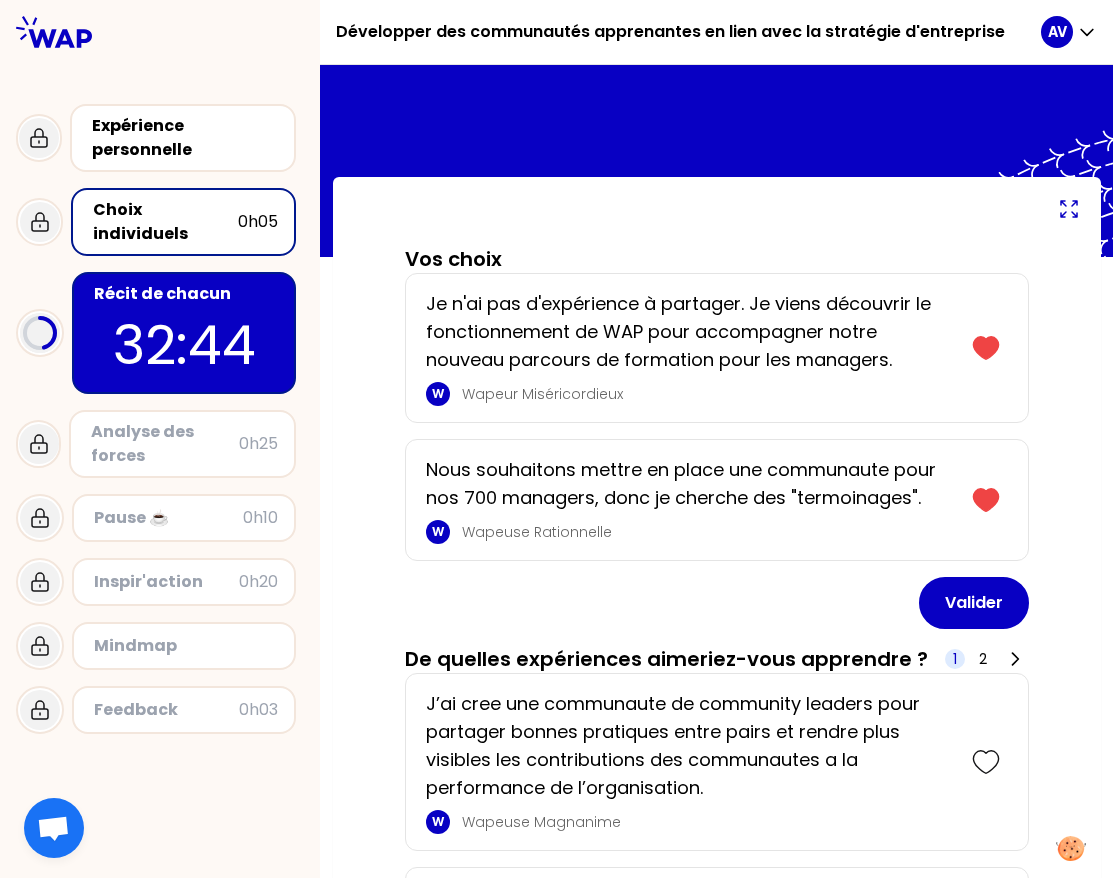 click on "Choix individuels" at bounding box center (165, 222) 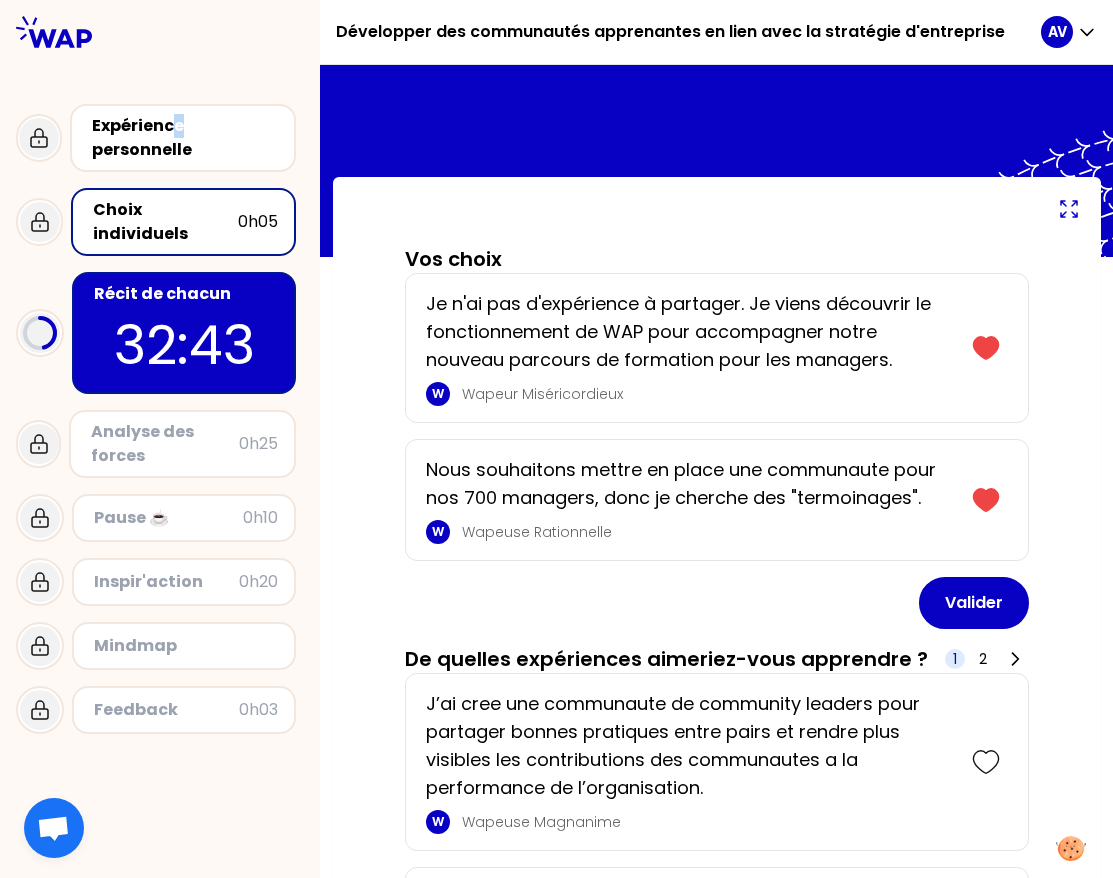drag, startPoint x: 230, startPoint y: 221, endPoint x: 179, endPoint y: 100, distance: 131.30879 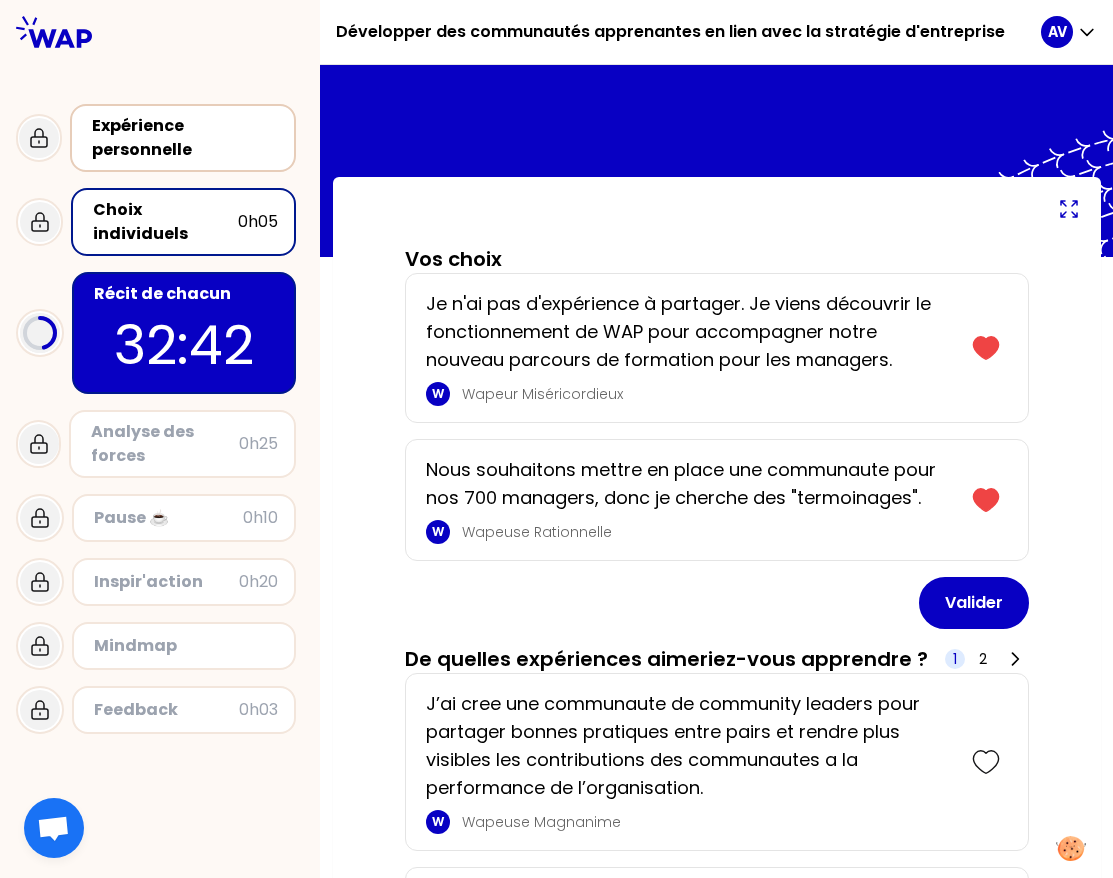 drag, startPoint x: 179, startPoint y: 100, endPoint x: 147, endPoint y: 148, distance: 57.68882 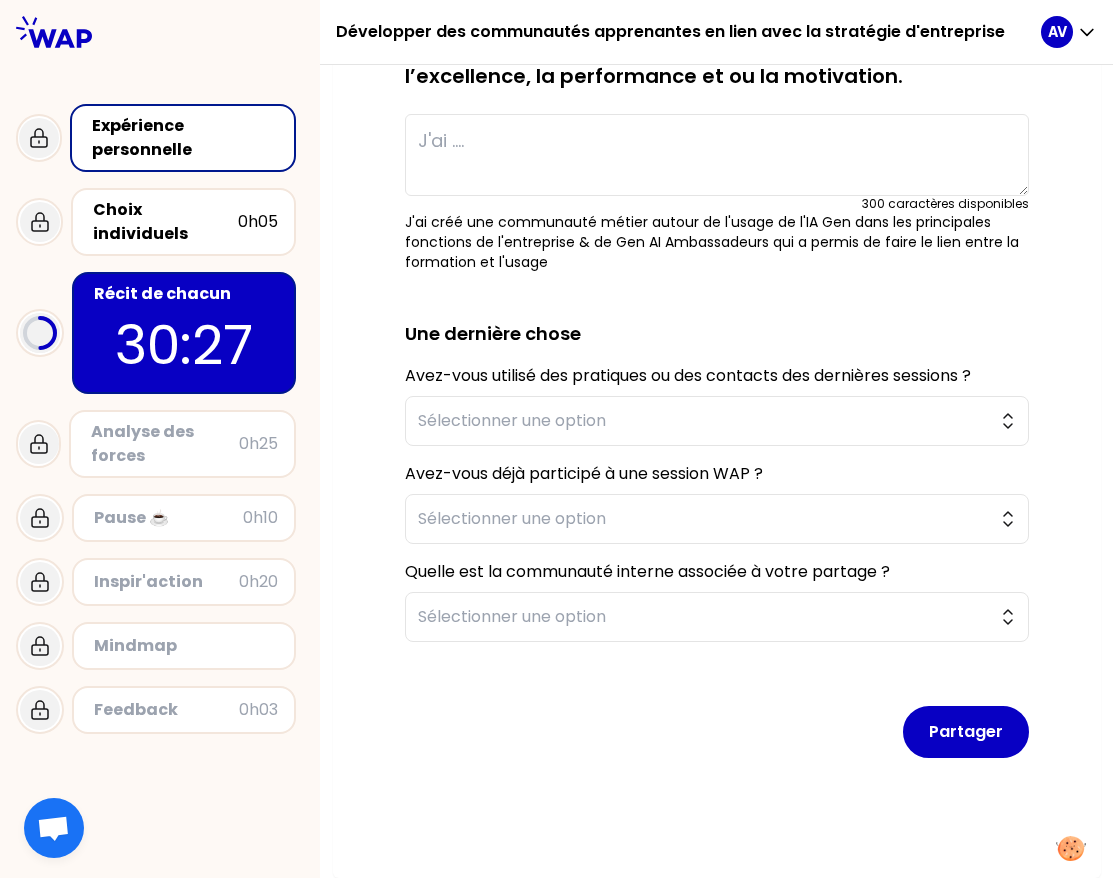 scroll, scrollTop: 0, scrollLeft: 0, axis: both 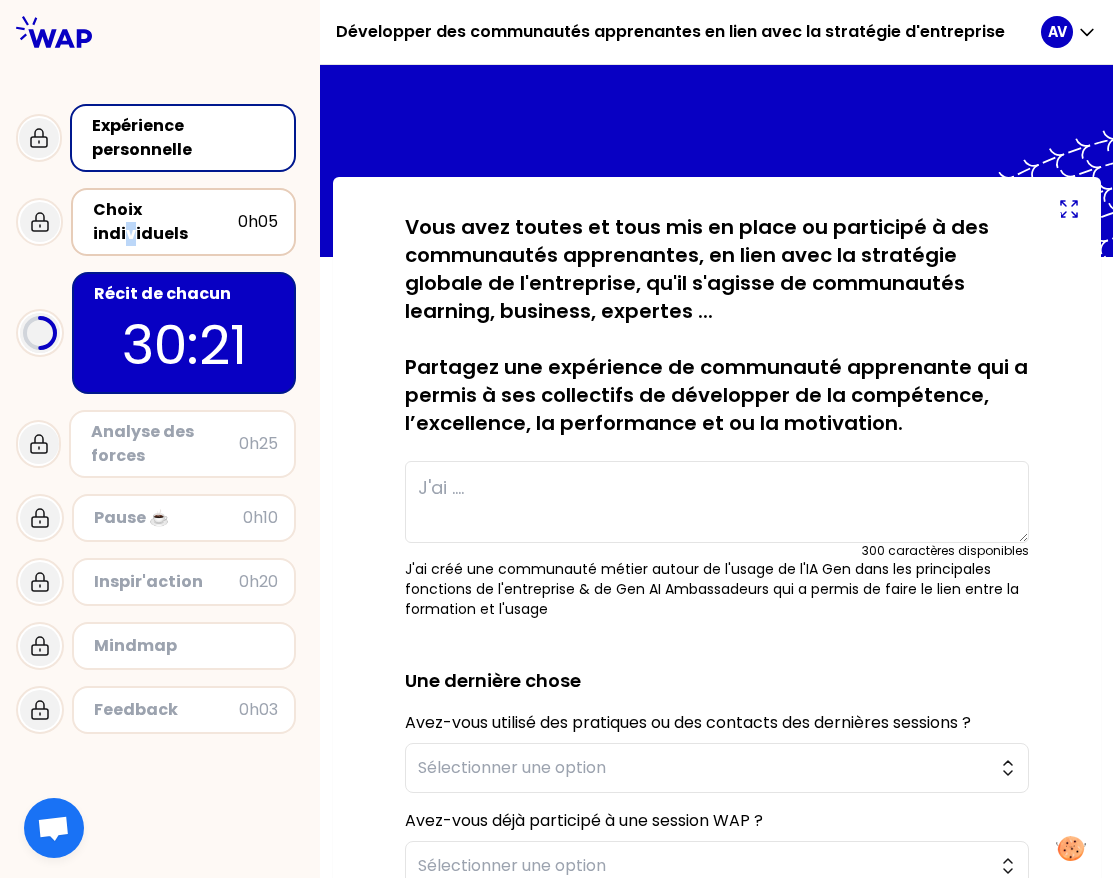 click on "Choix individuels" at bounding box center (165, 222) 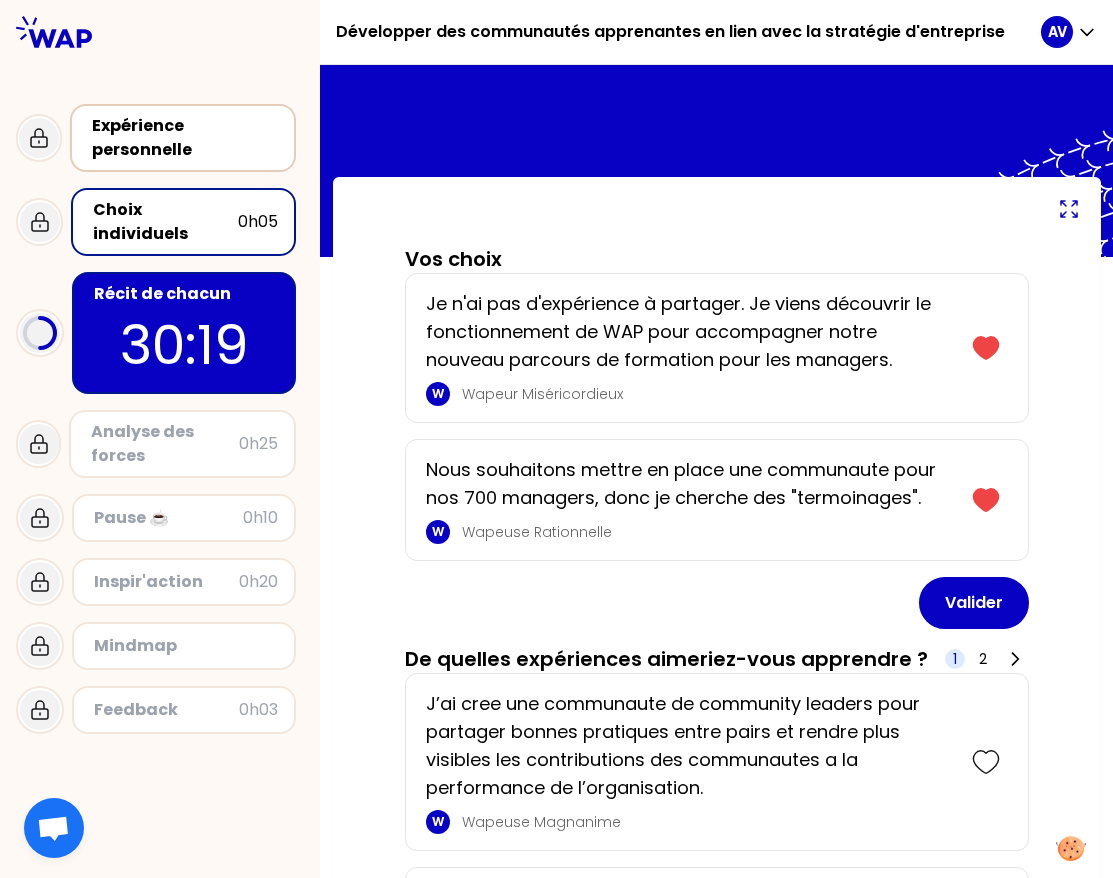 drag, startPoint x: 185, startPoint y: 209, endPoint x: 161, endPoint y: 146, distance: 67.41662 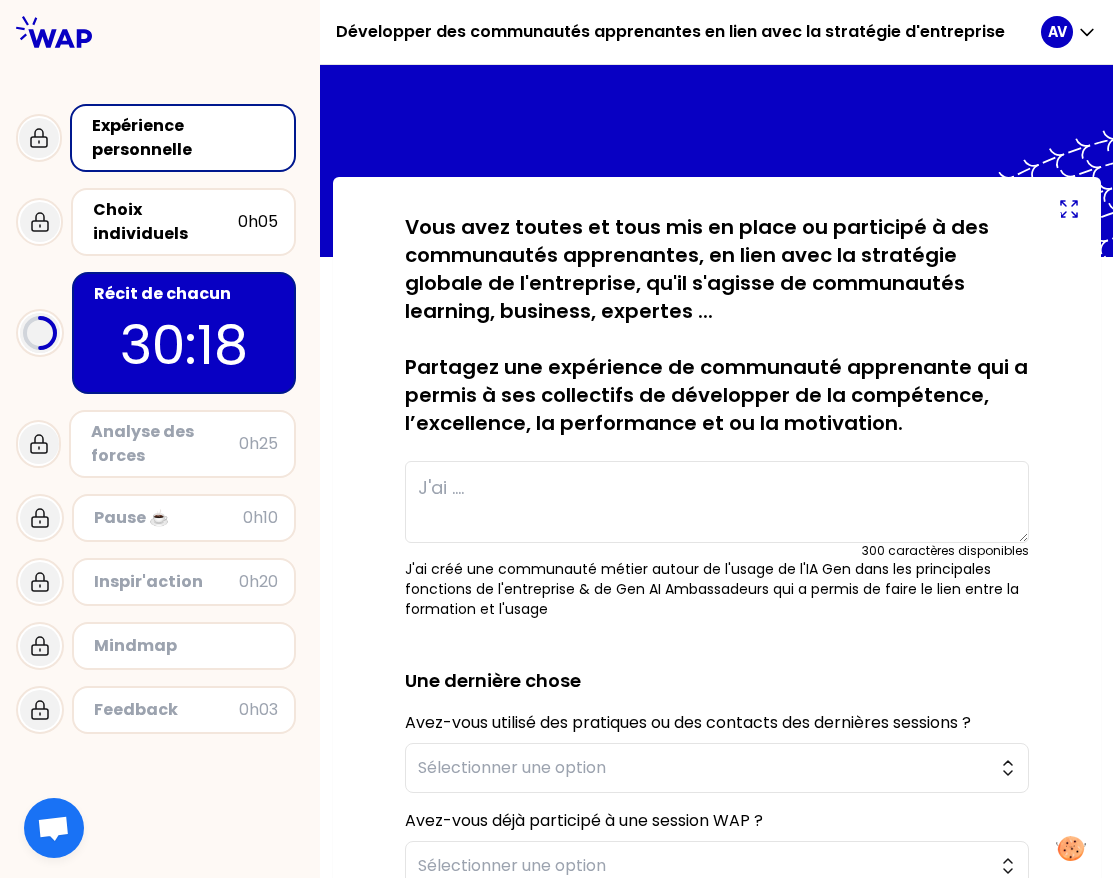 click on "30:18" at bounding box center [184, 345] 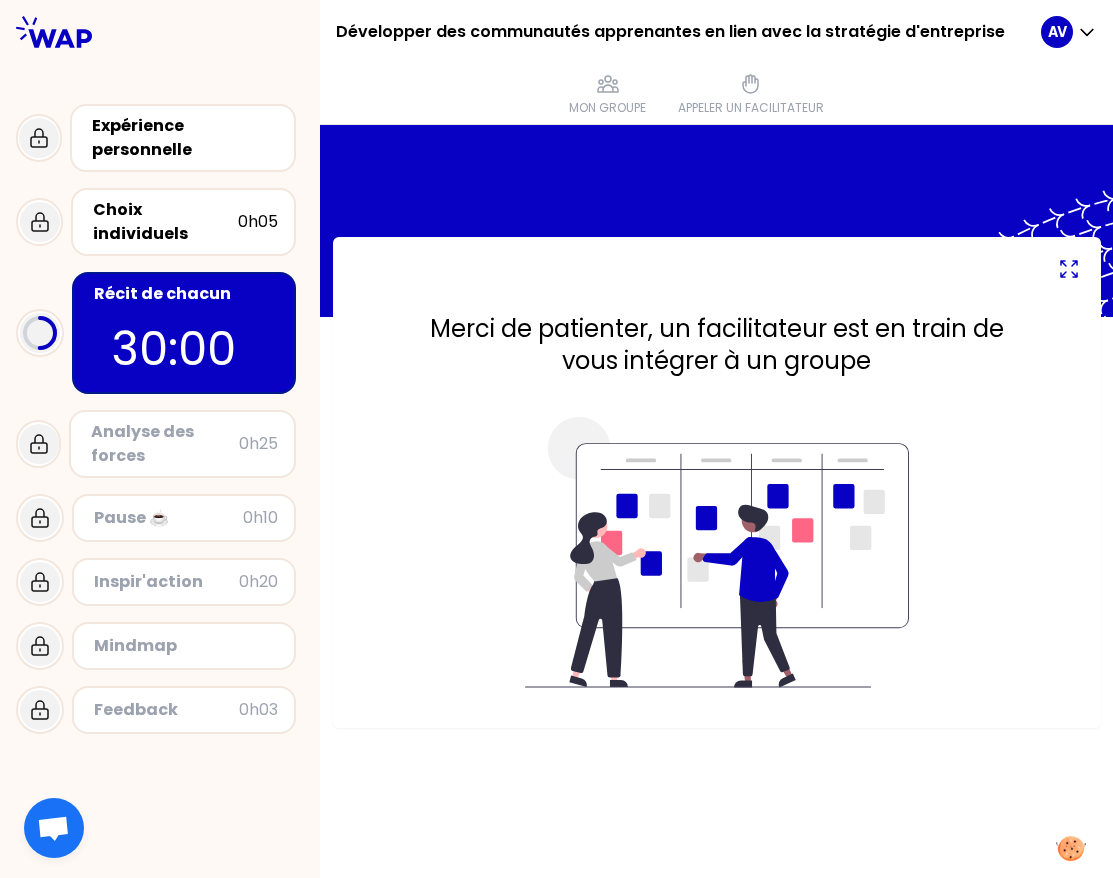 click at bounding box center [53, 830] 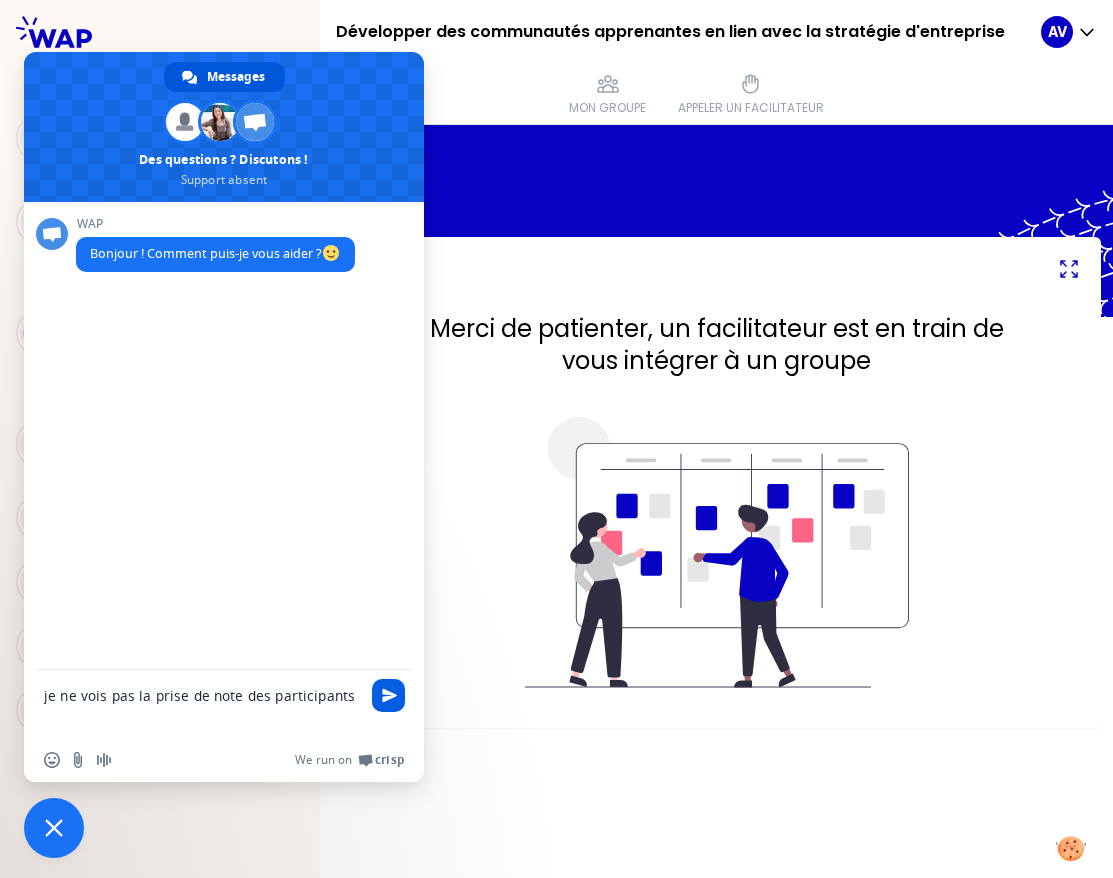 type on "je ne vois pas la prise de note des participants" 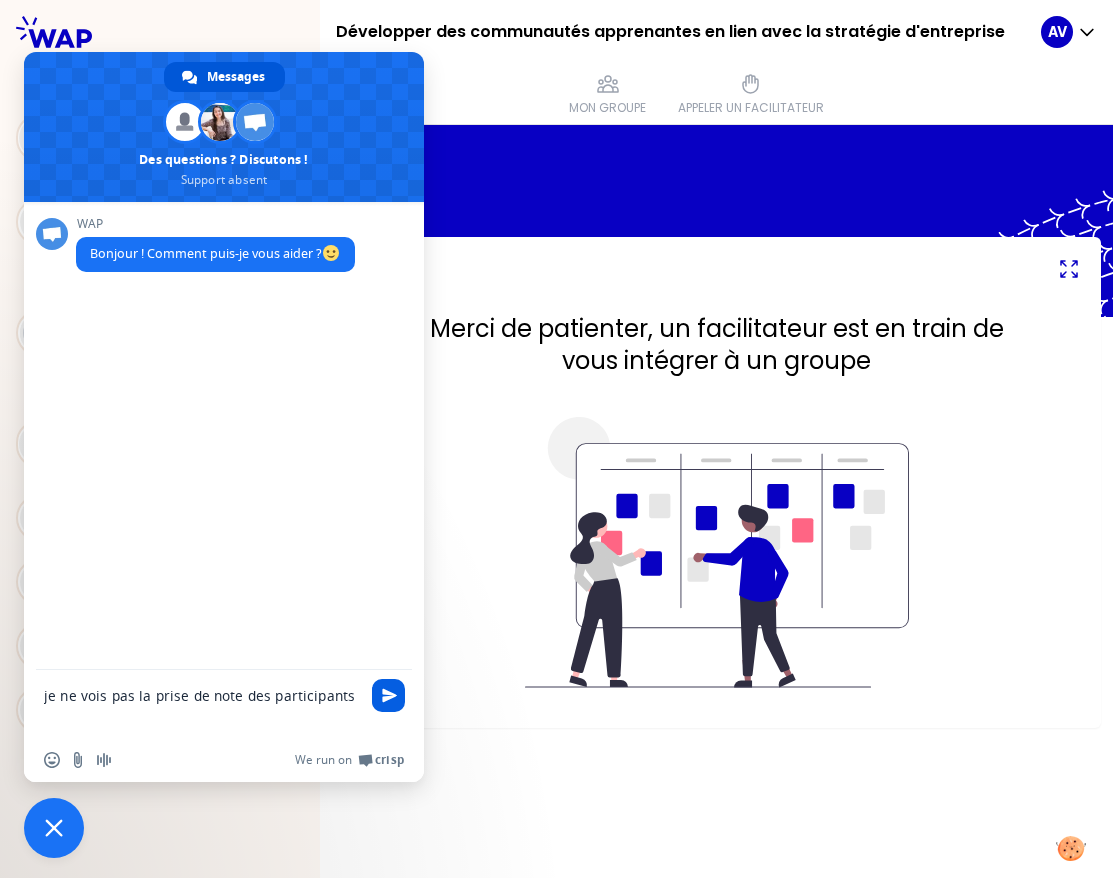 click at bounding box center (389, 695) 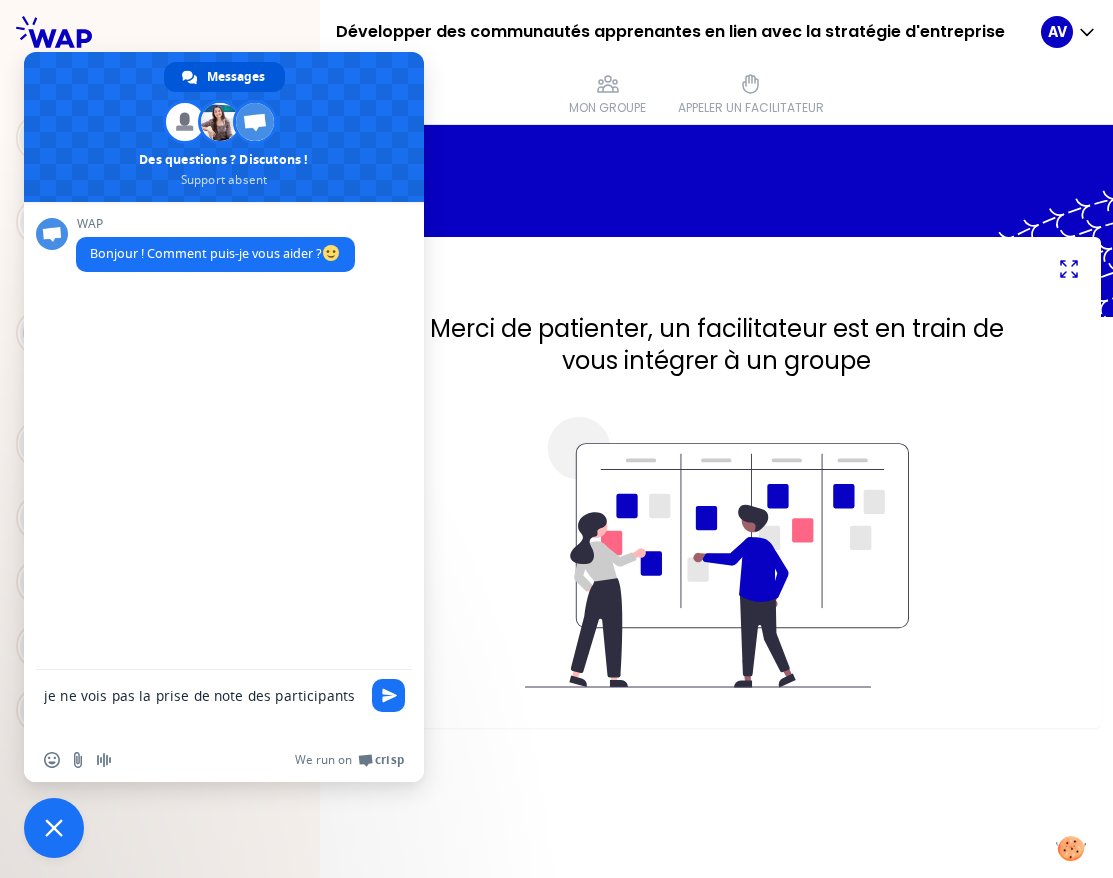 type 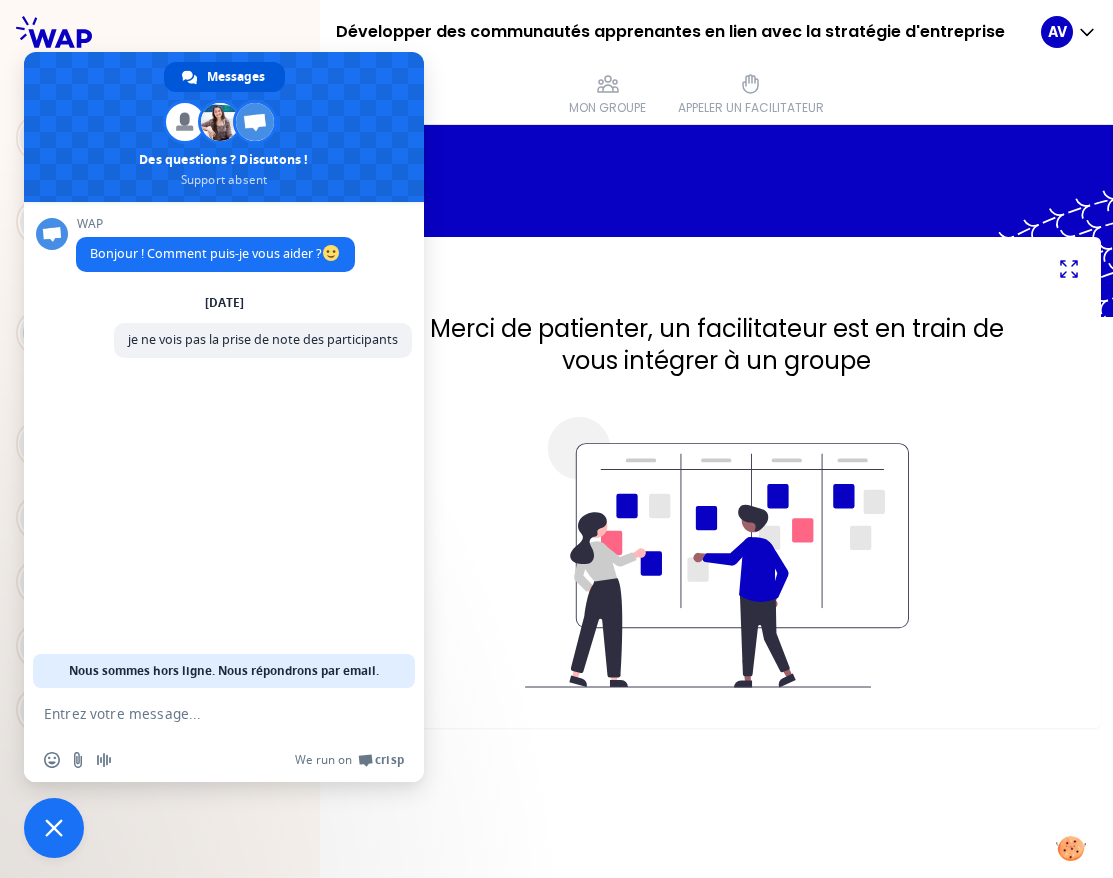 click at bounding box center (54, 828) 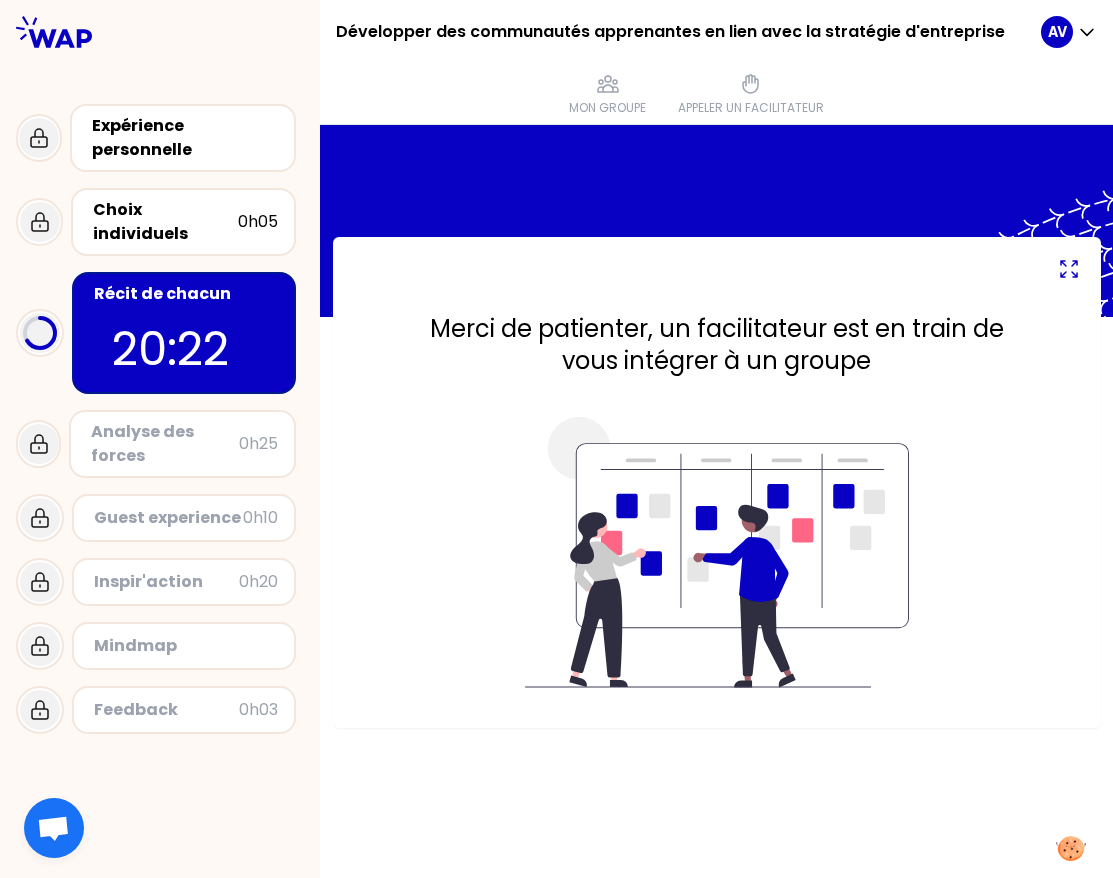click at bounding box center [53, 830] 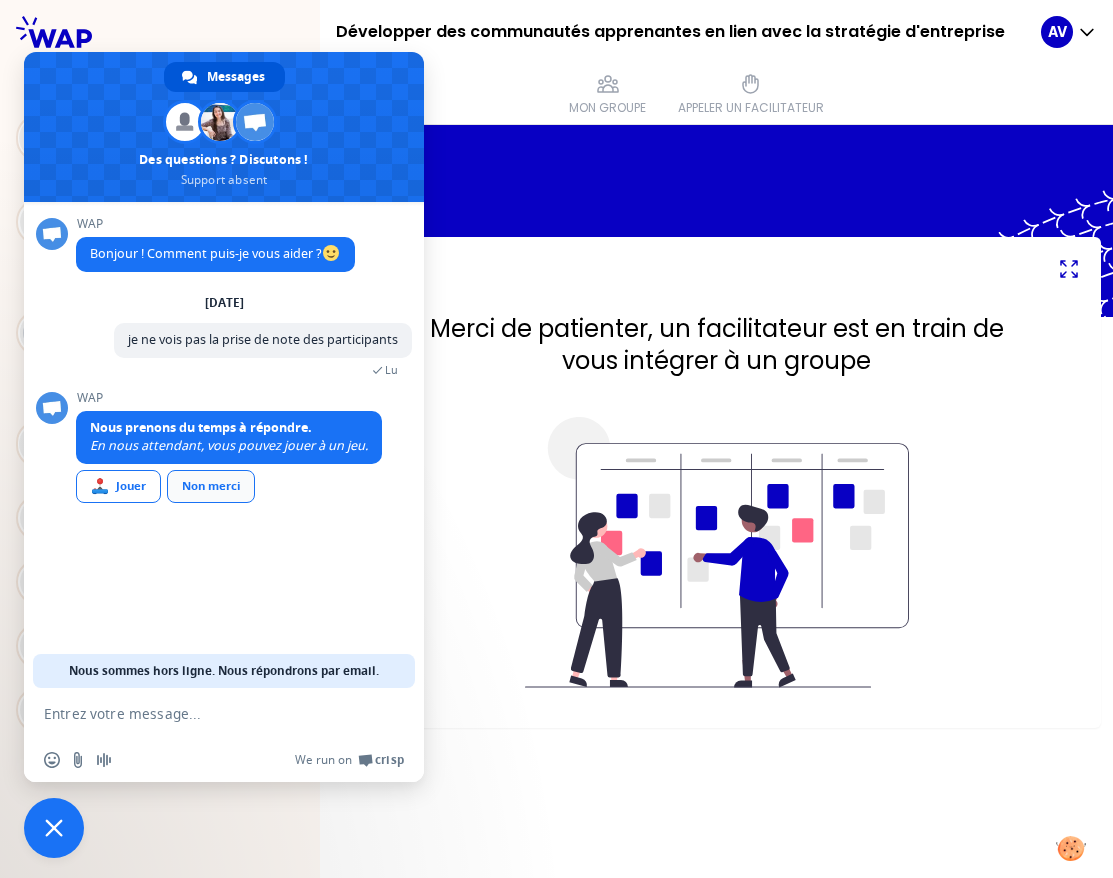 click on "Non merci" at bounding box center (211, 486) 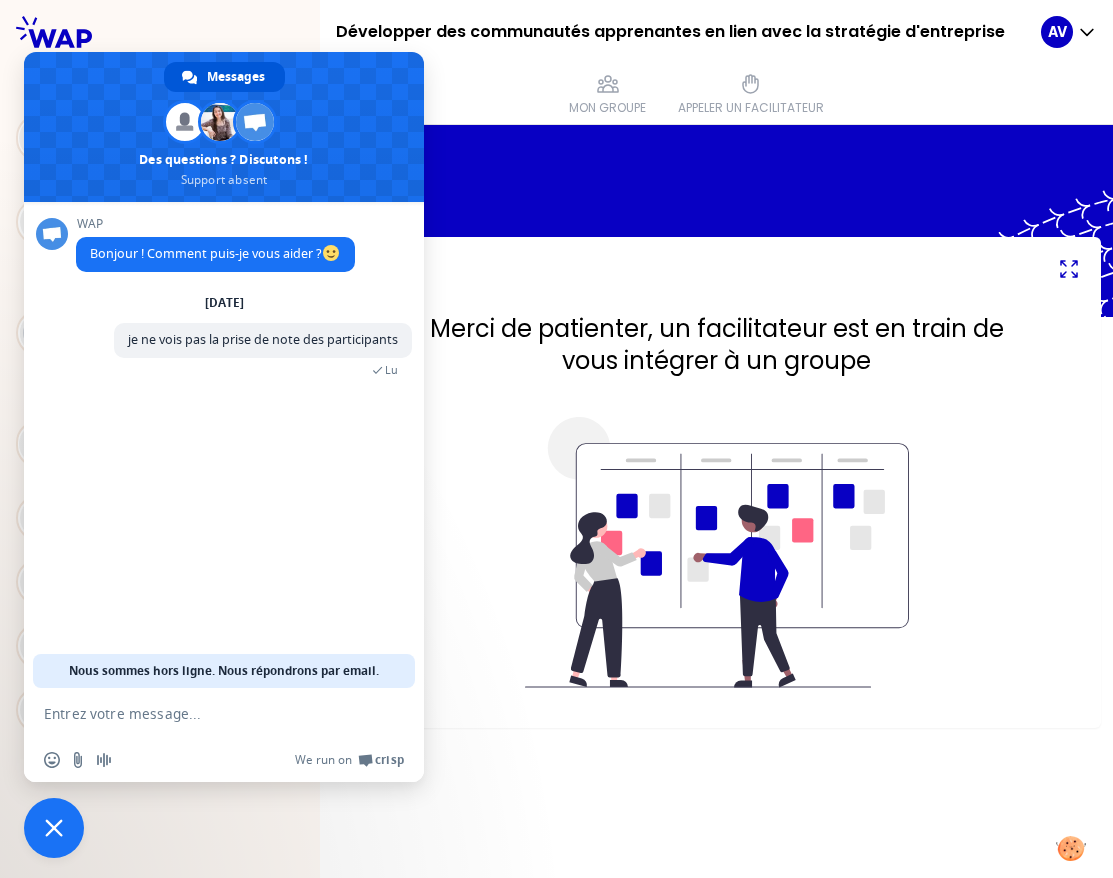 click on "Merci de patienter, un facilitateur est en train de vous intégrer à un groupe" at bounding box center [716, 501] 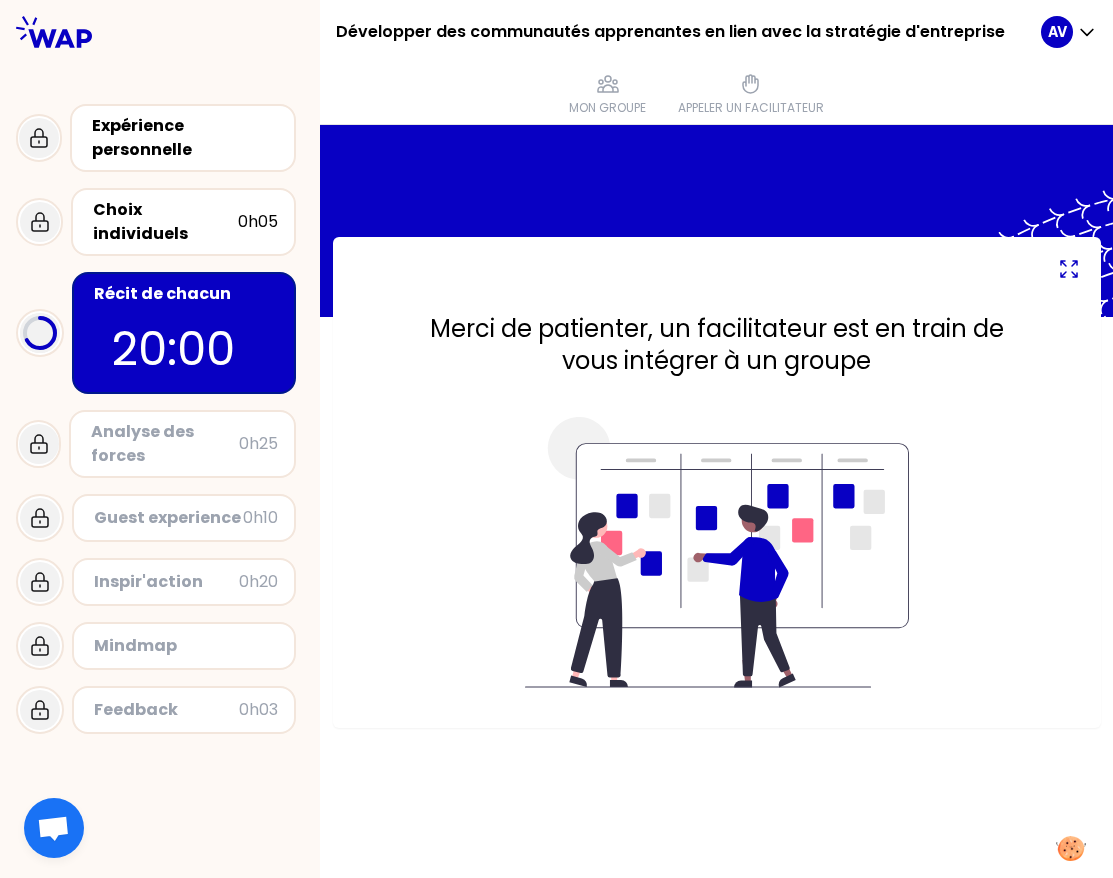 click on "Récit de chacun 20:00" at bounding box center [184, 333] 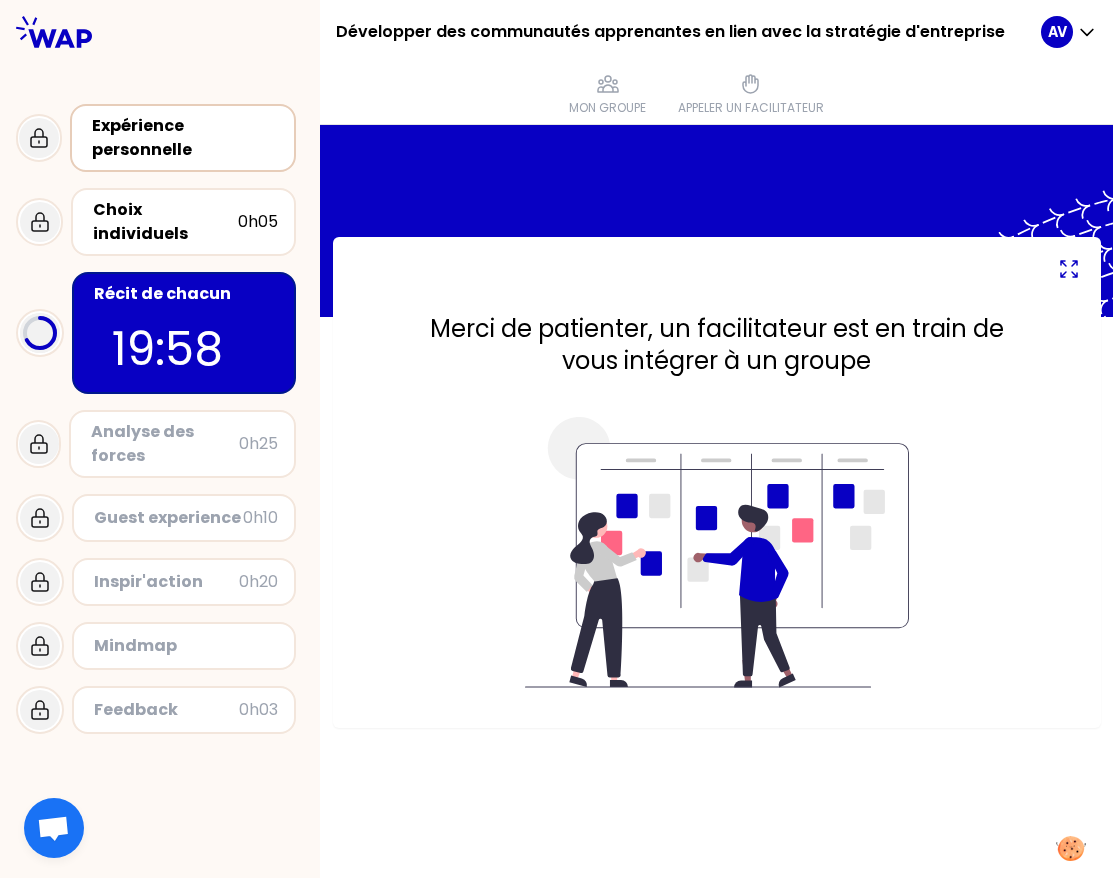 click on "Expérience personnelle" at bounding box center [185, 138] 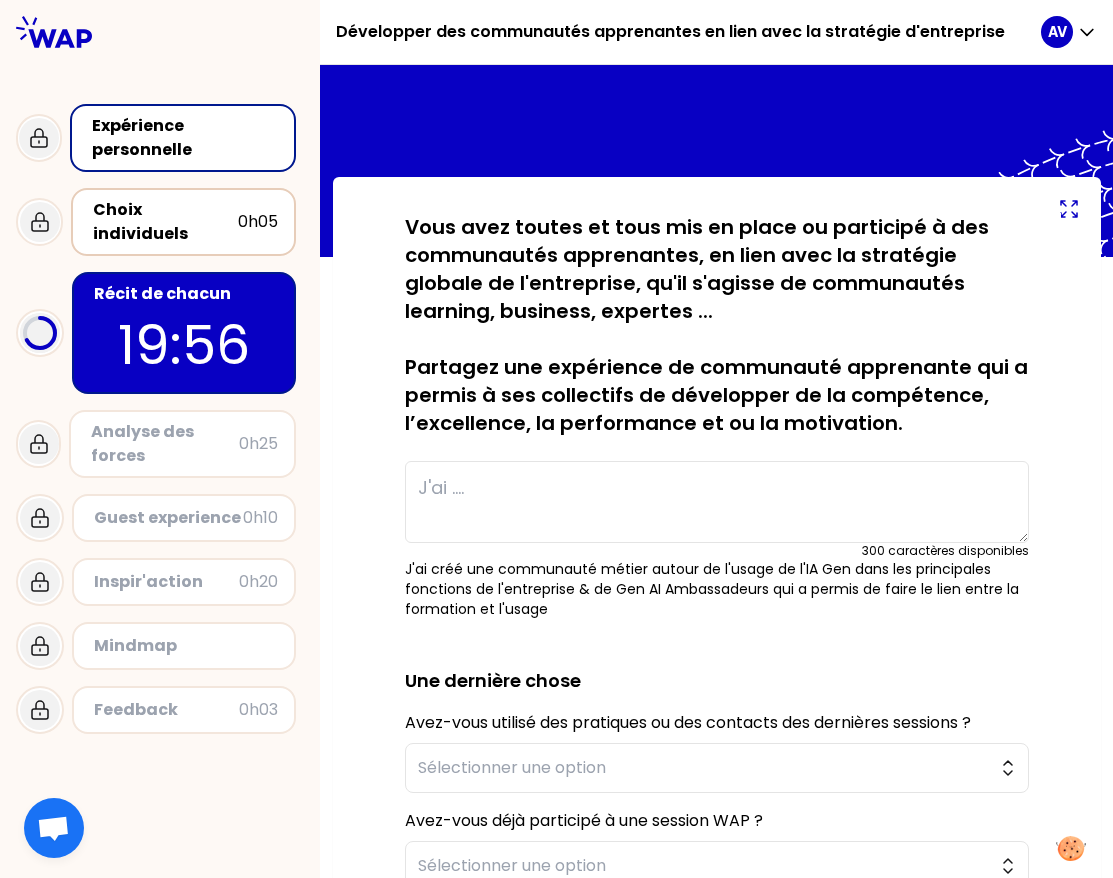 click on "Choix individuels" at bounding box center (165, 222) 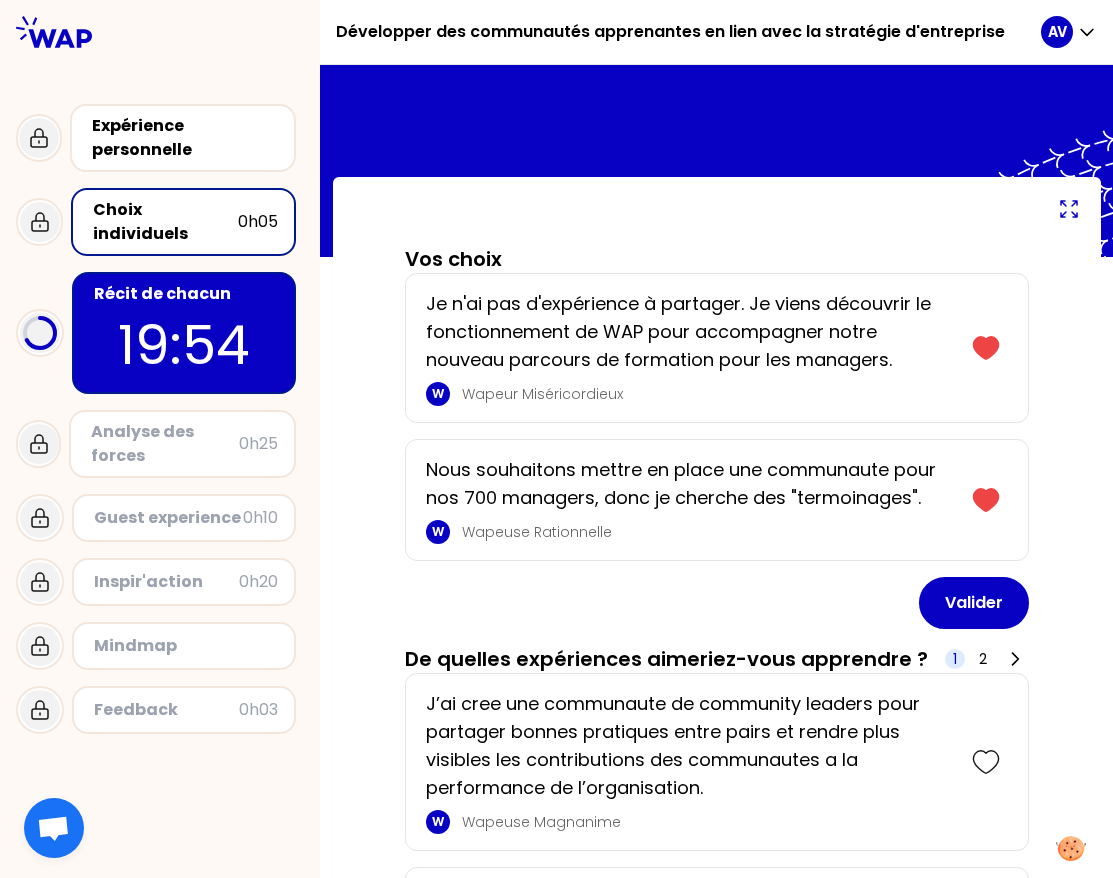 click on "19:54" at bounding box center (184, 345) 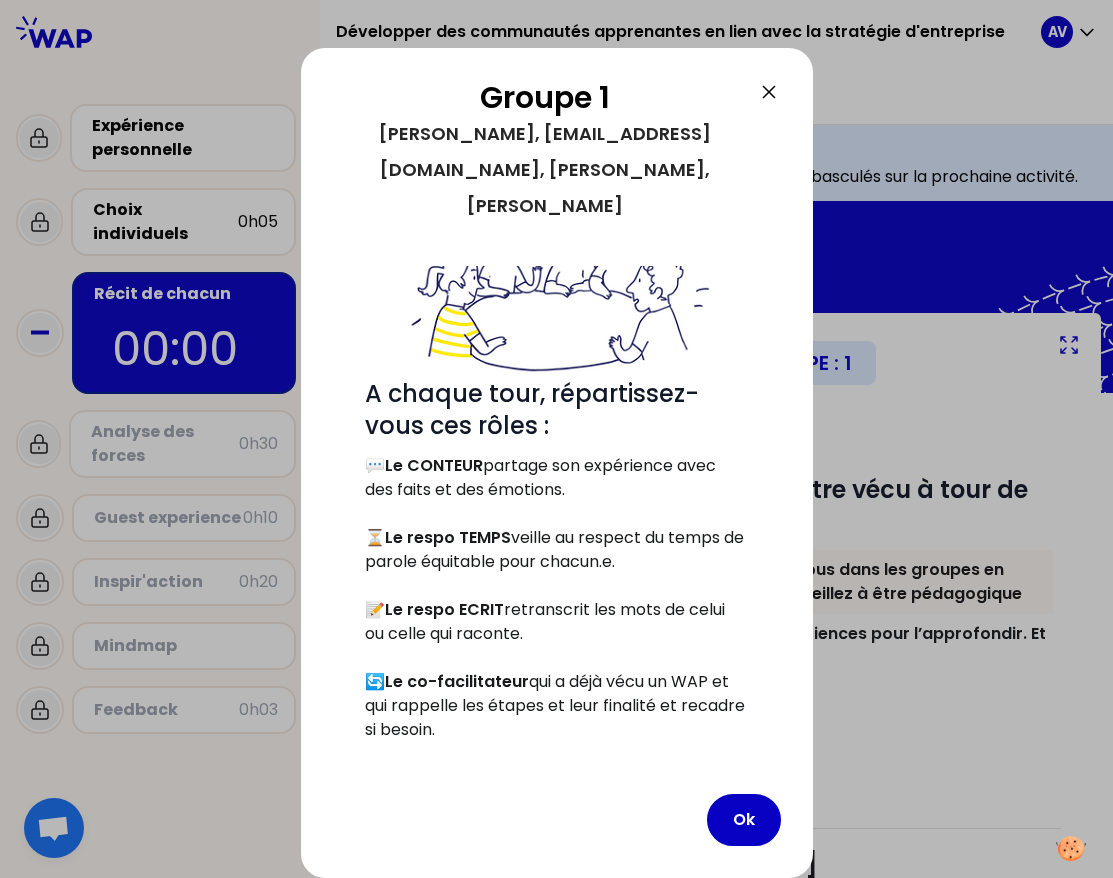 scroll, scrollTop: 0, scrollLeft: 0, axis: both 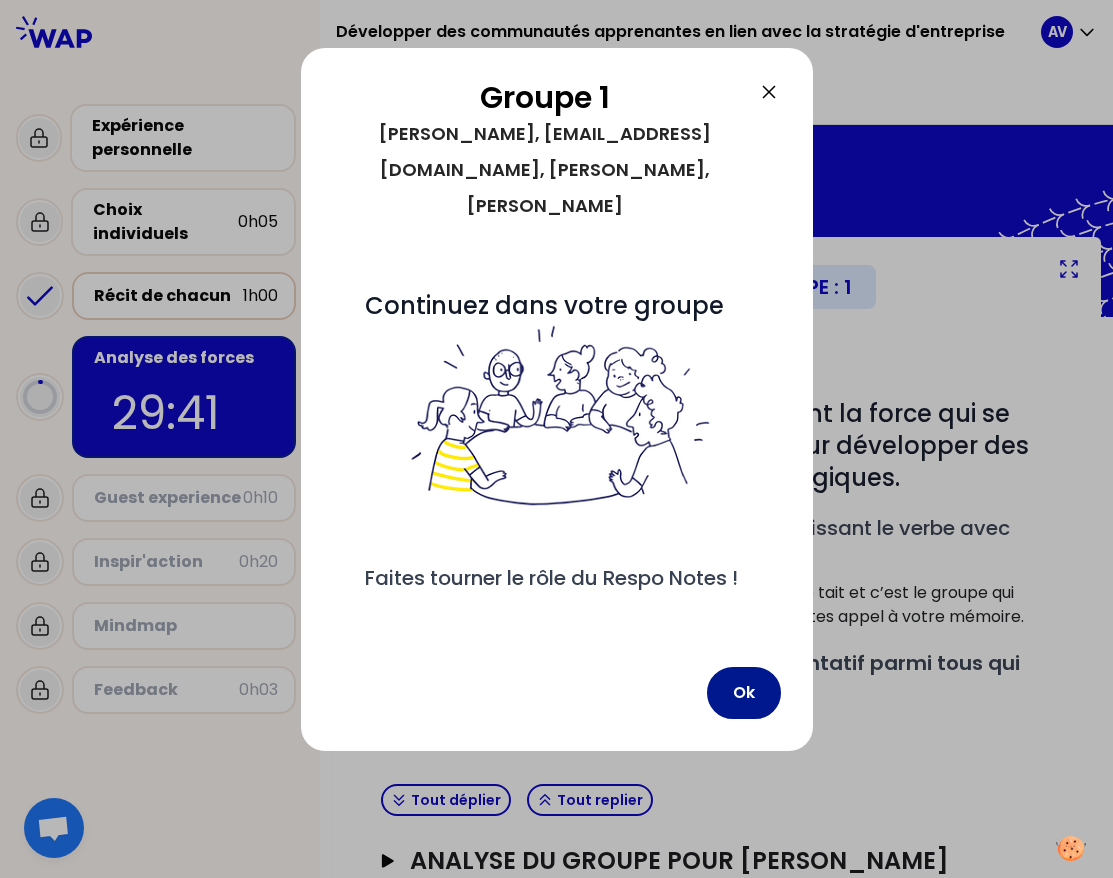 click on "Ok" at bounding box center [744, 693] 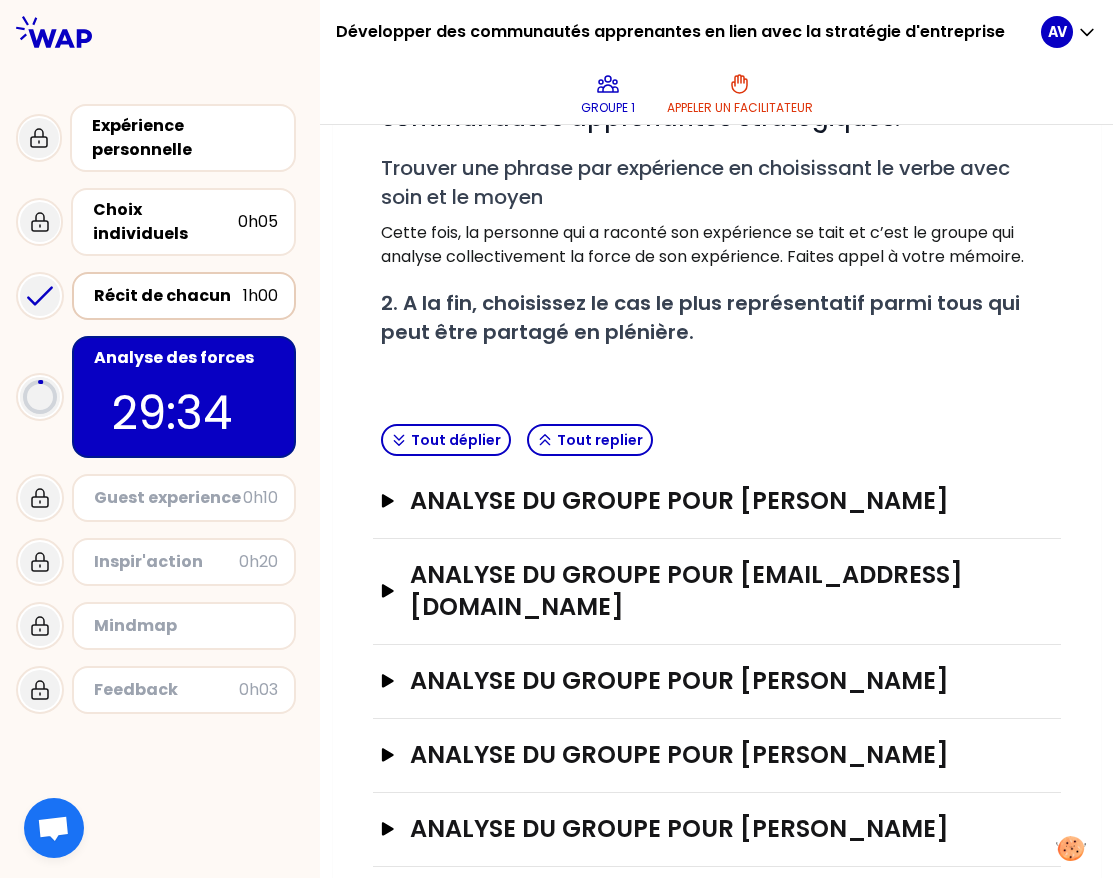scroll, scrollTop: 421, scrollLeft: 0, axis: vertical 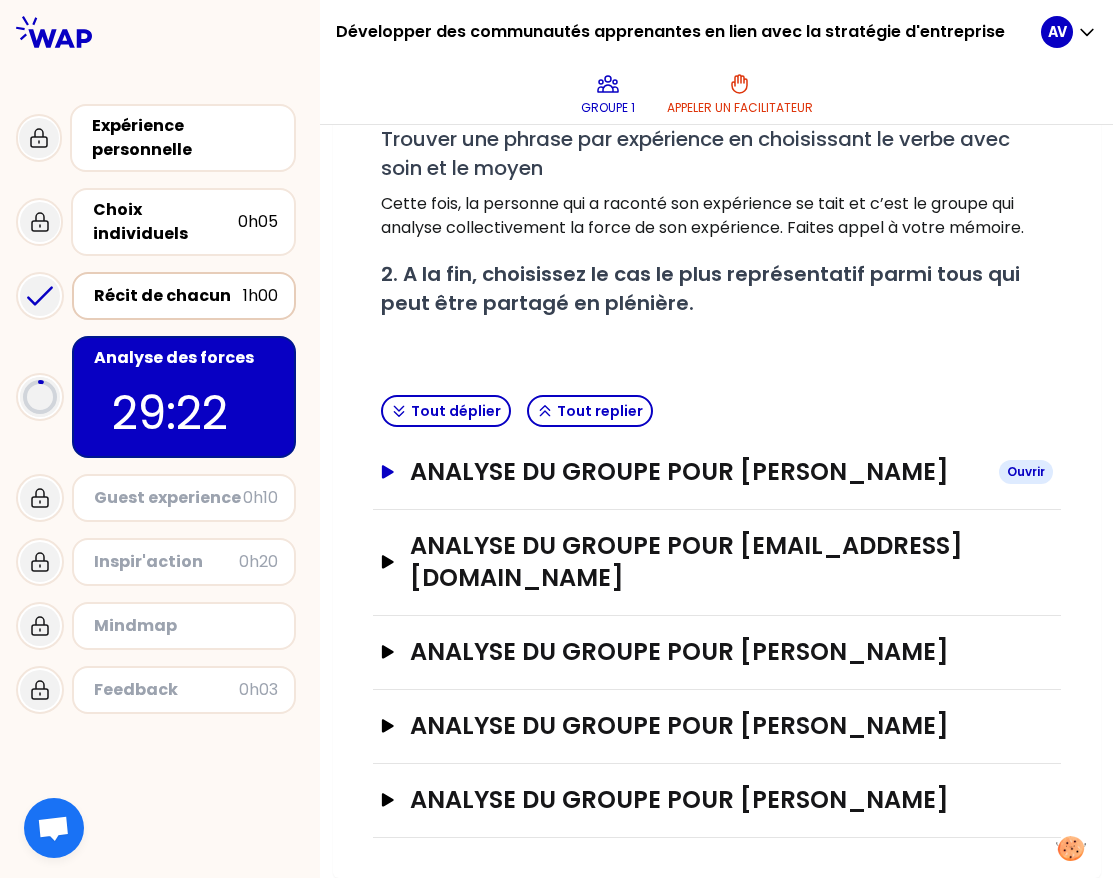 click on "analyse du groupe pour [PERSON_NAME]" at bounding box center [696, 472] 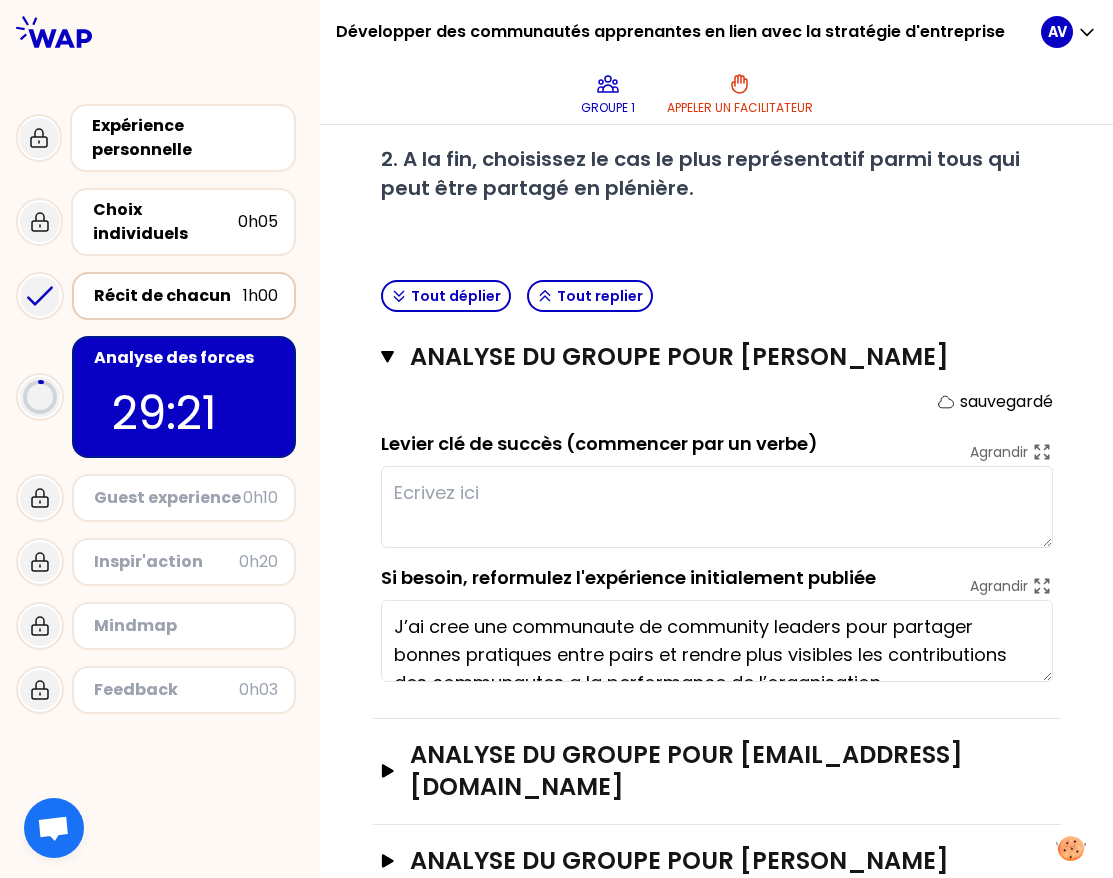 scroll, scrollTop: 721, scrollLeft: 0, axis: vertical 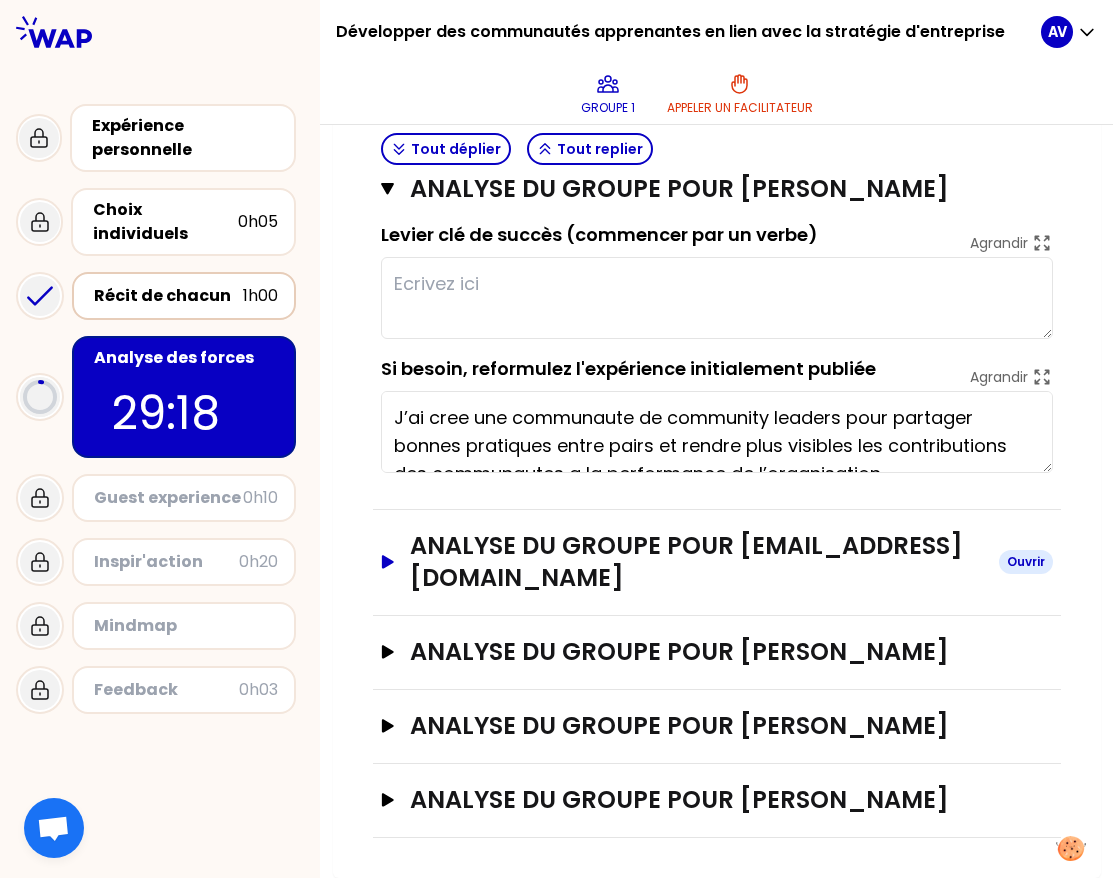 click on "analyse du groupe pour [EMAIL_ADDRESS][DOMAIN_NAME]" at bounding box center (696, 562) 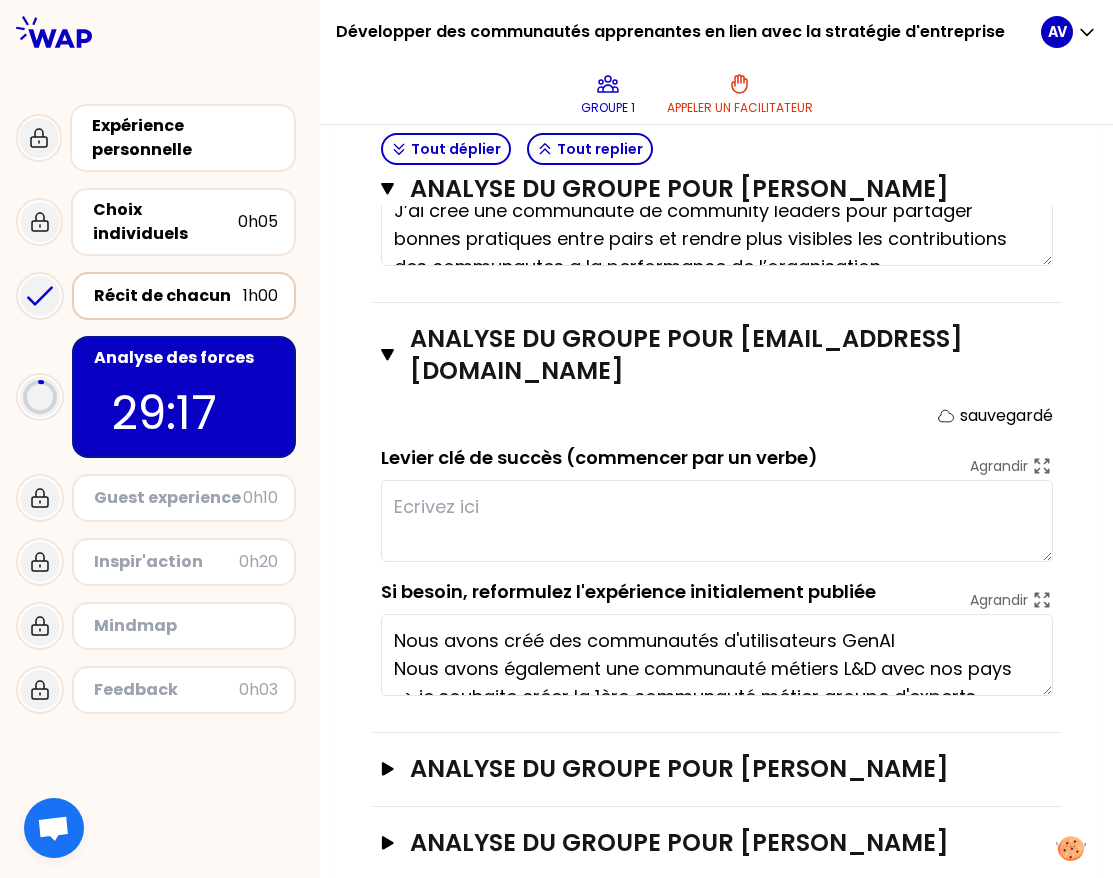 scroll, scrollTop: 1069, scrollLeft: 0, axis: vertical 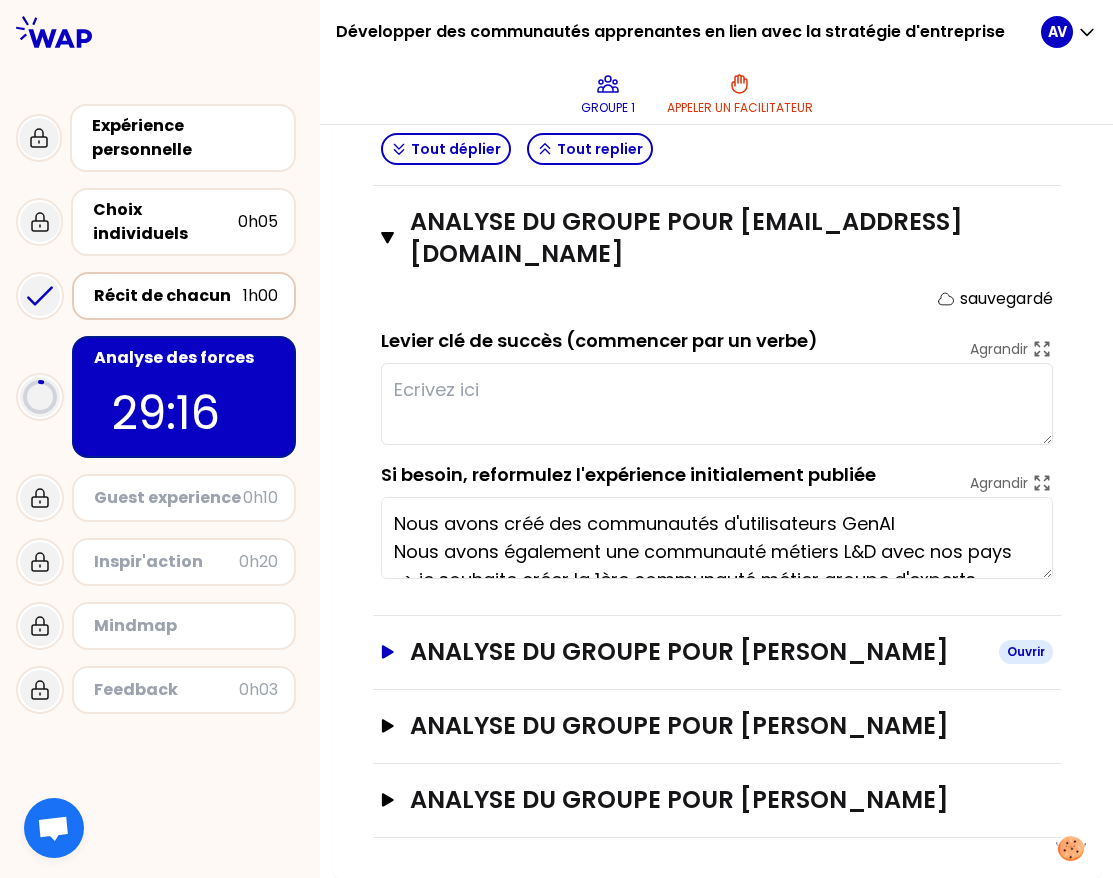 click on "analyse du groupe pour [PERSON_NAME]" at bounding box center [696, 652] 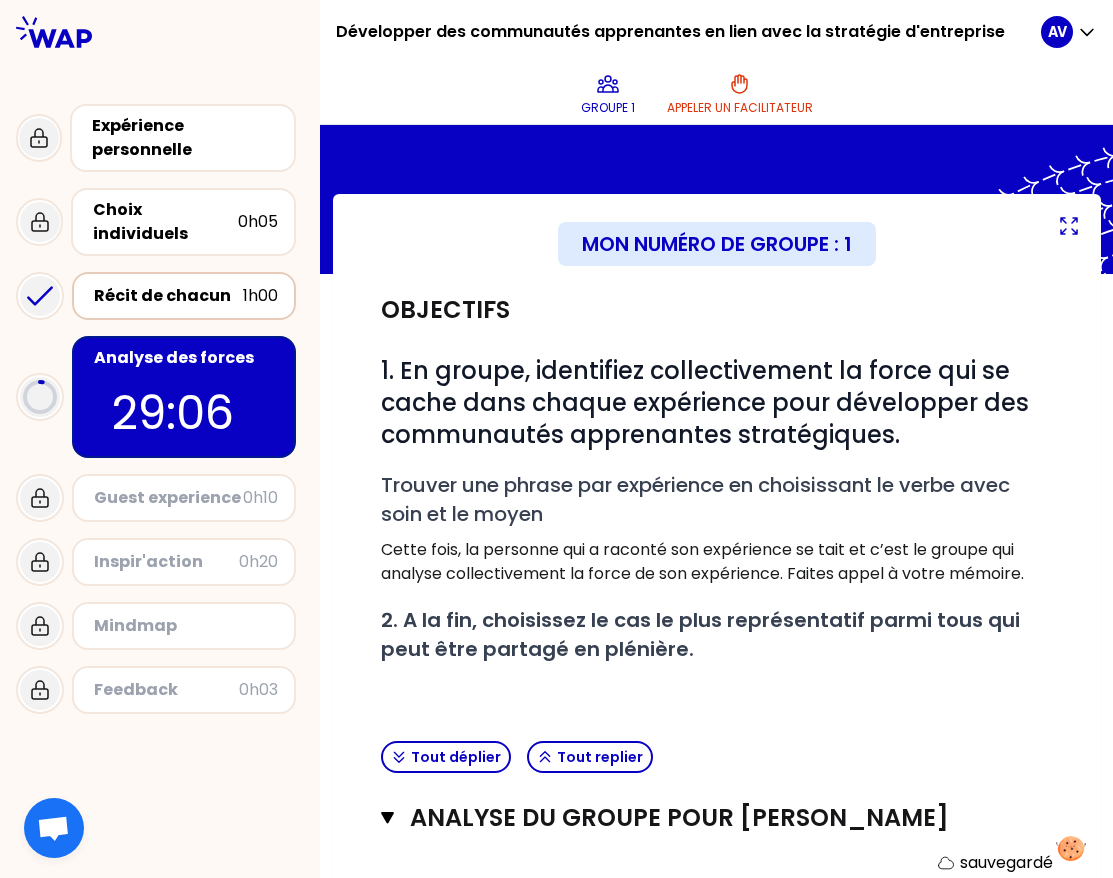 scroll, scrollTop: 493, scrollLeft: 0, axis: vertical 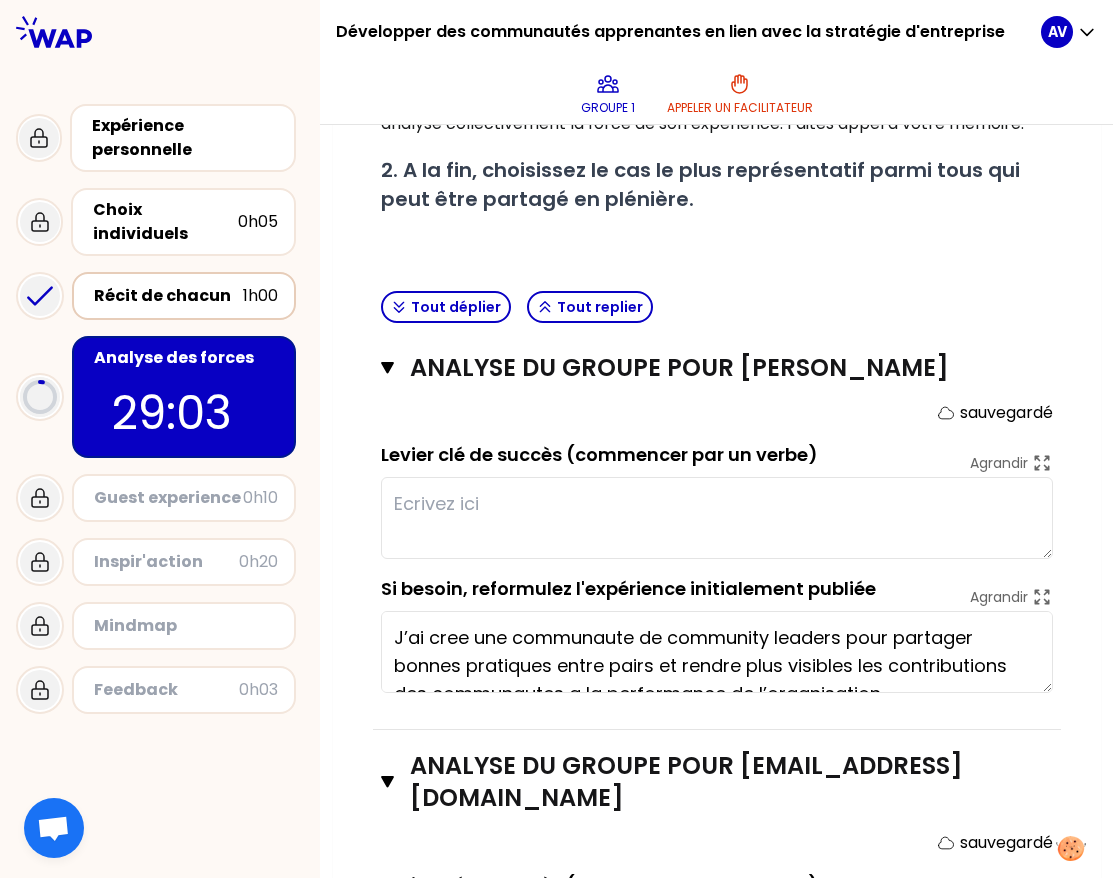 click on "analyse du groupe pour [PERSON_NAME] Fermer sauvegardé Levier clé de succès (commencer par un verbe) Agrandir Si besoin, reformulez l'expérience initialement publiée Agrandir J’ai cree une communaute de community leaders pour partager bonnes pratiques entre pairs et rendre plus visibles les contributions des communautes a la performance de l’organisation." at bounding box center [717, 531] 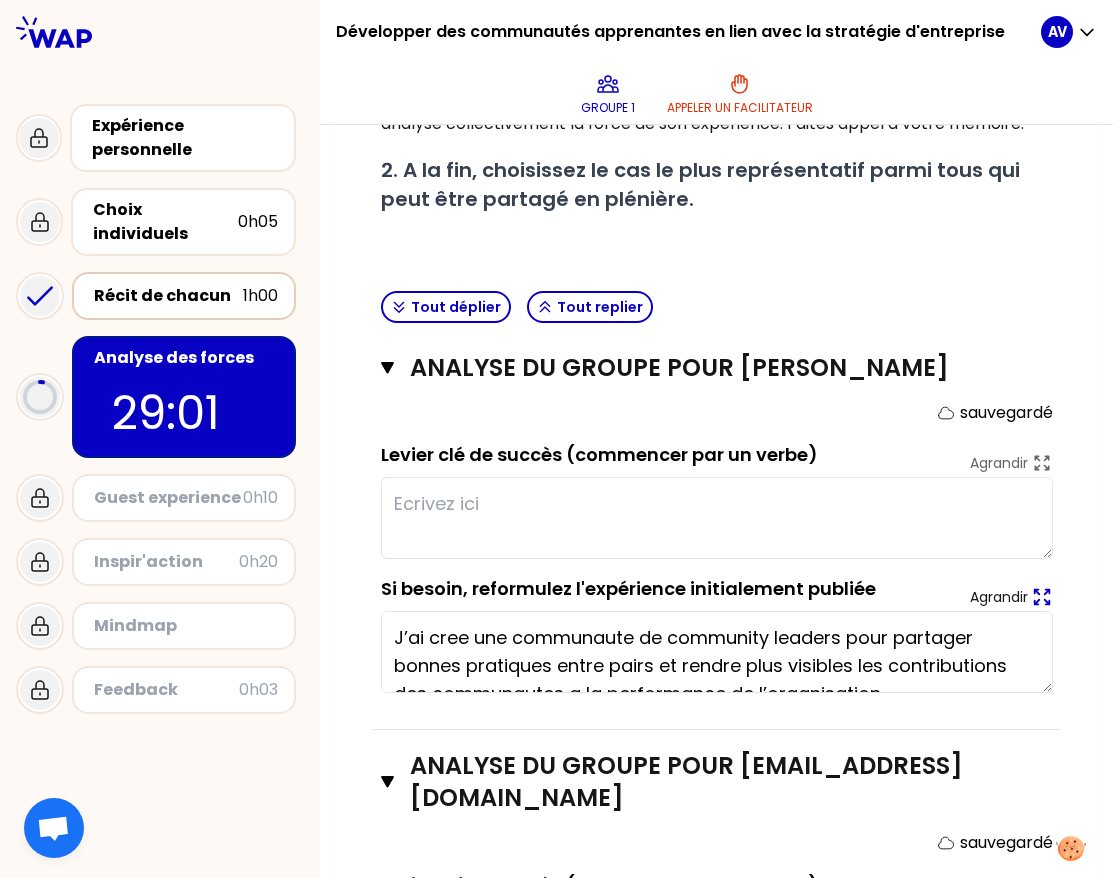 click 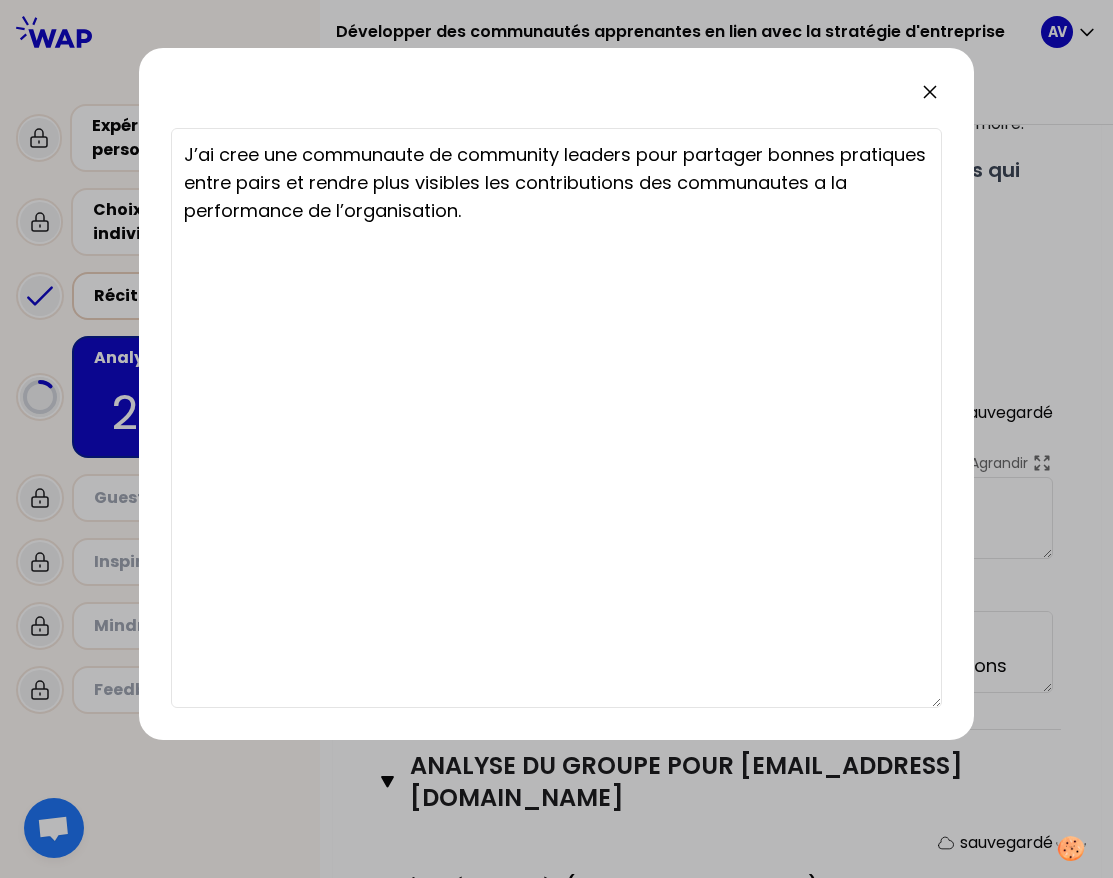 type on "Encadrer par la méthodologie et une structure impliquant le top management et une reconnaissance des animateurs" 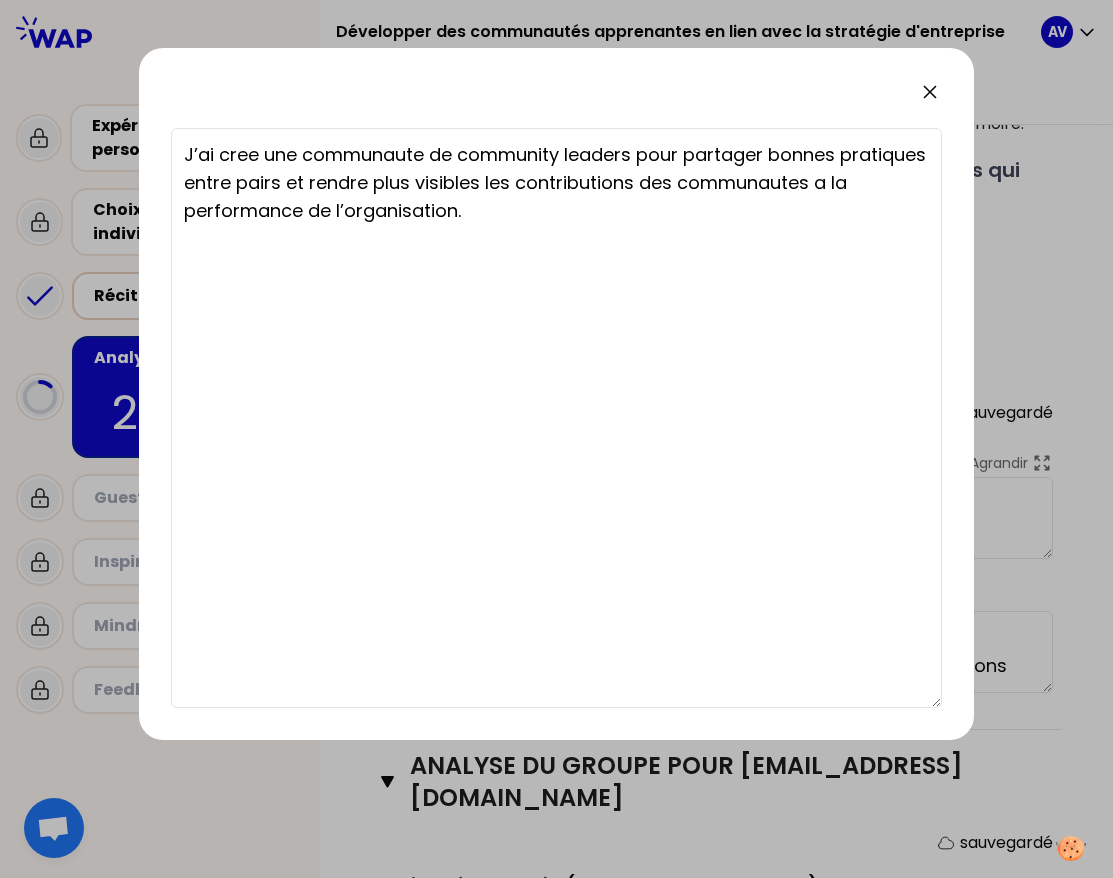 click 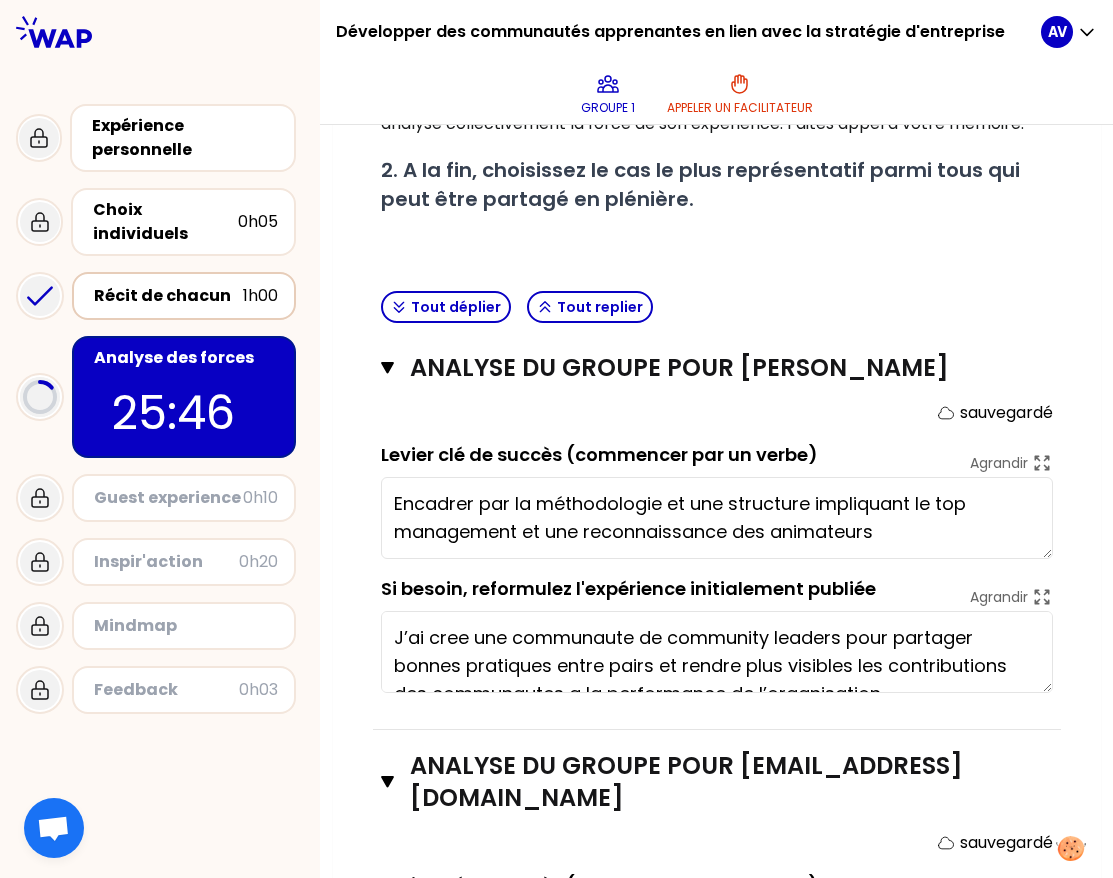 scroll, scrollTop: 643, scrollLeft: 0, axis: vertical 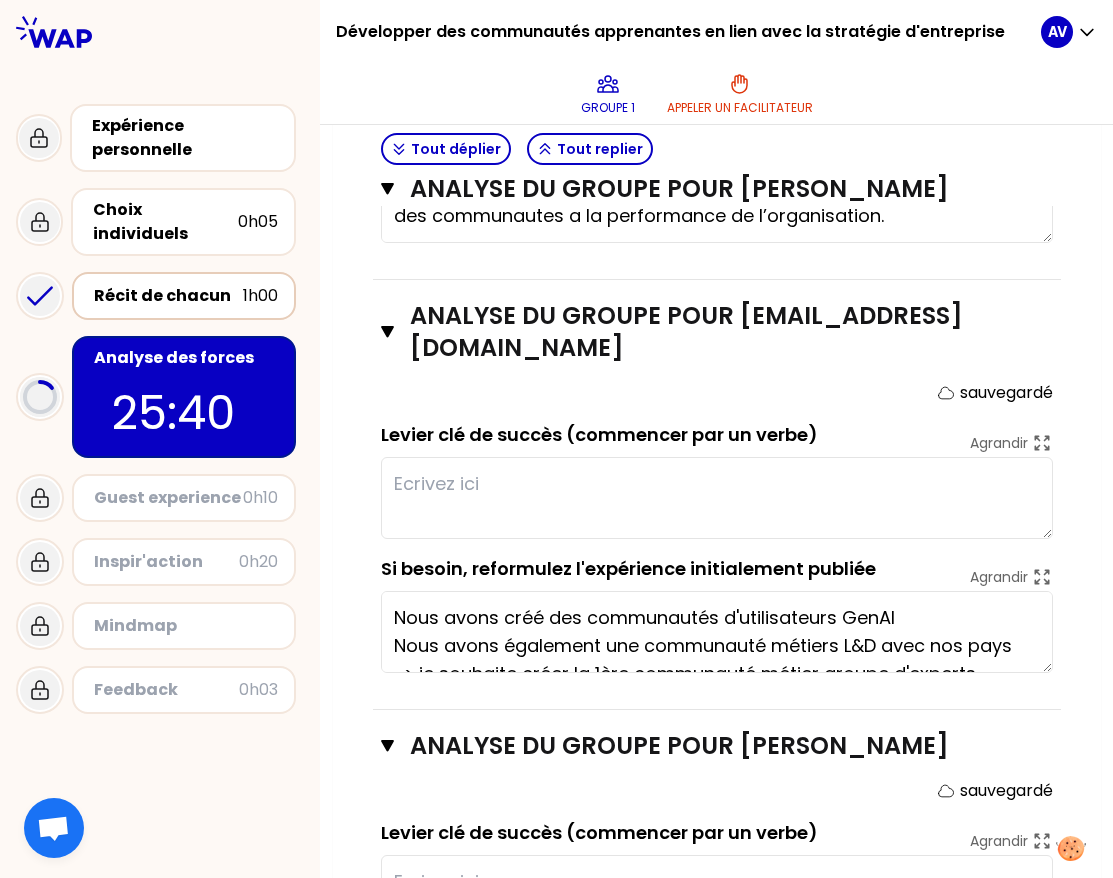 click at bounding box center [717, 498] 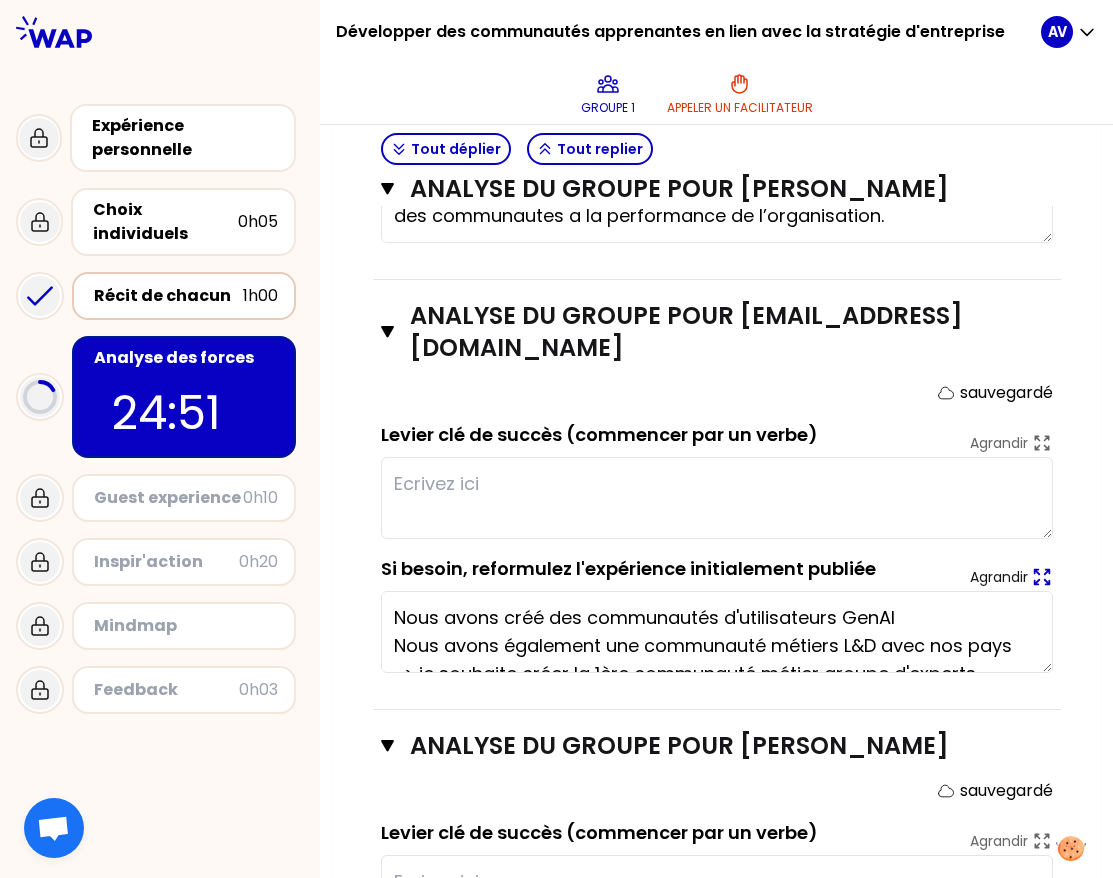 click 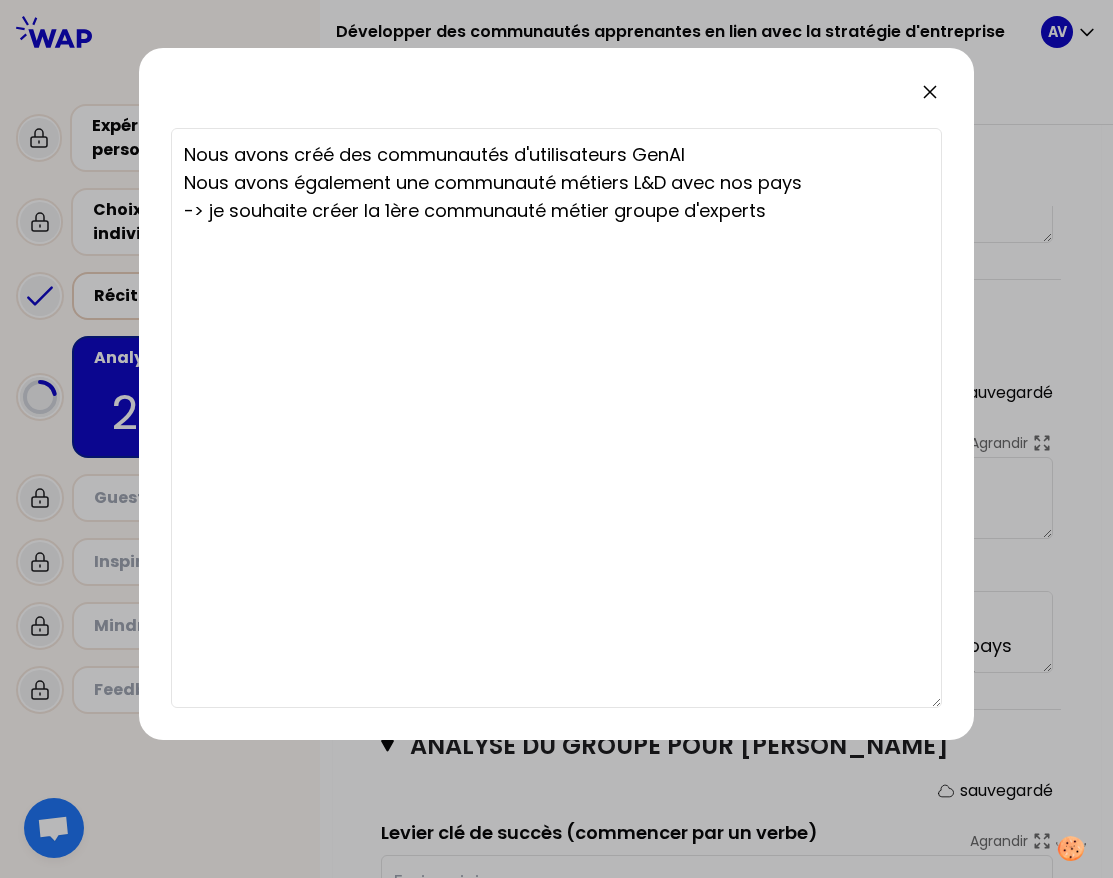 click 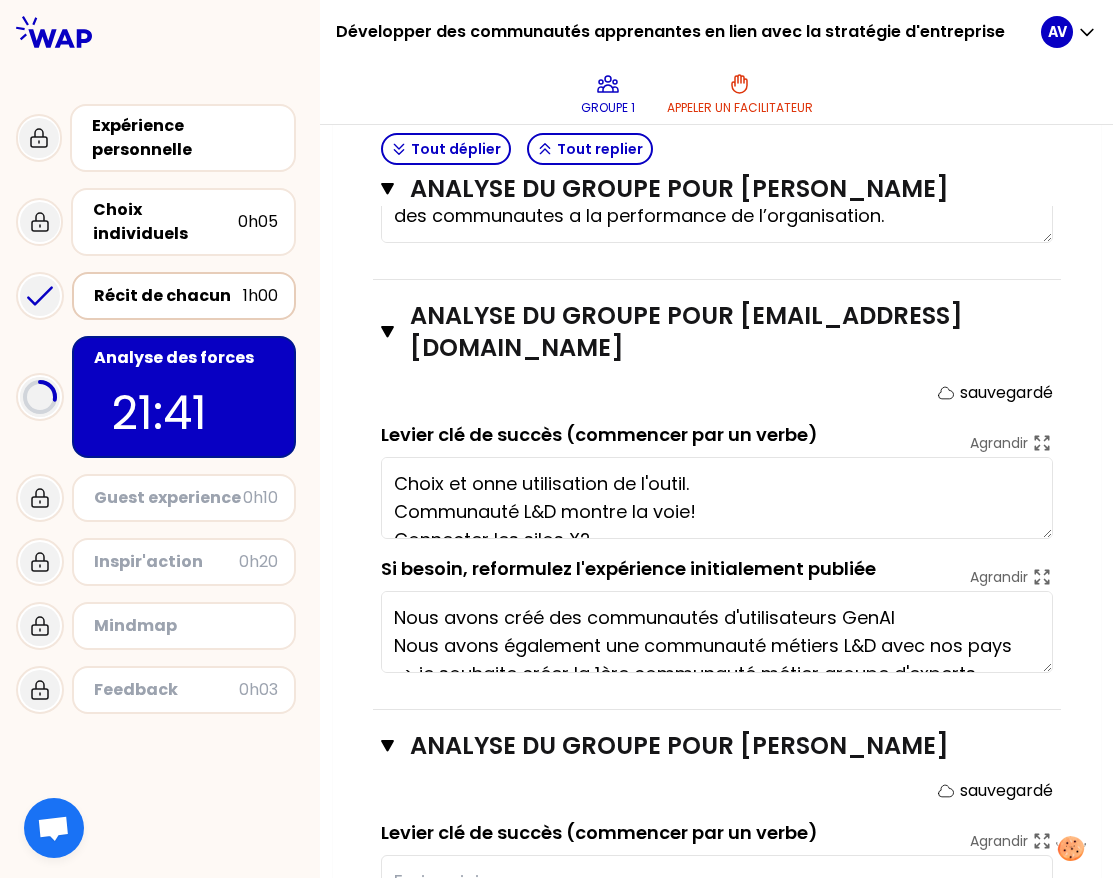 type on "Choix et bonne utilisation de l'outil.
Communauté L&D montre la voie!
Connecter les silos X2" 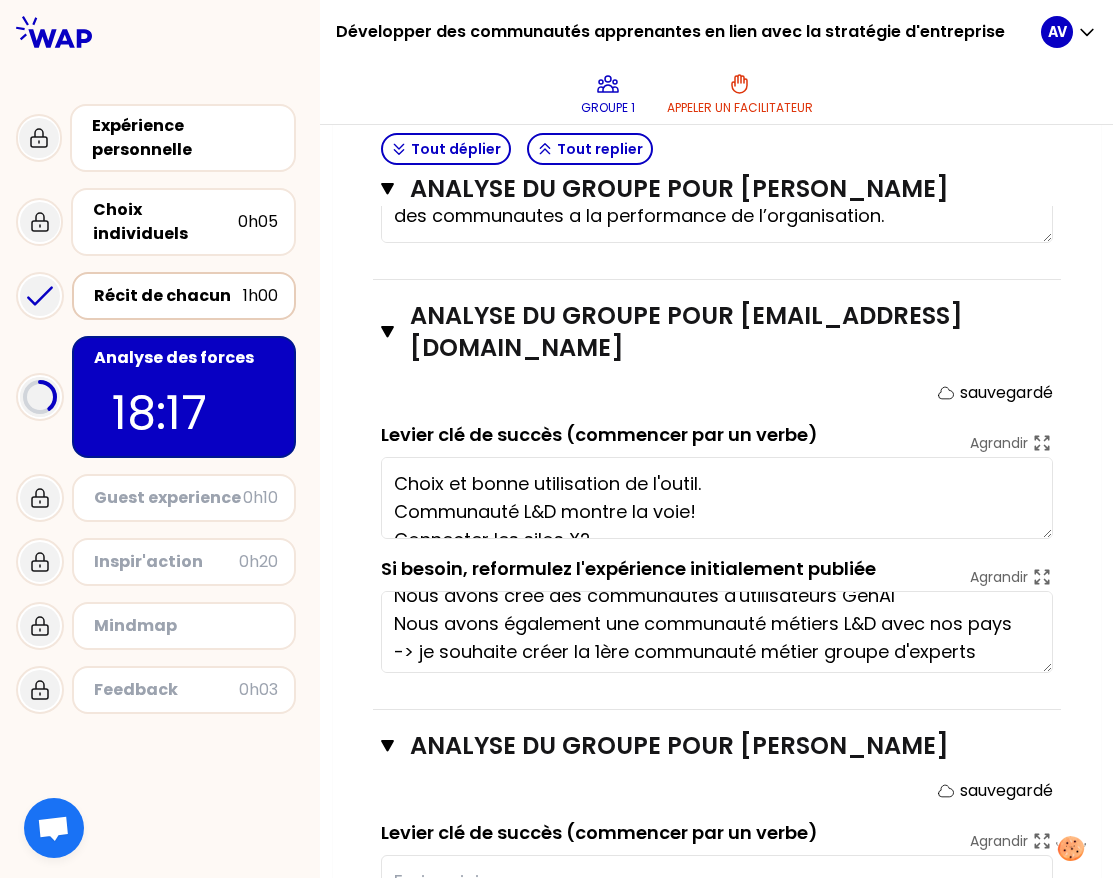 scroll, scrollTop: 28, scrollLeft: 0, axis: vertical 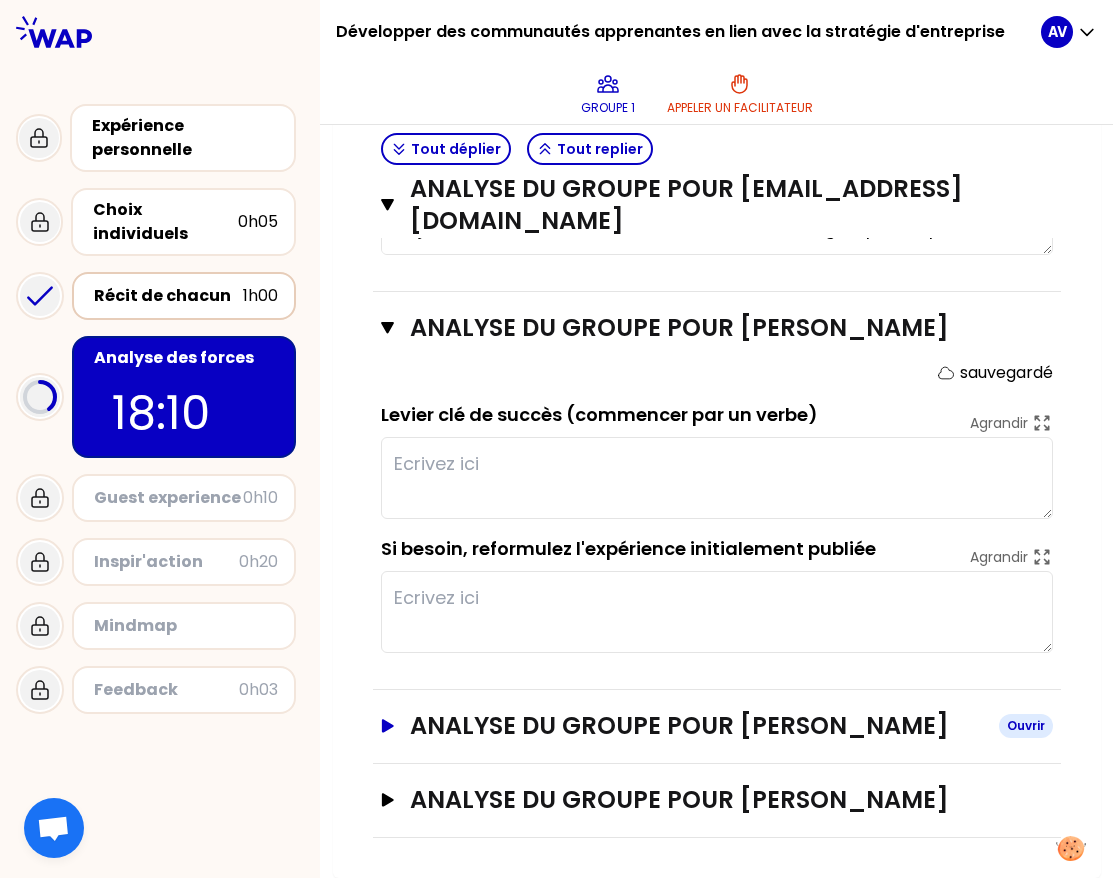 click 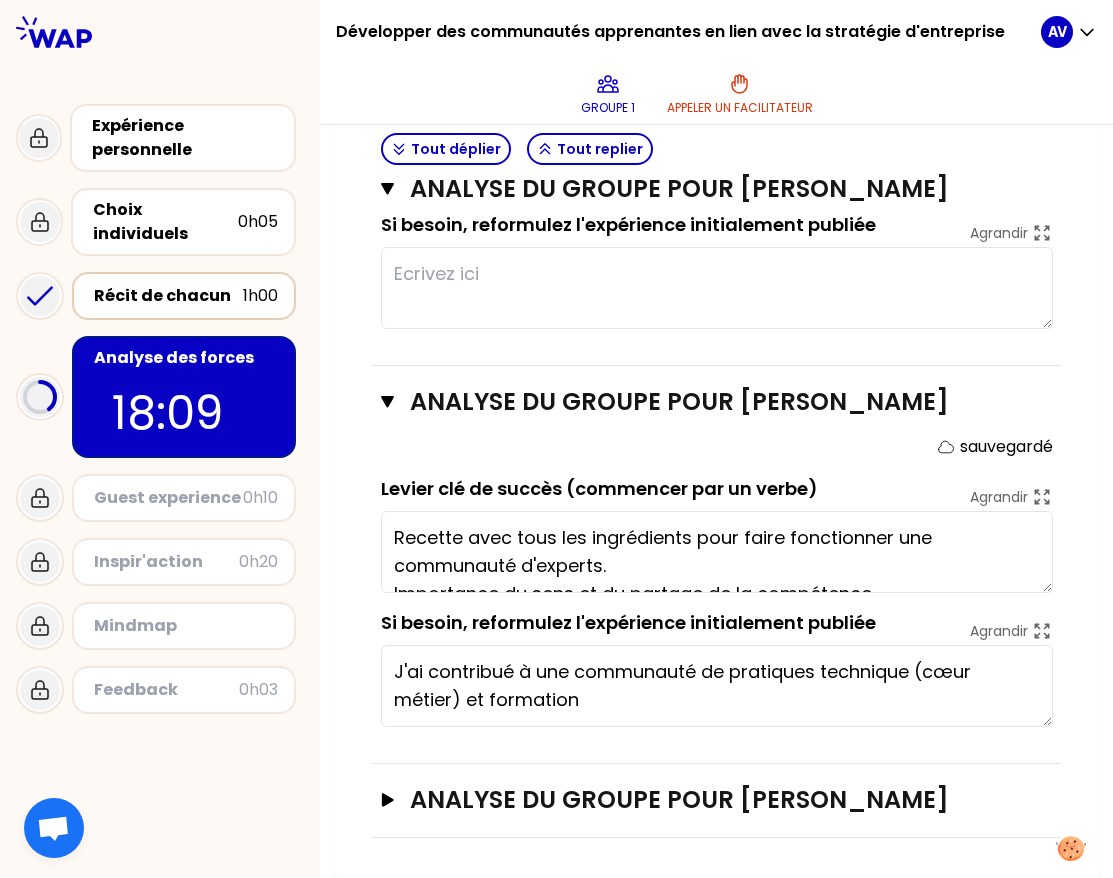 scroll, scrollTop: 1717, scrollLeft: 0, axis: vertical 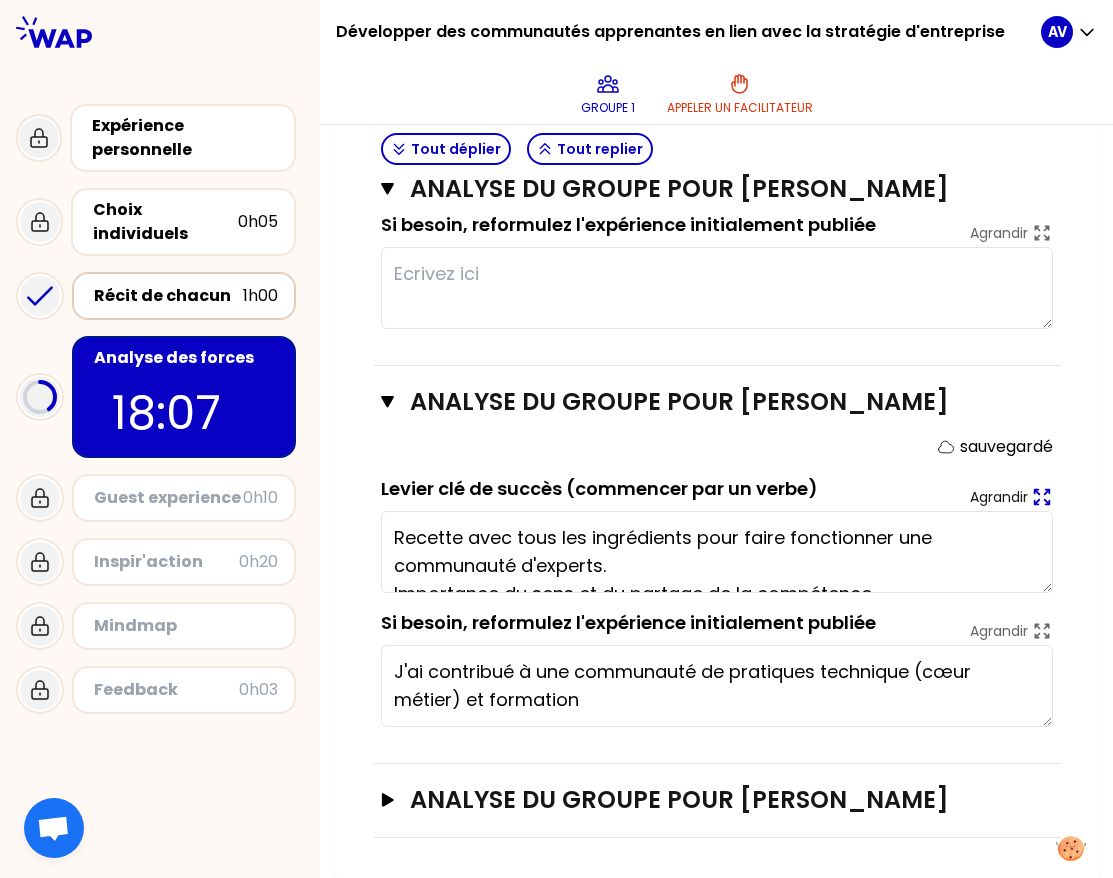 click 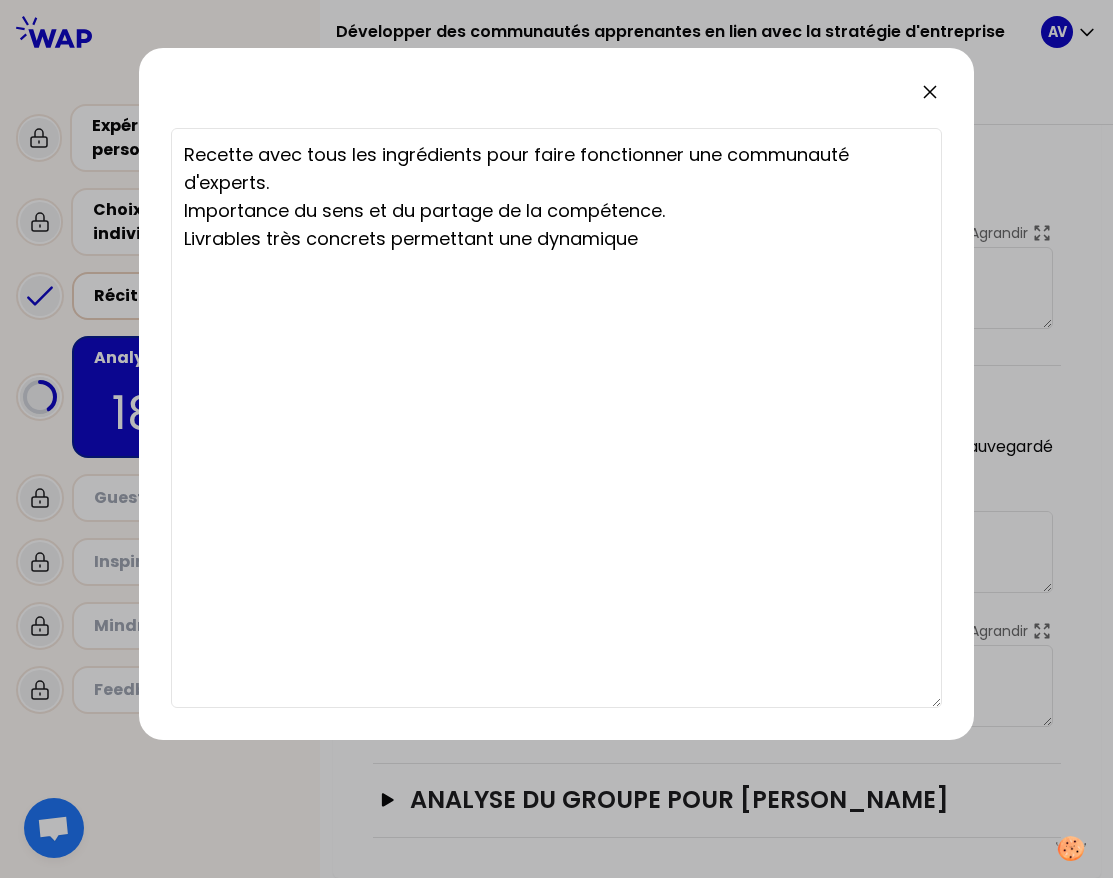 click on "Recette avec tous les ingrédients pour faire fonctionner une communauté d'experts.
Importance du sens et du partage de la compétence.
Livrables très concrets permettant une dynamique" at bounding box center (556, 463) 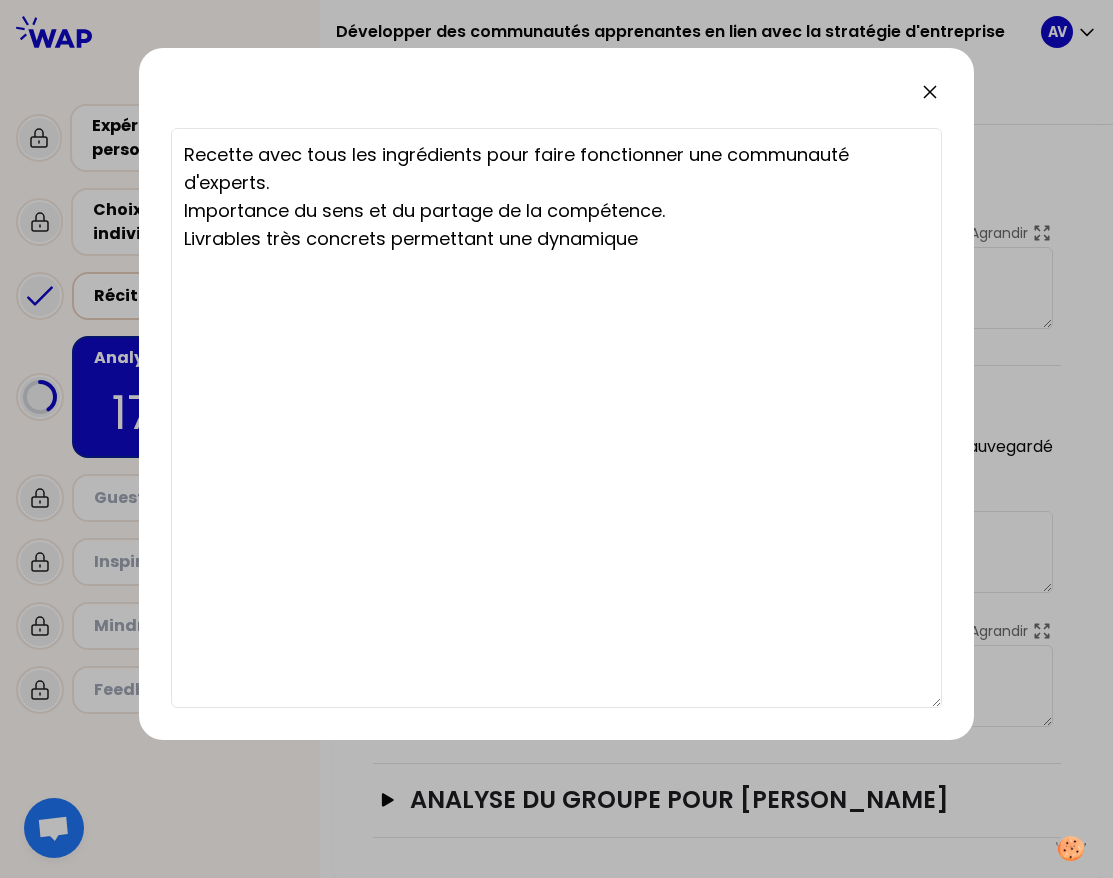 type on "Recette avec tous les ingrédients pour faire fonctionner une communauté d'experts.
Importance du sens et du partage de la compétence.
Livrables très concrets permettant une dynamique" 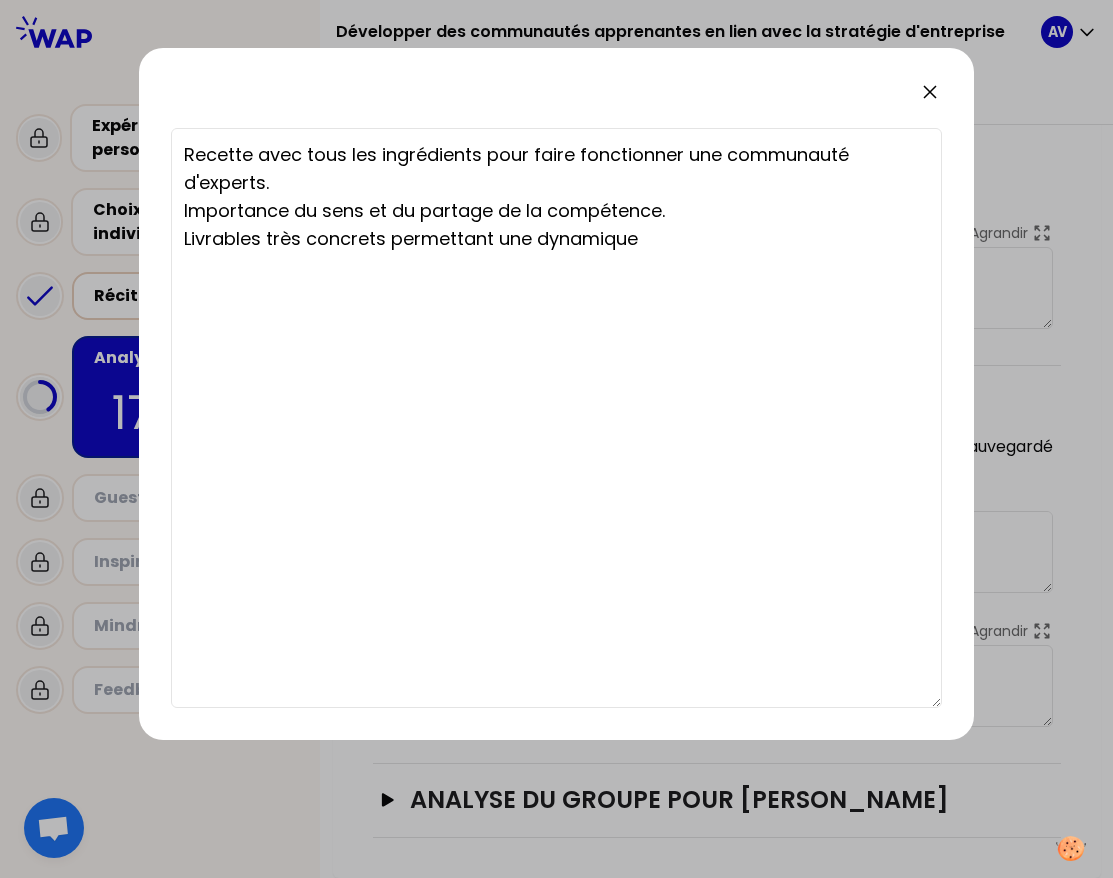 type on "Recette avec tous les ingrédients pour faire fonctionner une communauté d'experts.
Importance du sens et du partage de la compétence.
Livrables très concrets permettant une dynamique
C" 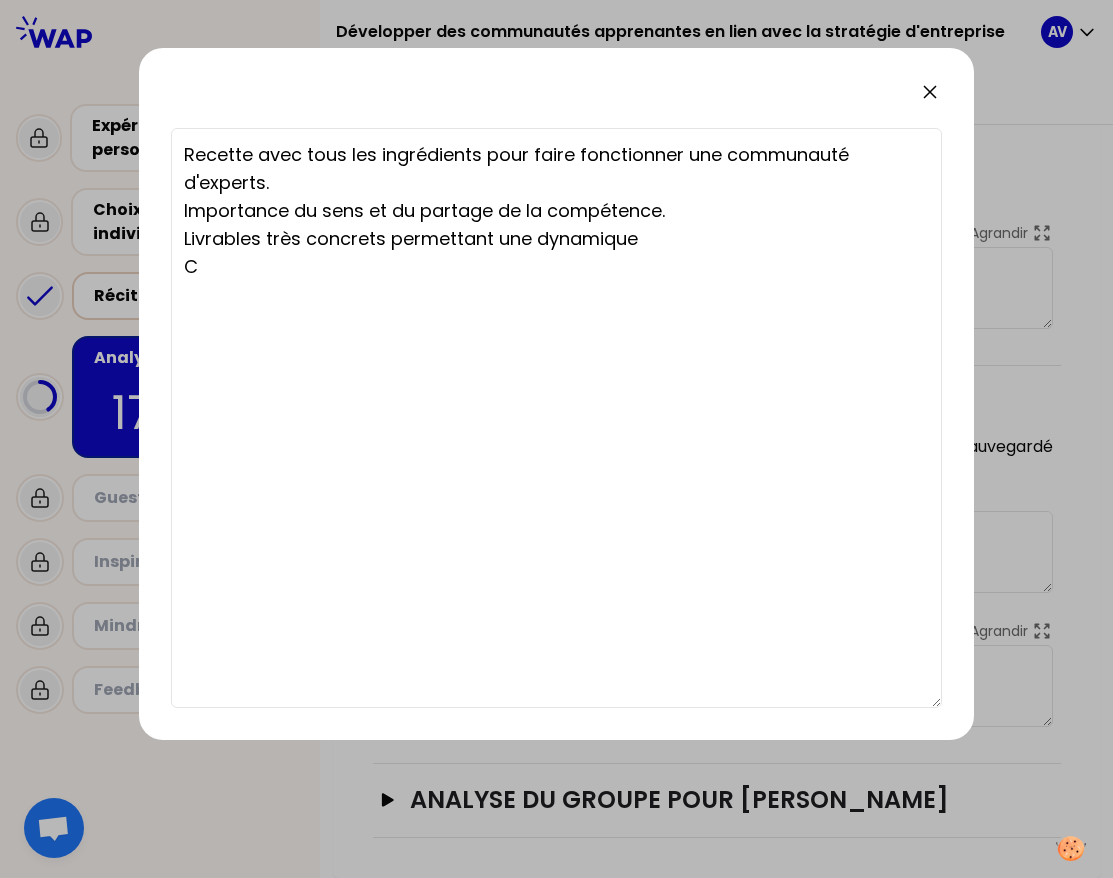 type on "Recette avec tous les ingrédients pour faire fonctionner une communauté d'experts.
Importance du sens et du partage de la compétence.
Livrables très concrets permettant une dynamique
Co-" 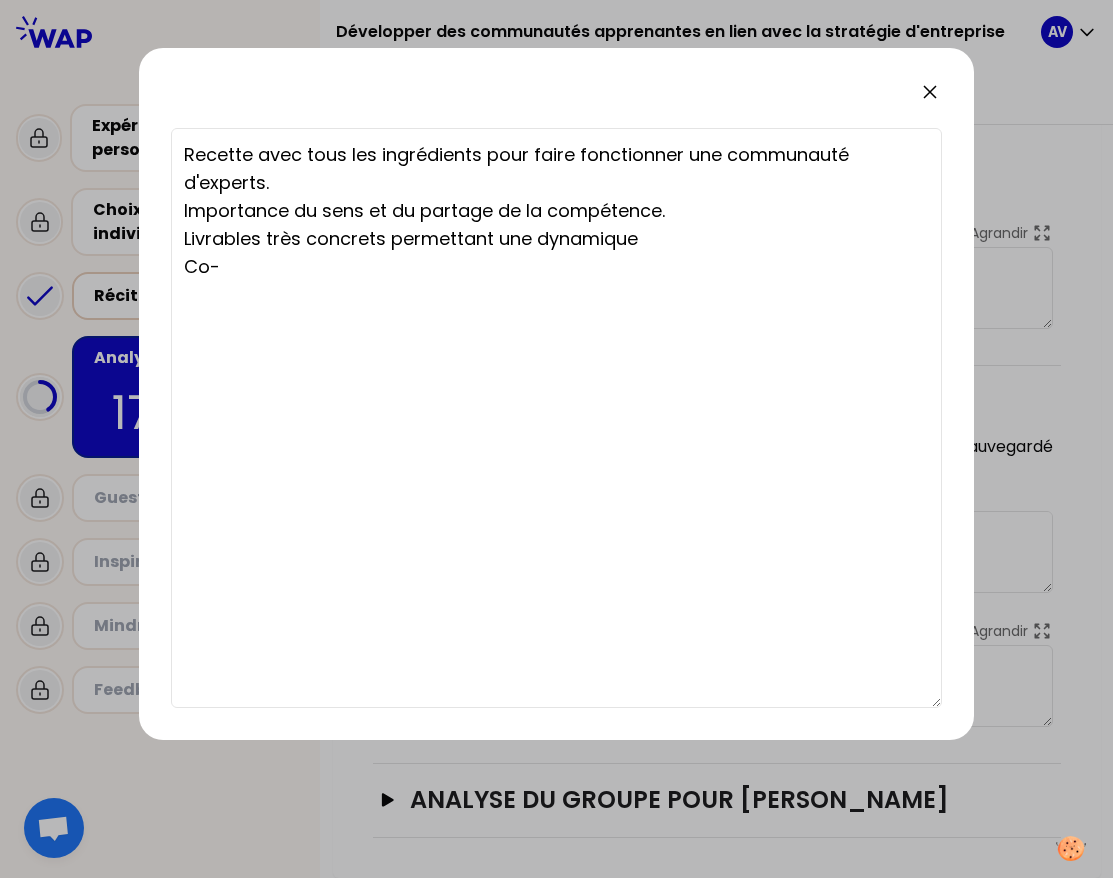 type on "Recette avec tous les ingrédients pour faire fonctionner une communauté d'experts.
Importance du sens et du partage de la compétence.
Livrables très concrets permettant une dynamique
Co-a" 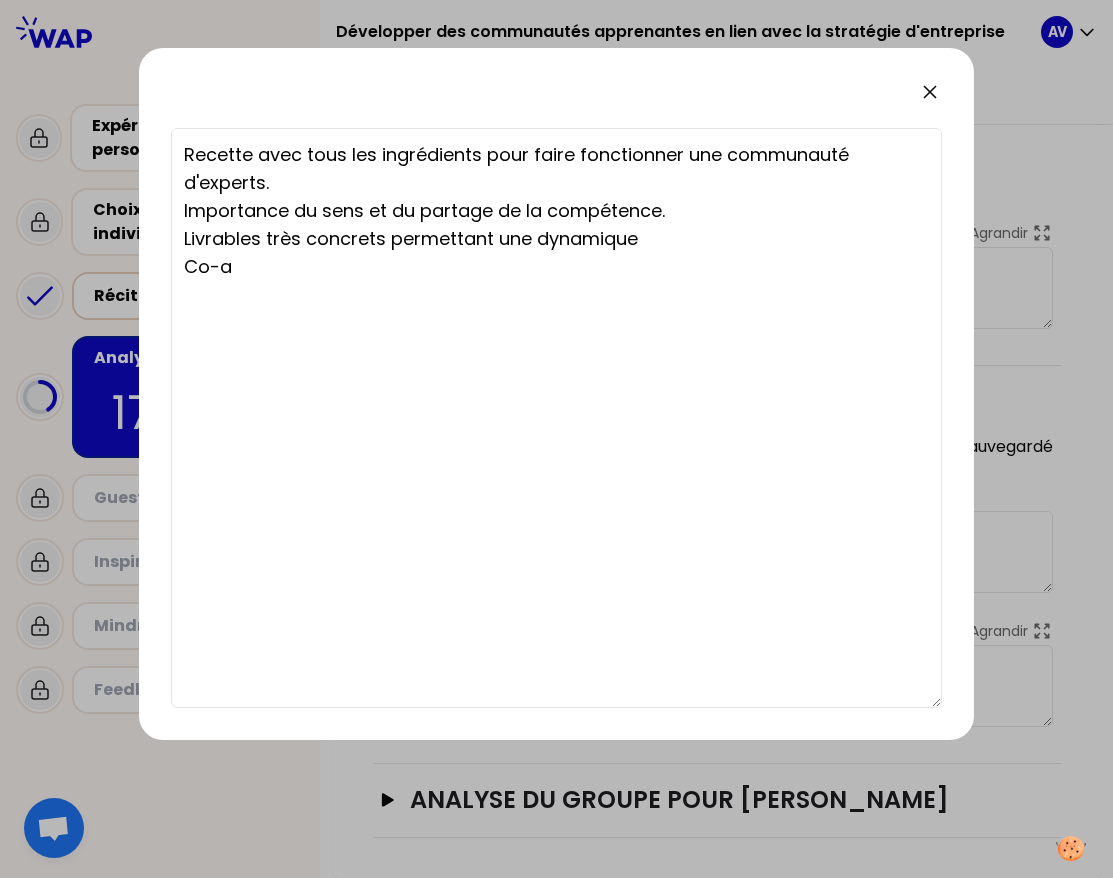 type on "Recette avec tous les ingrédients pour faire fonctionner une communauté d'experts.
Importance du sens et du partage de la compétence.
Livrables très concrets permettant une dynamique
Co-an" 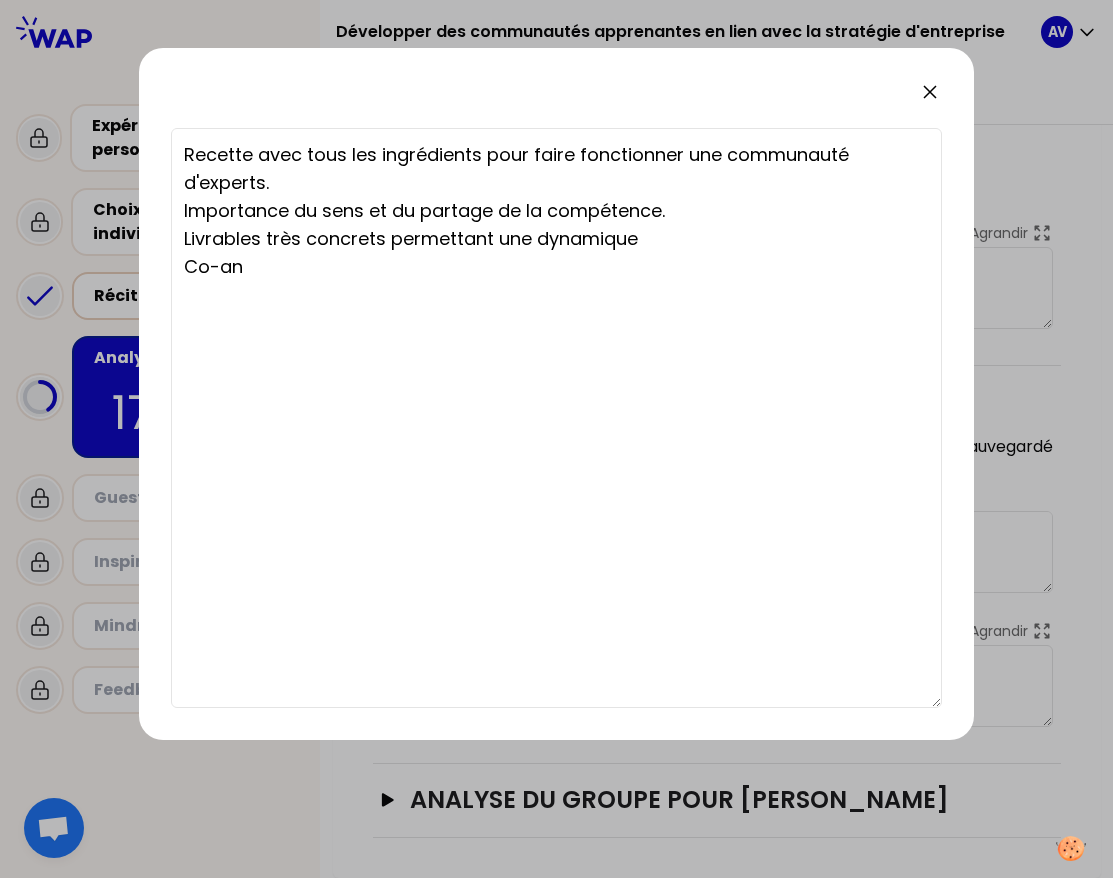 type on "Recette avec tous les ingrédients pour faire fonctionner une communauté d'experts.
Importance du sens et du partage de la compétence.
Livrables très concrets permettant une dynamique
Co-ani" 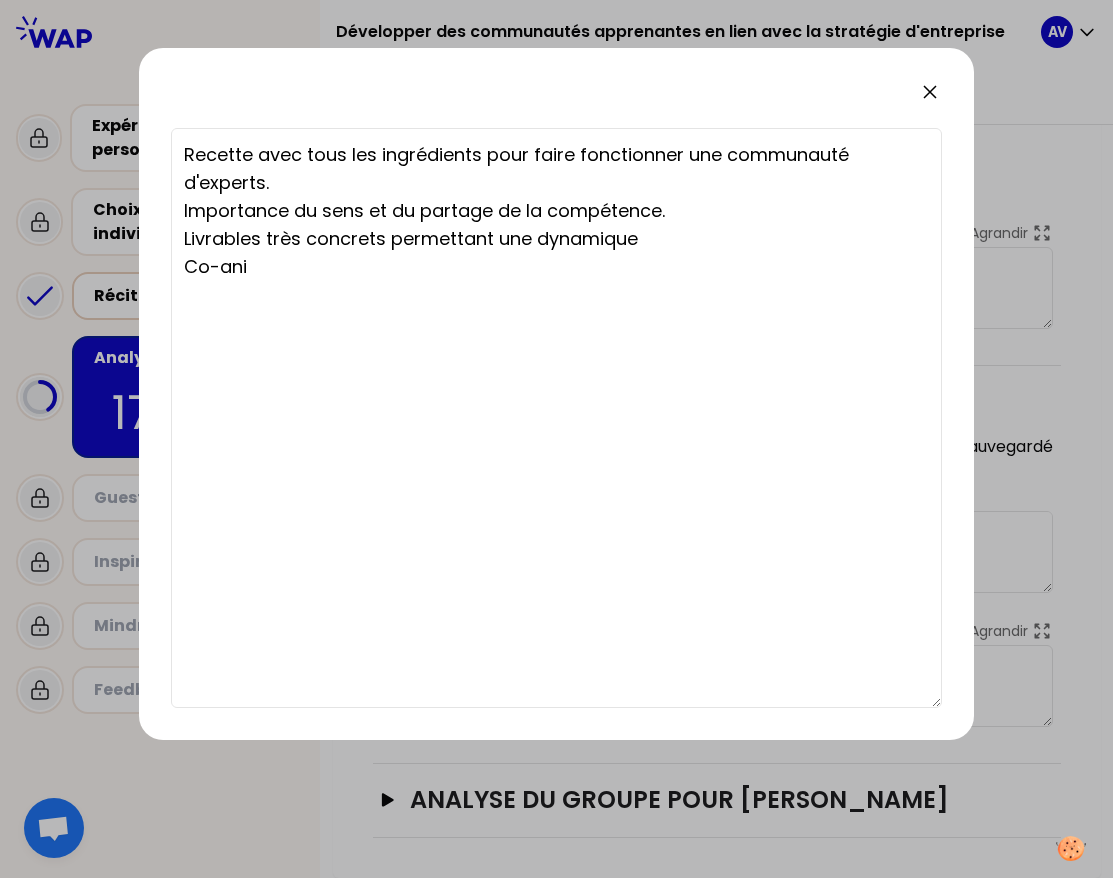 type on "Recette avec tous les ingrédients pour faire fonctionner une communauté d'experts.
Importance du sens et du partage de la compétence.
Livrables très concrets permettant une dynamique
Co-anima" 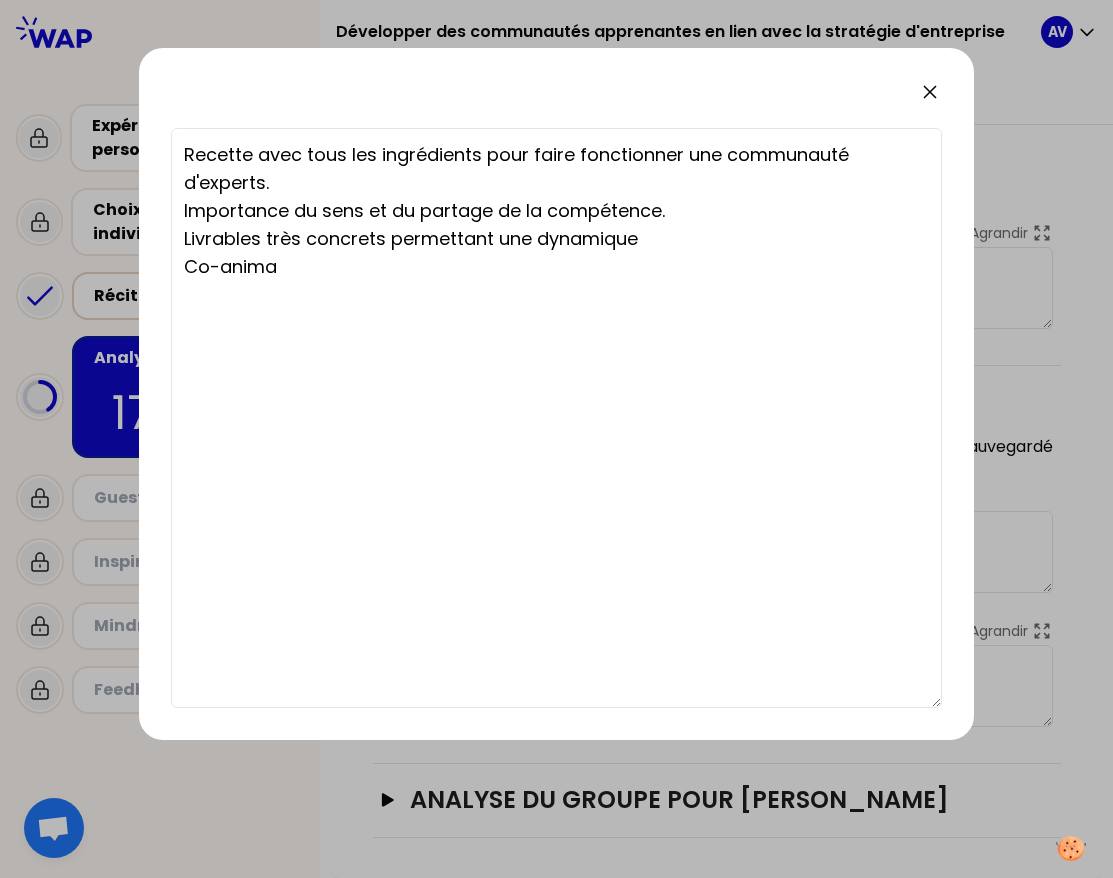 type on "Recette avec tous les ingrédients pour faire fonctionner une communauté d'experts.
Importance du sens et du partage de la compétence.
Livrables très concrets permettant une dynamique
Co-animation" 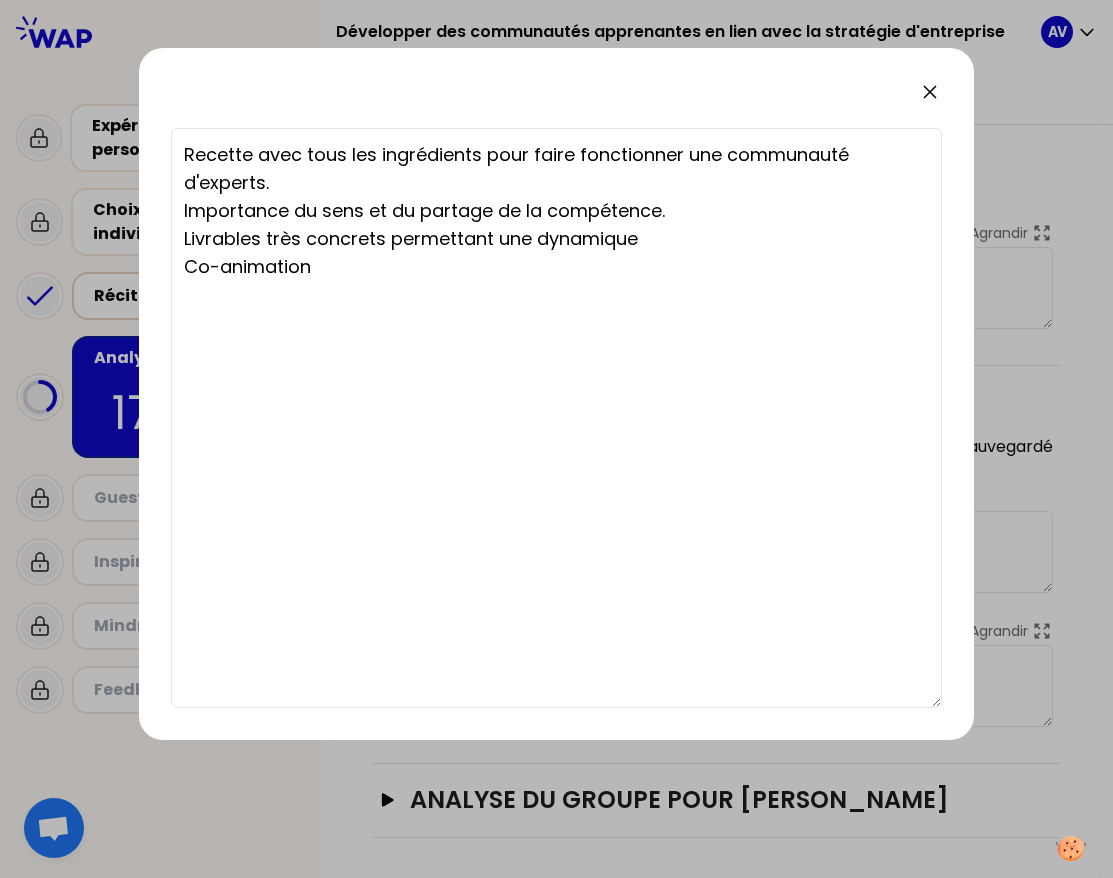 type on "Recette avec tous les ingrédients pour faire fonctionner une communauté d'experts.
Importance du sens et du partage de la compétence.
Livrables très concrets permettant une dynamique
Co-animation en" 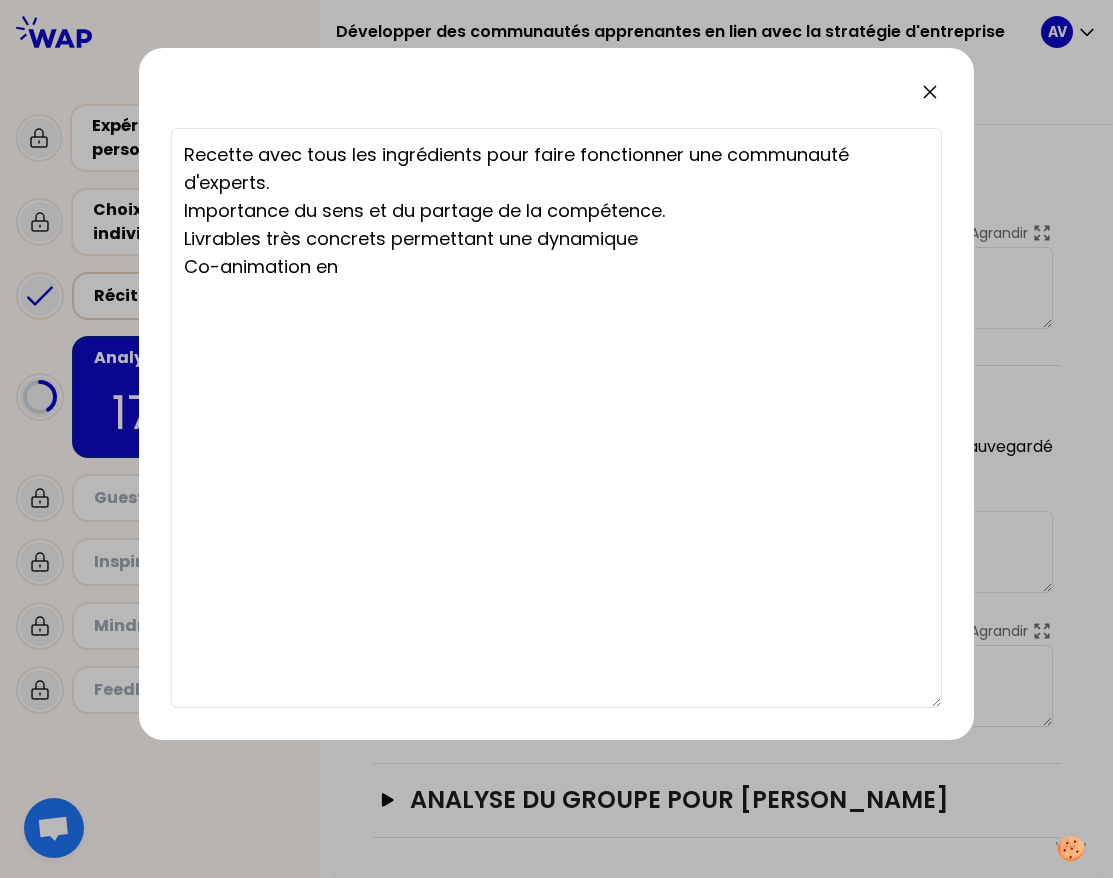 type on "Recette avec tous les ingrédients pour faire fonctionner une communauté d'experts.
Importance du sens et du partage de la compétence.
Livrables très concrets permettant une dynamique
Co-animation entre" 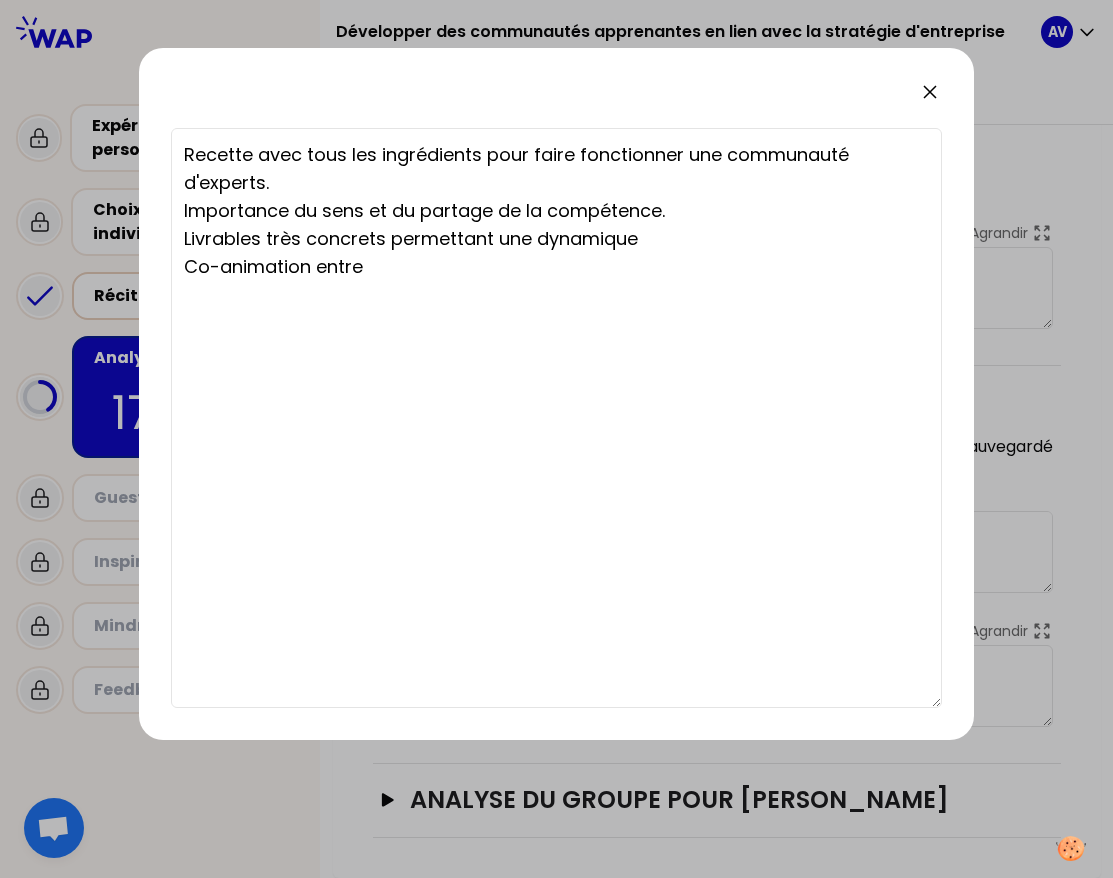 type on "Recette avec tous les ingrédients pour faire fonctionner une communauté d'experts.
Importance du sens et du partage de la compétence.
Livrables très concrets permettant une dynamique
Co-animation entre forma" 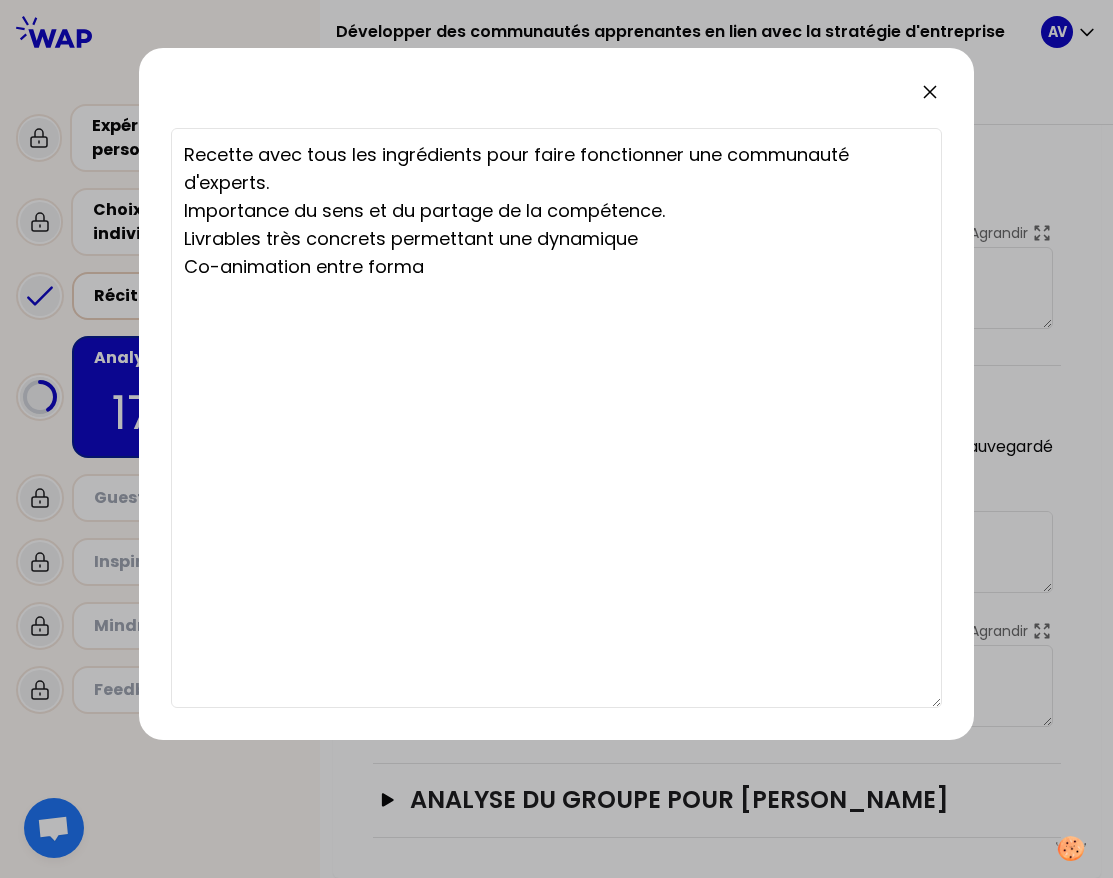 type on "Recette avec tous les ingrédients pour faire fonctionner une communauté d'experts.
Importance du sens et du partage de la compétence.
Livrables très concrets permettant une dynamique
Co-animation entre formati" 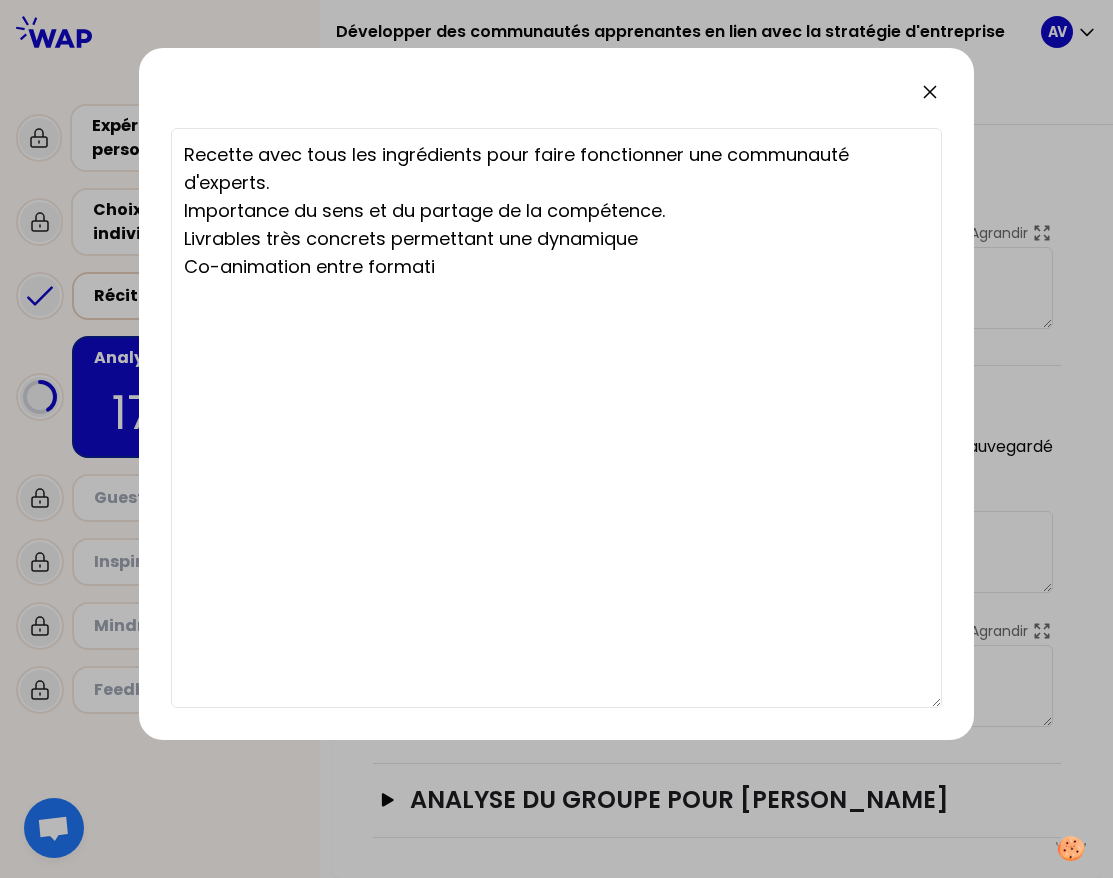 type on "Recette avec tous les ingrédients pour faire fonctionner une communauté d'experts.
Importance du sens et du partage de la compétence.
Livrables très concrets permettant une dynamique
Co-animation entre formation" 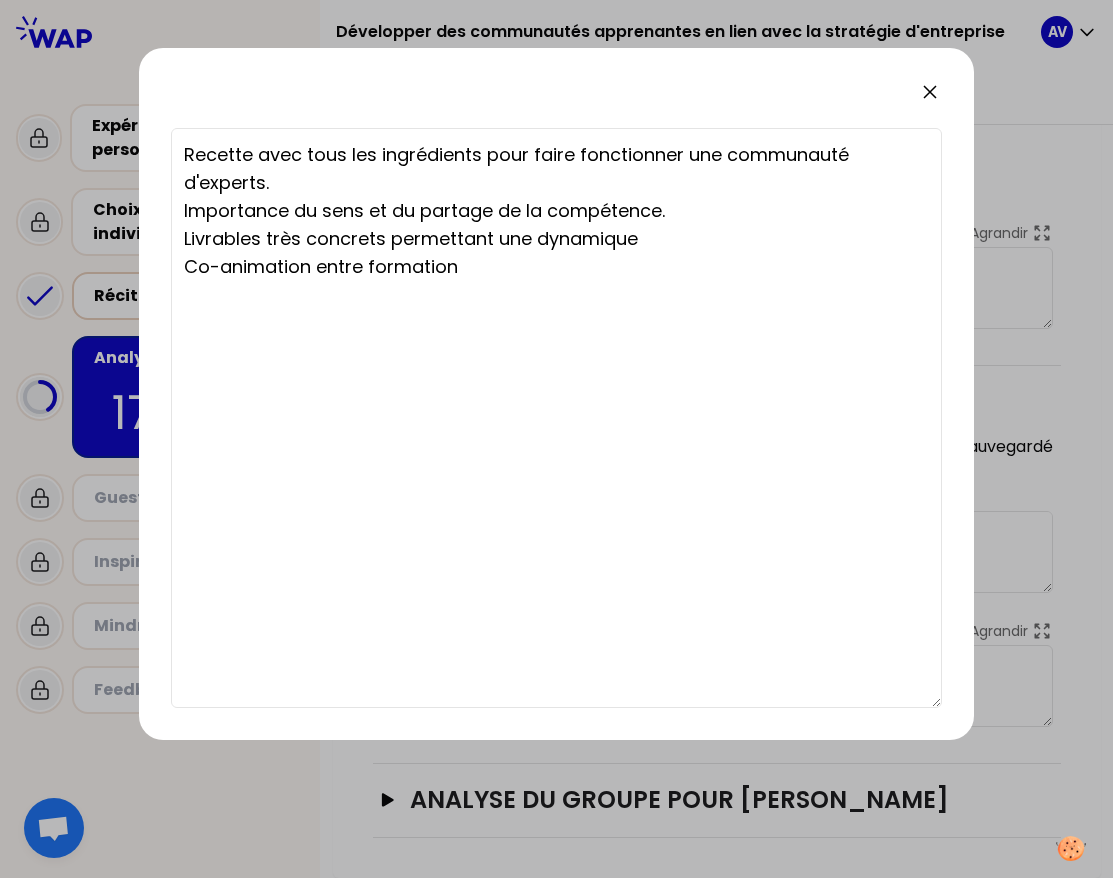 type on "Recette avec tous les ingrédients pour faire fonctionner une communauté d'experts.
Importance du sens et du partage de la compétence.
Livrables très concrets permettant une dynamique
Co-animation entre formation et" 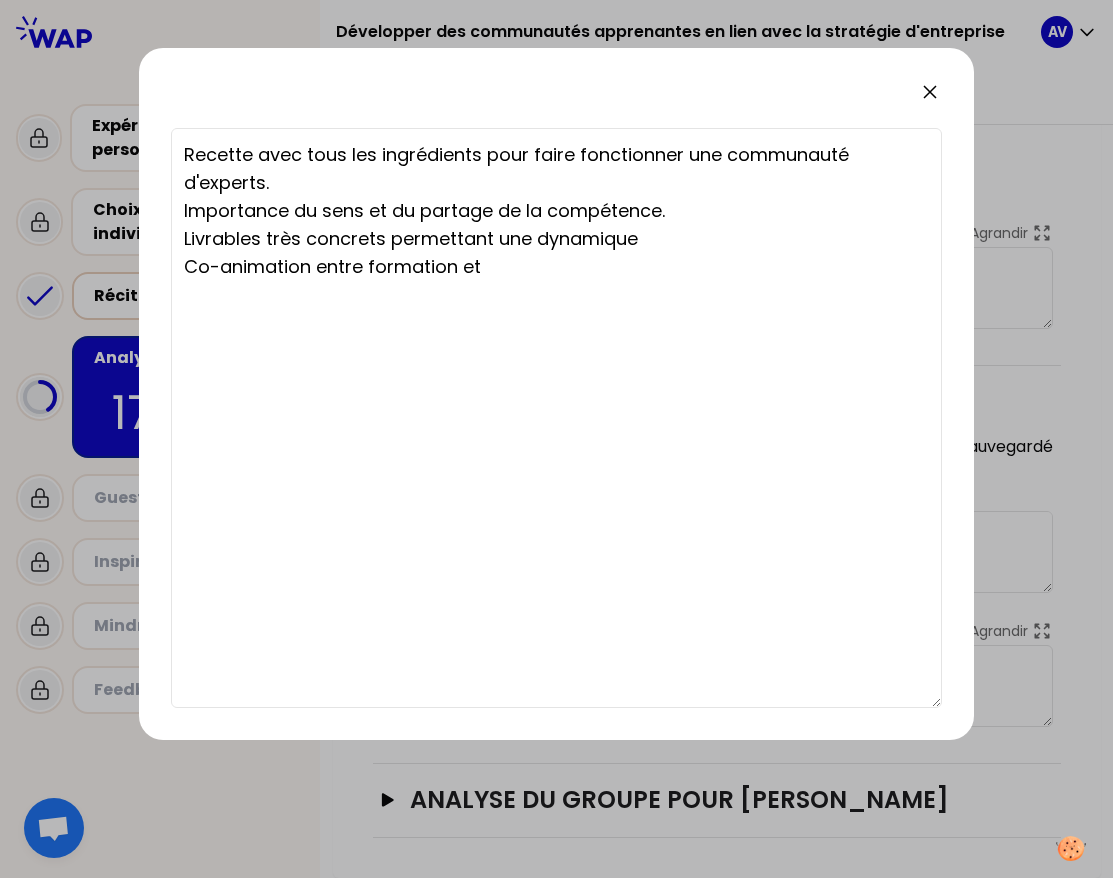 type on "Recette avec tous les ingrédients pour faire fonctionner une communauté d'experts.
Importance du sens et du partage de la compétence.
Livrables très concrets permettant une dynamique
Co-animation entre formation et r" 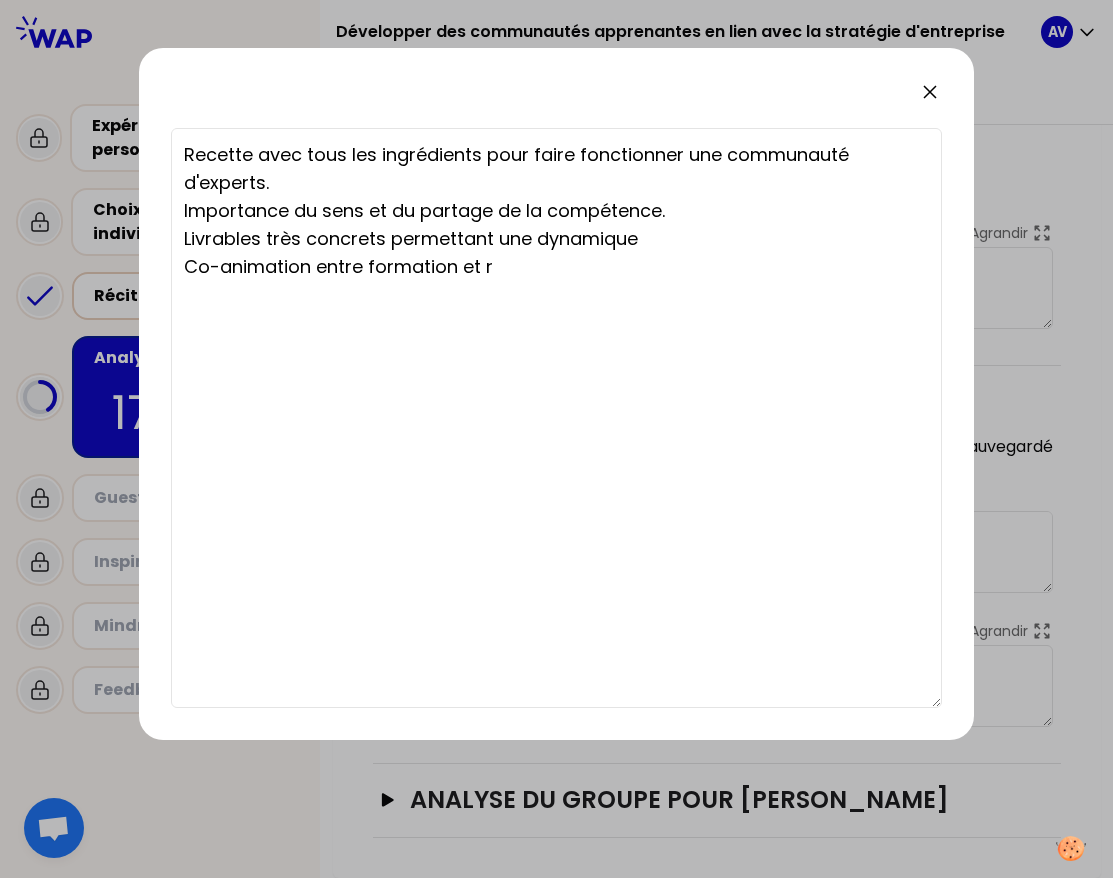type on "Recette avec tous les ingrédients pour faire fonctionner une communauté d'experts.
Importance du sens et du partage de la compétence.
Livrables très concrets permettant une dynamique
Co-animation entre formation et resp" 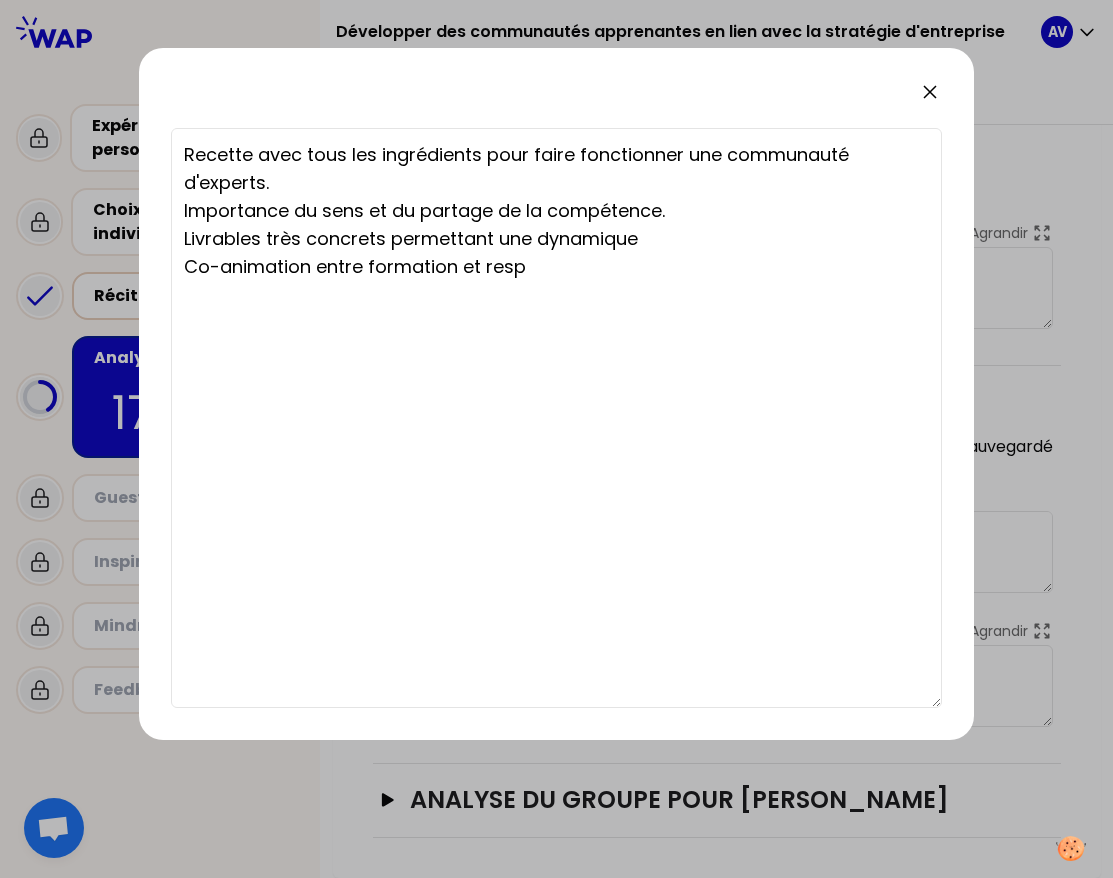 type on "Recette avec tous les ingrédients pour faire fonctionner une communauté d'experts.
Importance du sens et du partage de la compétence.
Livrables très concrets permettant une dynamique
Co-animation entre formation et responbs" 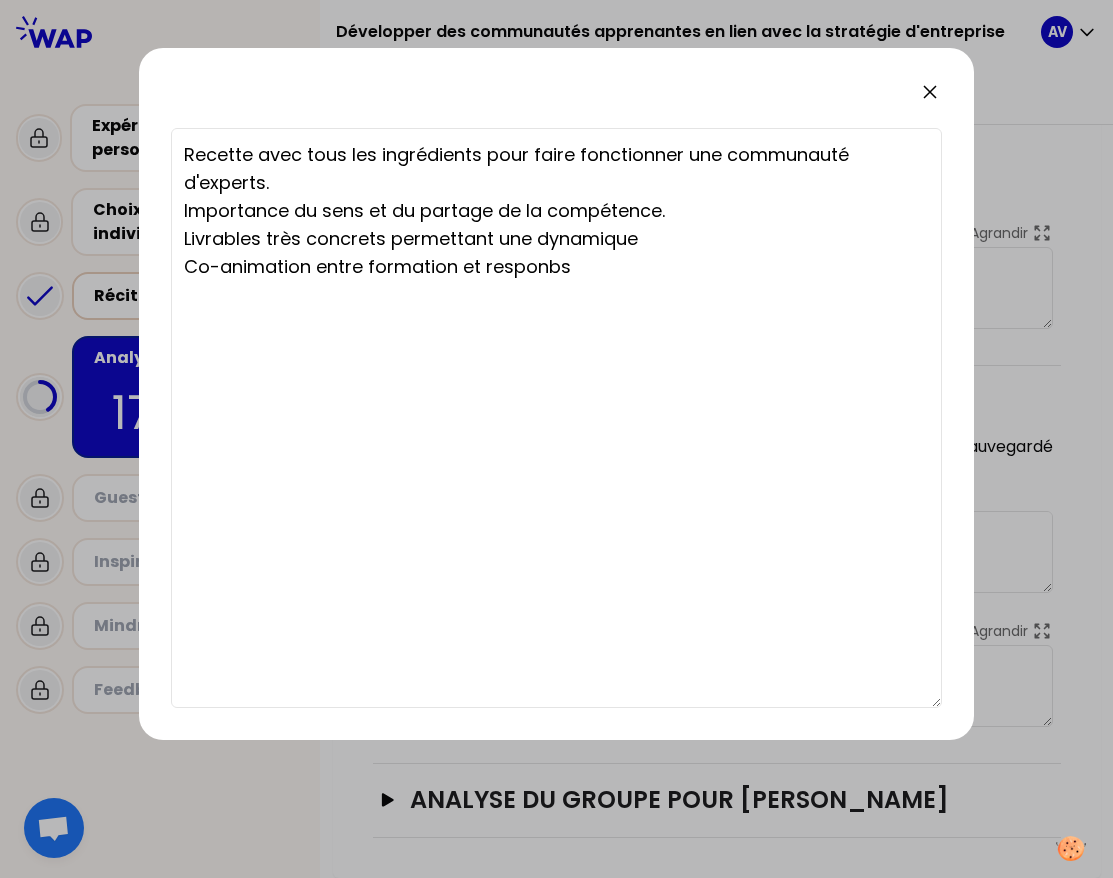 type on "Recette avec tous les ingrédients pour faire fonctionner une communauté d'experts.
Importance du sens et du partage de la compétence.
Livrables très concrets permettant une dynamique
Co-animation entre formation et responb" 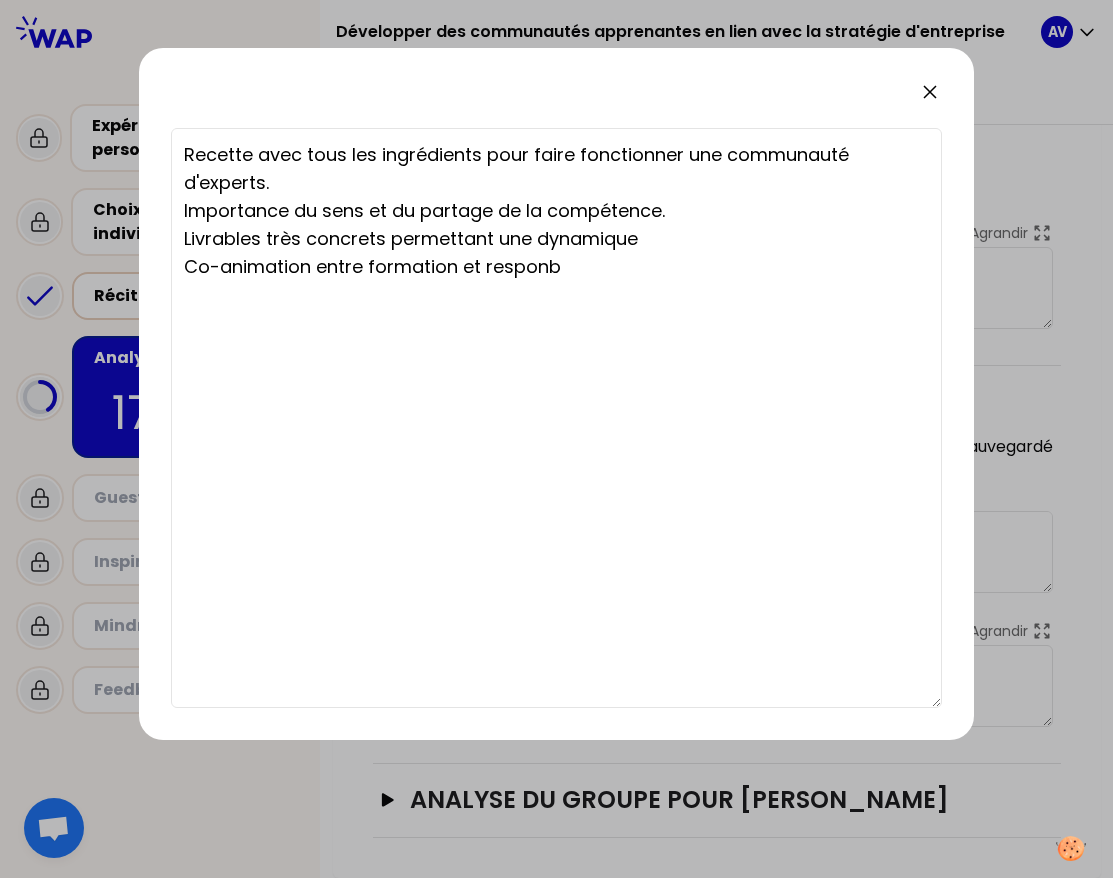 type on "Recette avec tous les ingrédients pour faire fonctionner une communauté d'experts.
Importance du sens et du partage de la compétence.
Livrables très concrets permettant une dynamique
Co-animation entre formation et respon" 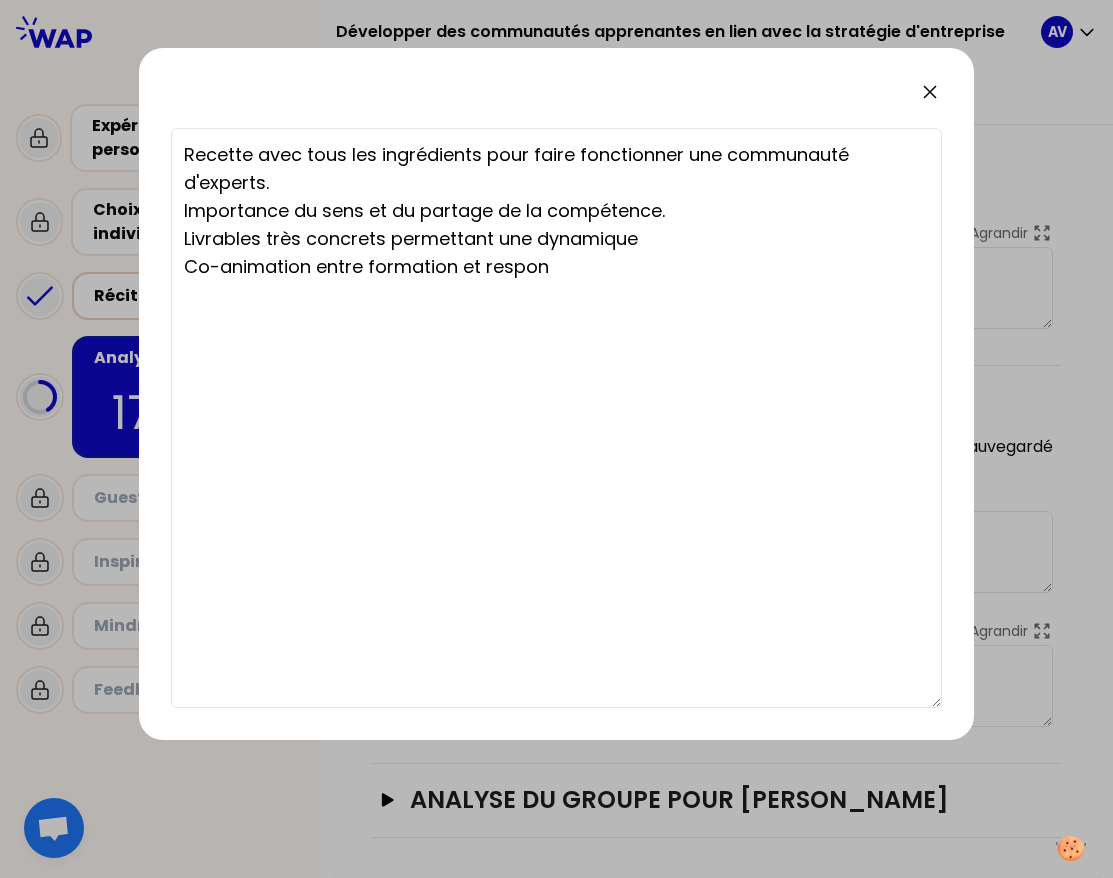 type on "Recette avec tous les ingrédients pour faire fonctionner une communauté d'experts.
Importance du sens et du partage de la compétence.
Livrables très concrets permettant une dynamique
Co-animation entre formation et respons" 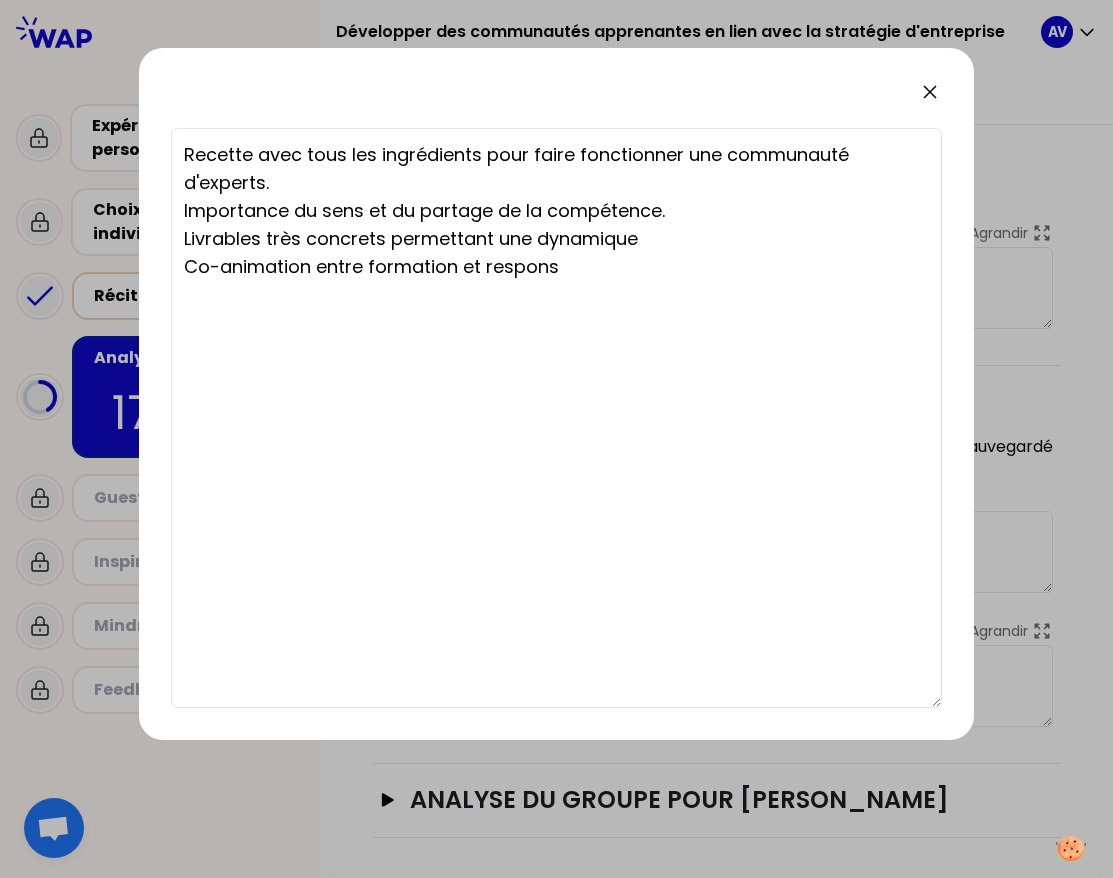 type on "Recette avec tous les ingrédients pour faire fonctionner une communauté d'experts.
Importance du sens et du partage de la compétence.
Livrables très concrets permettant une dynamique
Co-animation entre formation et respon" 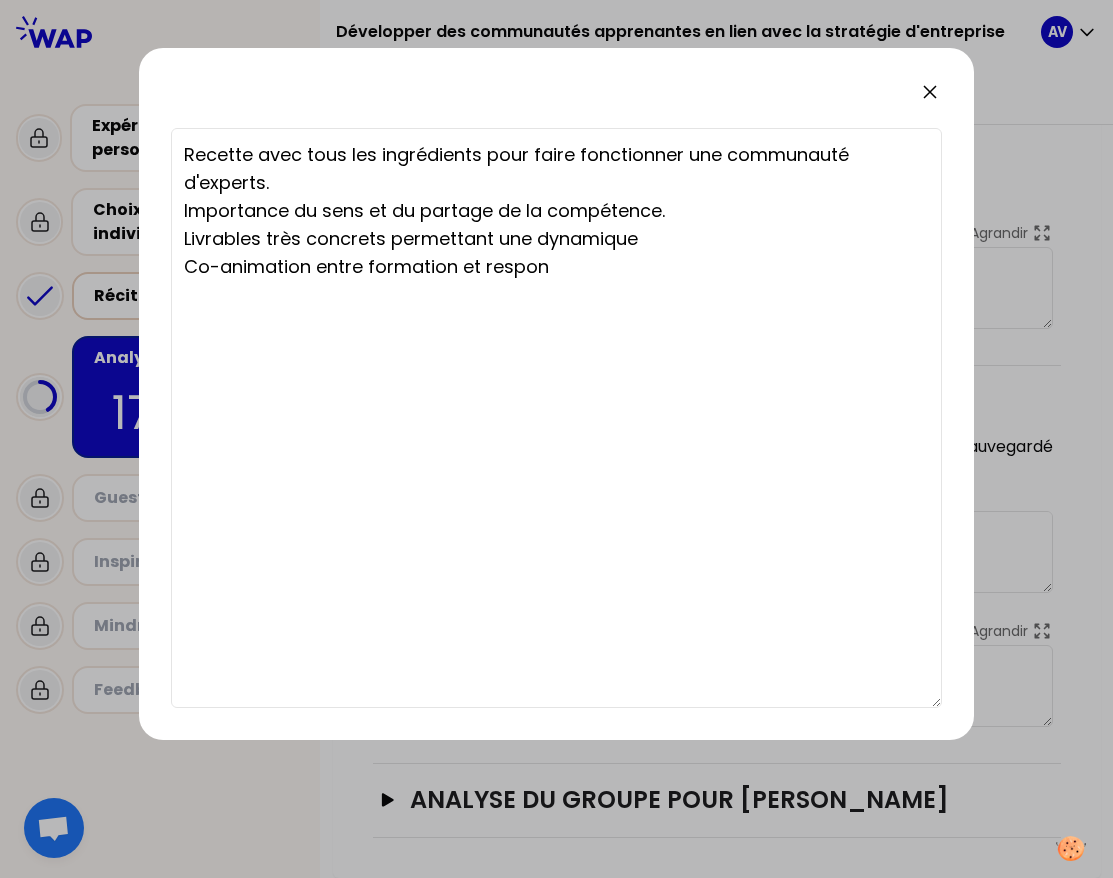 type on "Recette avec tous les ingrédients pour faire fonctionner une communauté d'experts.
Importance du sens et du partage de la compétence.
Livrables très concrets permettant une dynamique
Co-animation entre formation et respo" 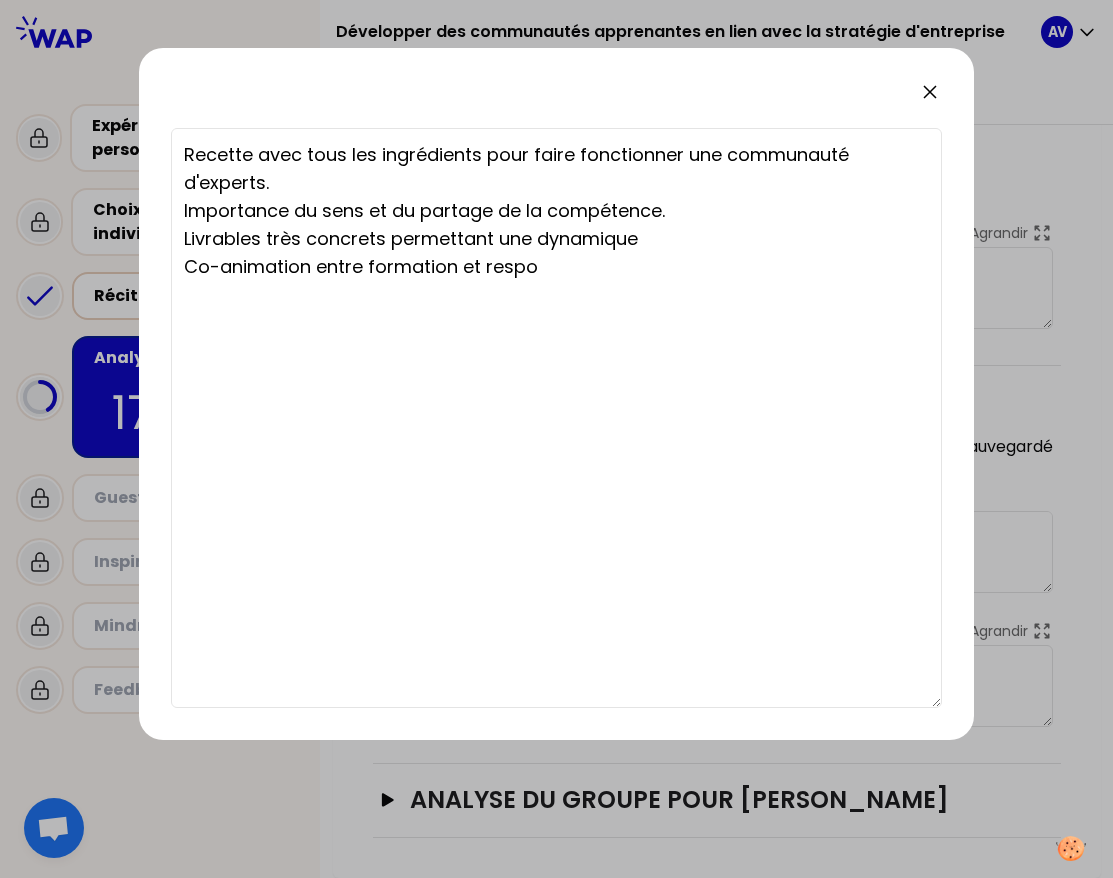 type on "Recette avec tous les ingrédients pour faire fonctionner une communauté d'experts.
Importance du sens et du partage de la compétence.
Livrables très concrets permettant une dynamique
Co-animation entre formation et resp" 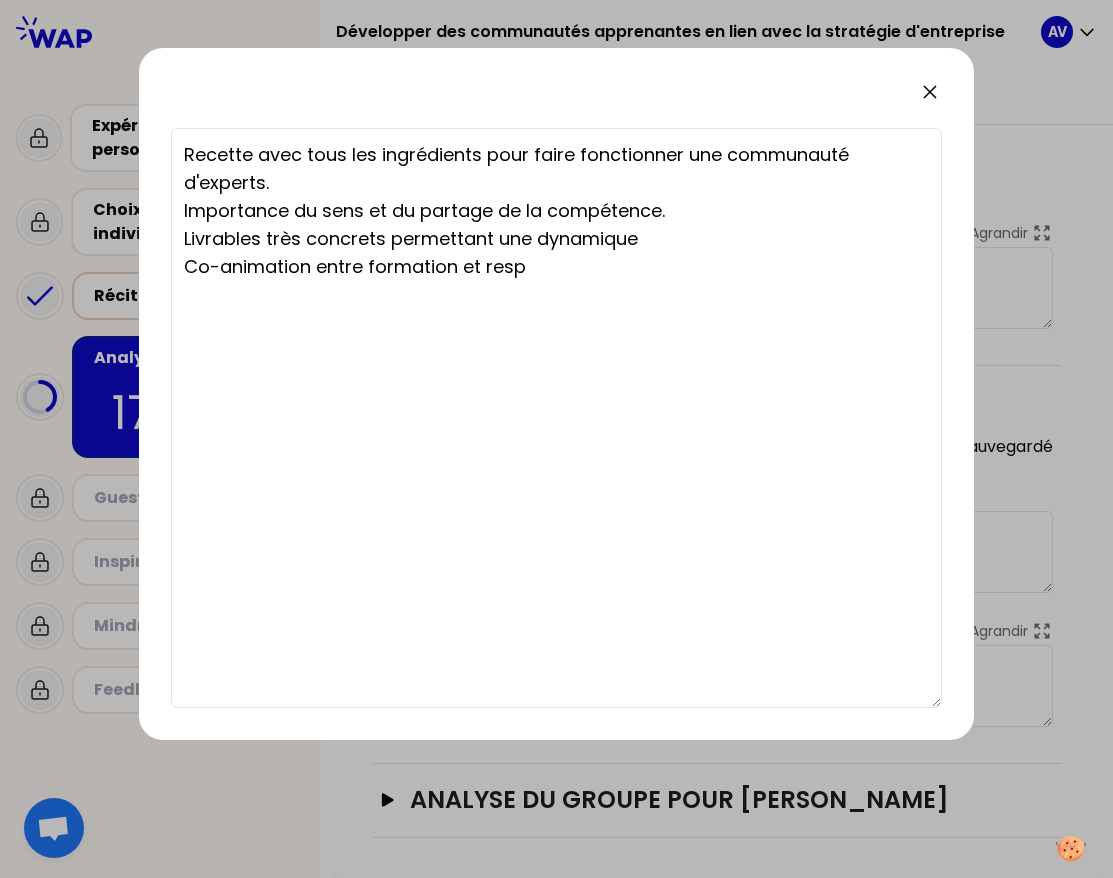 type on "Recette avec tous les ingrédients pour faire fonctionner une communauté d'experts.
Importance du sens et du partage de la compétence.
Livrables très concrets permettant une dynamique
Co-animation entre formation et r" 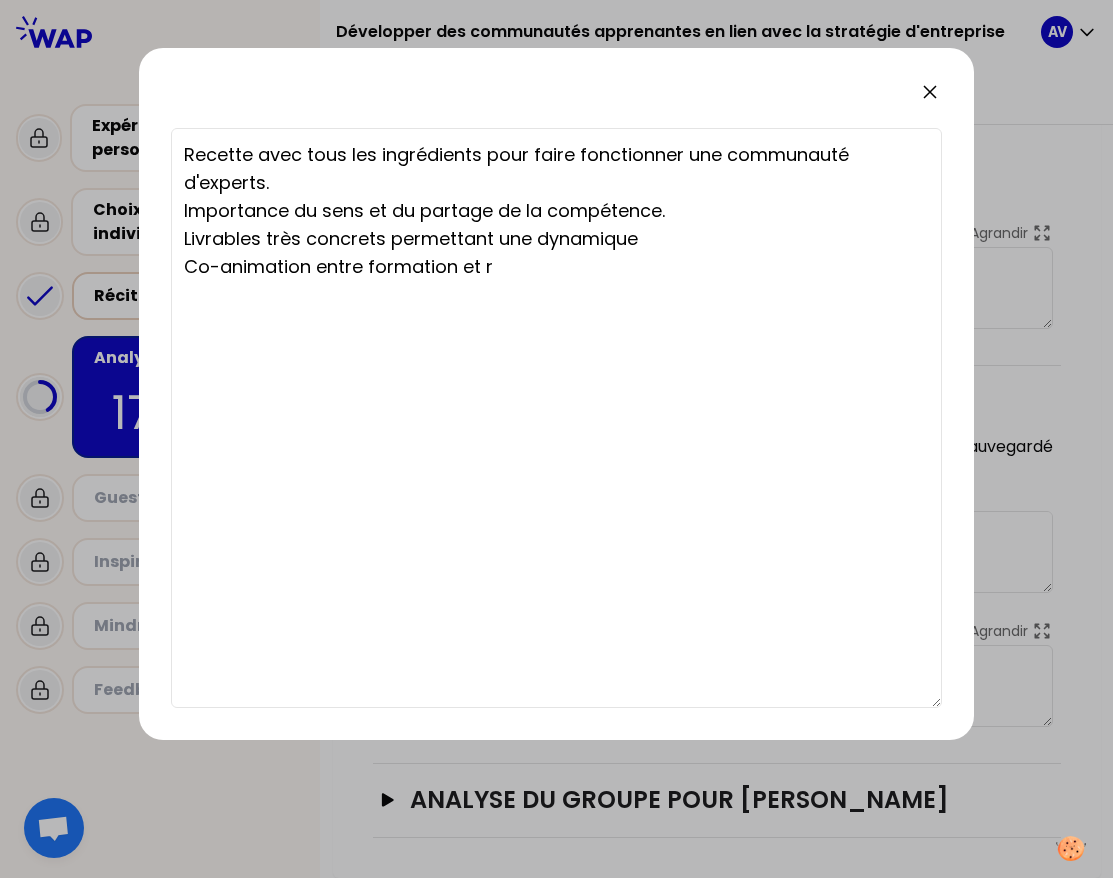 type on "Recette avec tous les ingrédients pour faire fonctionner une communauté d'experts.
Importance du sens et du partage de la compétence.
Livrables très concrets permettant une dynamique
Co-animation entre formation et m" 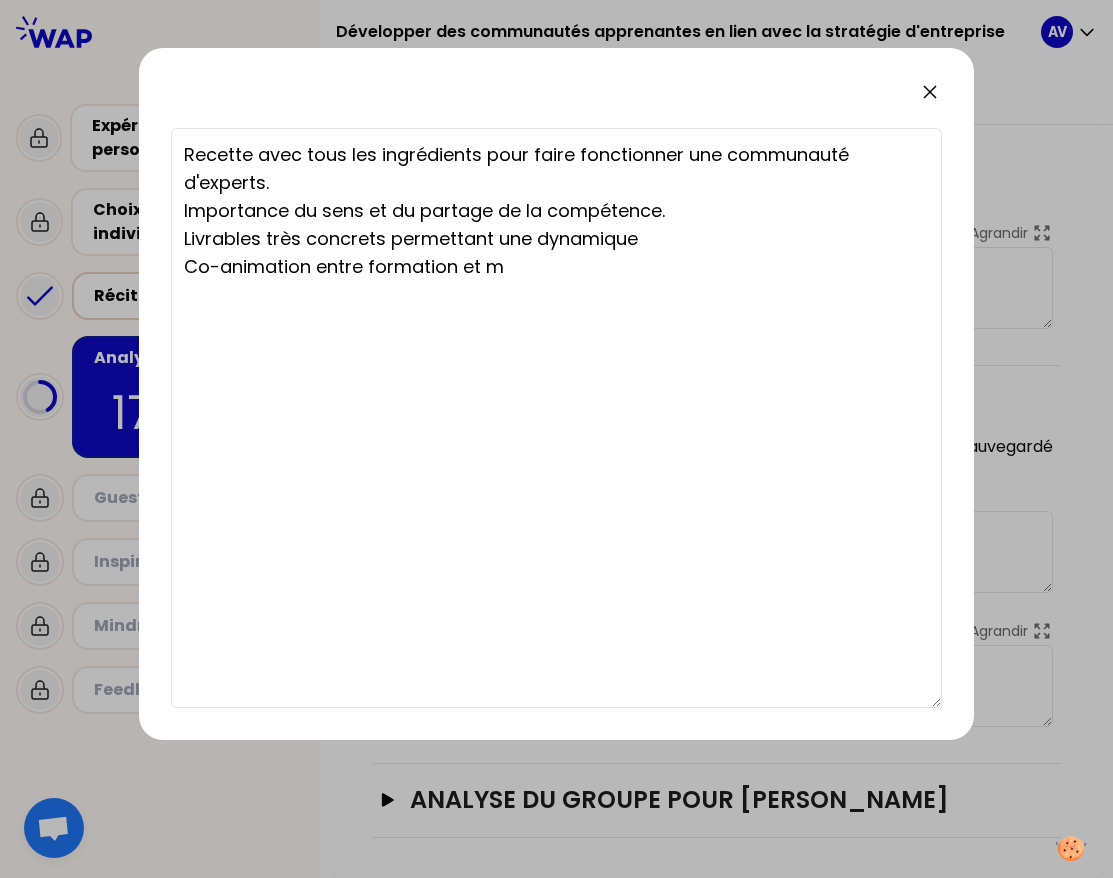 type on "Recette avec tous les ingrédients pour faire fonctionner une communauté d'experts.
Importance du sens et du partage de la compétence.
Livrables très concrets permettant une dynamique
Co-animation entre formation et mét" 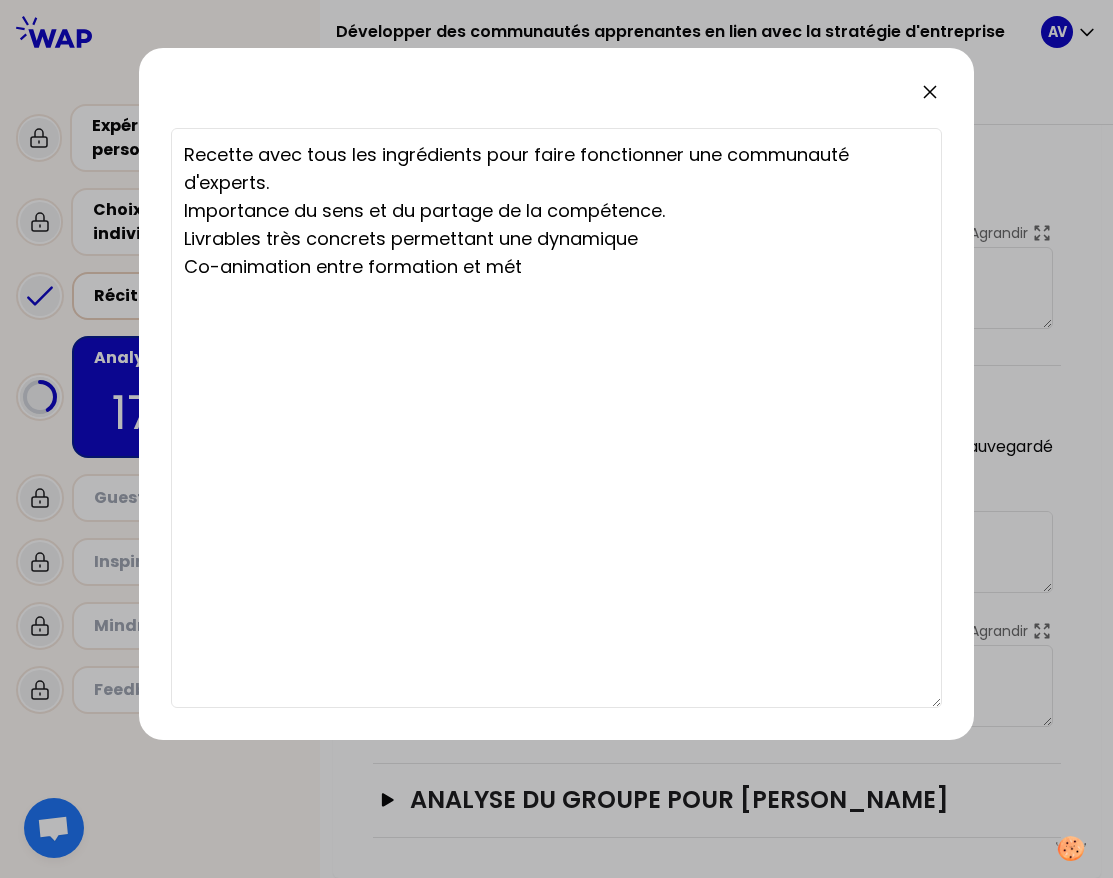 type on "Recette avec tous les ingrédients pour faire fonctionner une communauté d'experts.
Importance du sens et du partage de la compétence.
Livrables très concrets permettant une dynamique
Co-animation entre formation et métier" 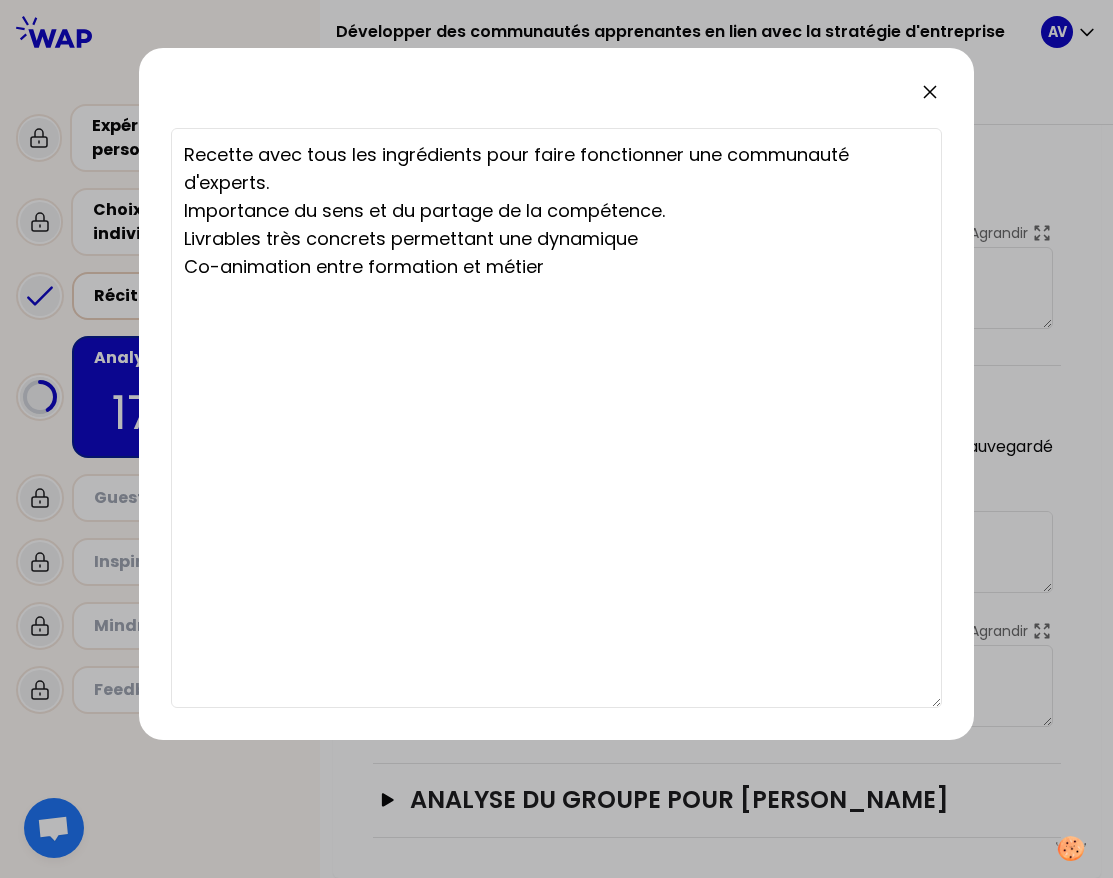 type on "Recette avec tous les ingrédients pour faire fonctionner une communauté d'experts.
Importance du sens et du partage de la compétence.
Livrables très concrets permettant une dynamique
Co-animation entre formation et métier/" 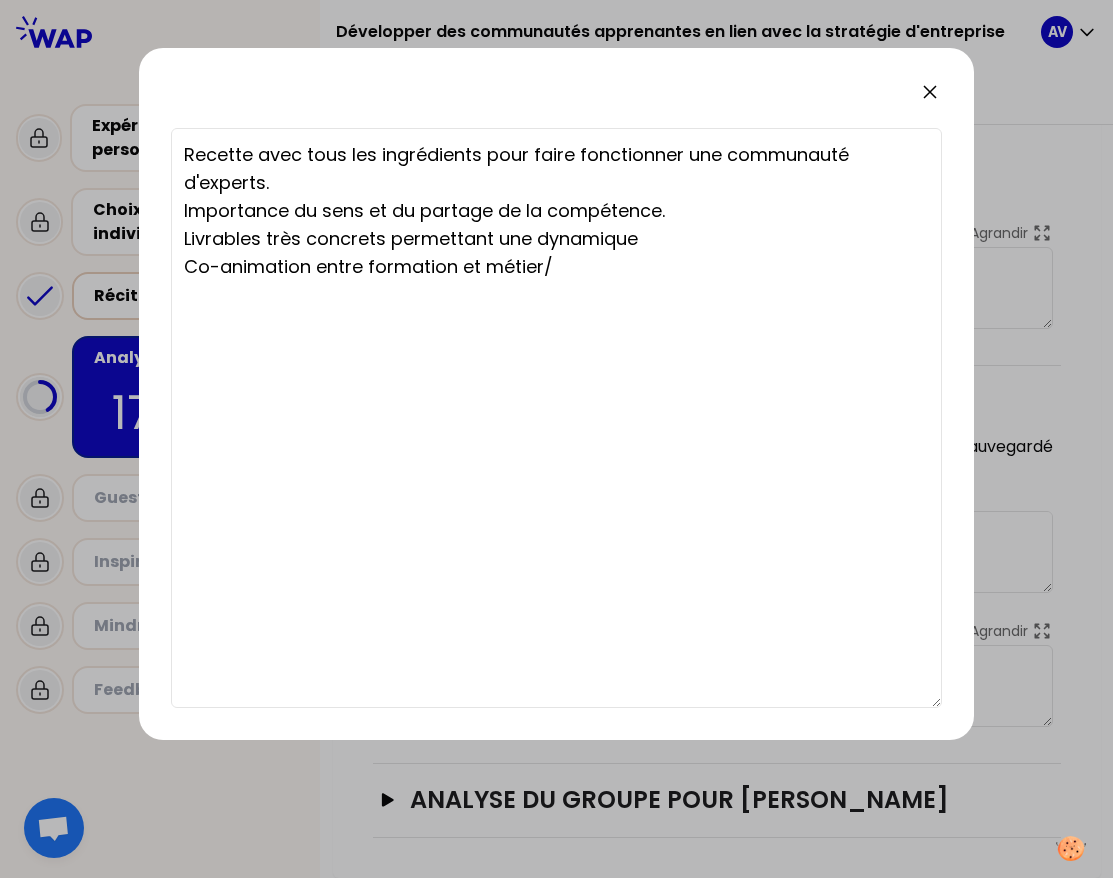 type on "Recette avec tous les ingrédients pour faire fonctionner une communauté d'experts.
Importance du sens et du partage de la compétence.
Livrables très concrets permettant une dynamique
Co-animation entre formation et métier/te" 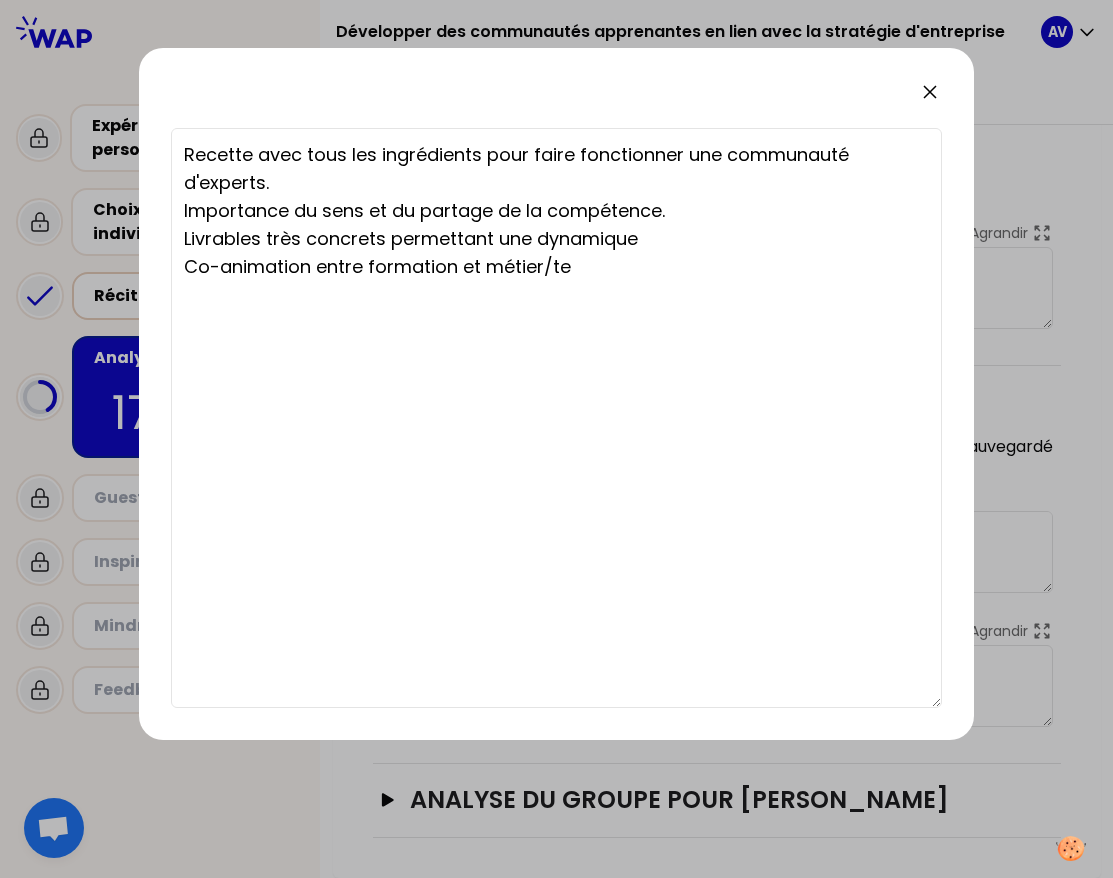 type on "Recette avec tous les ingrédients pour faire fonctionner une communauté d'experts.
Importance du sens et du partage de la compétence.
Livrables très concrets permettant une dynamique
Co-animation entre formation et métier/terrai" 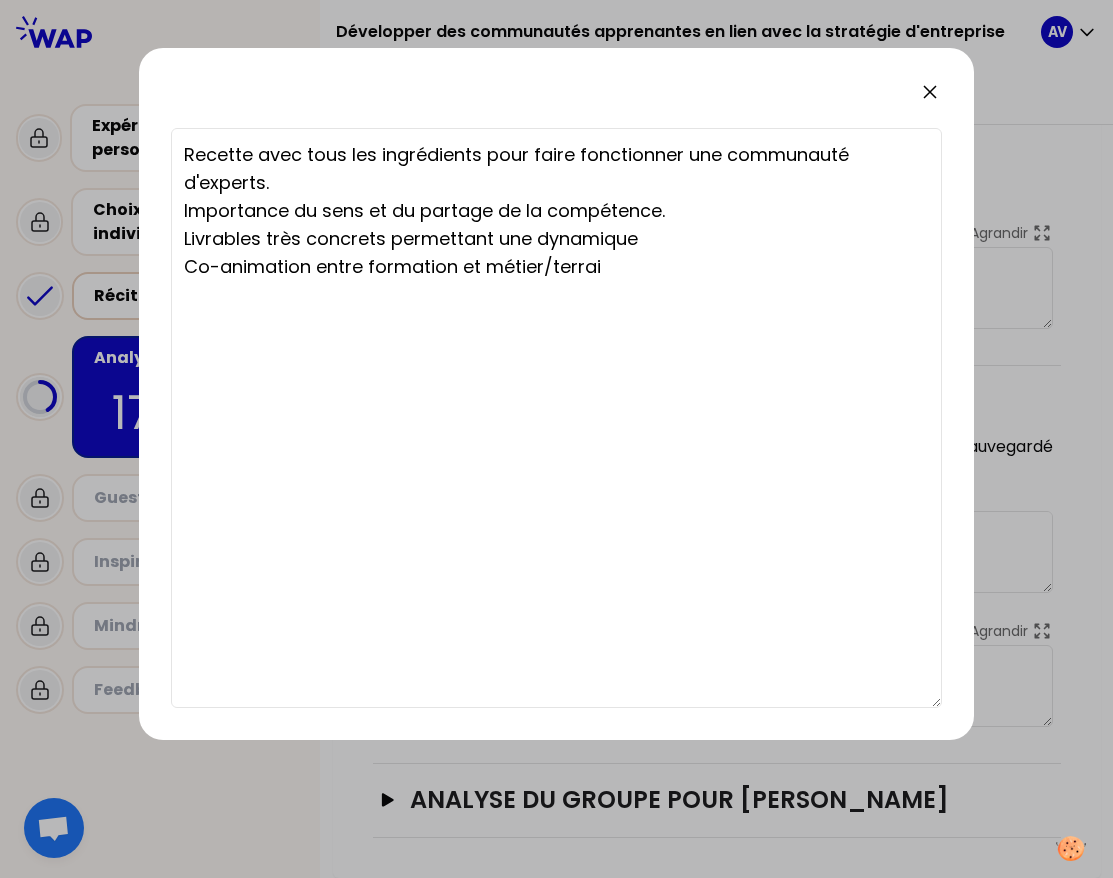 type on "Recette avec tous les ingrédients pour faire fonctionner une communauté d'experts.
Importance du sens et du partage de la compétence.
Livrables très concrets permettant une dynamique
Co-animation entre formation et métier/terrain" 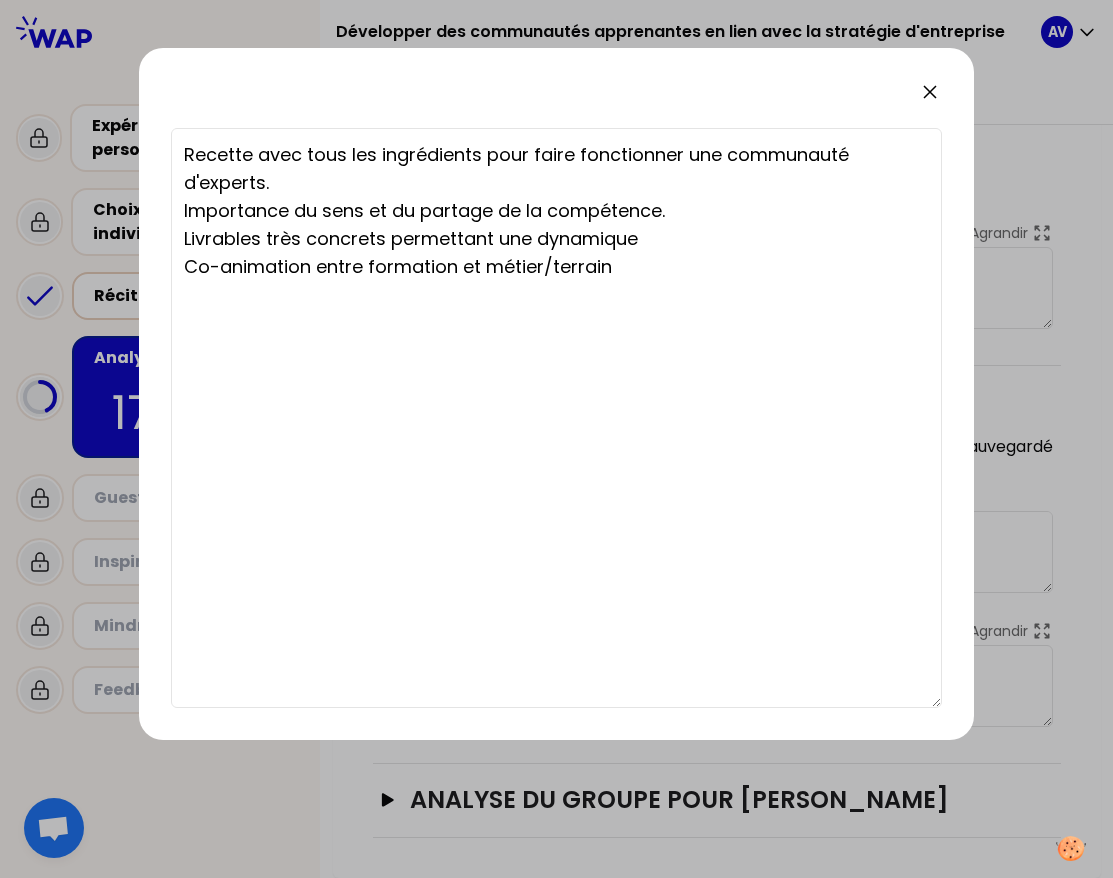 drag, startPoint x: 932, startPoint y: 95, endPoint x: 923, endPoint y: 100, distance: 10.29563 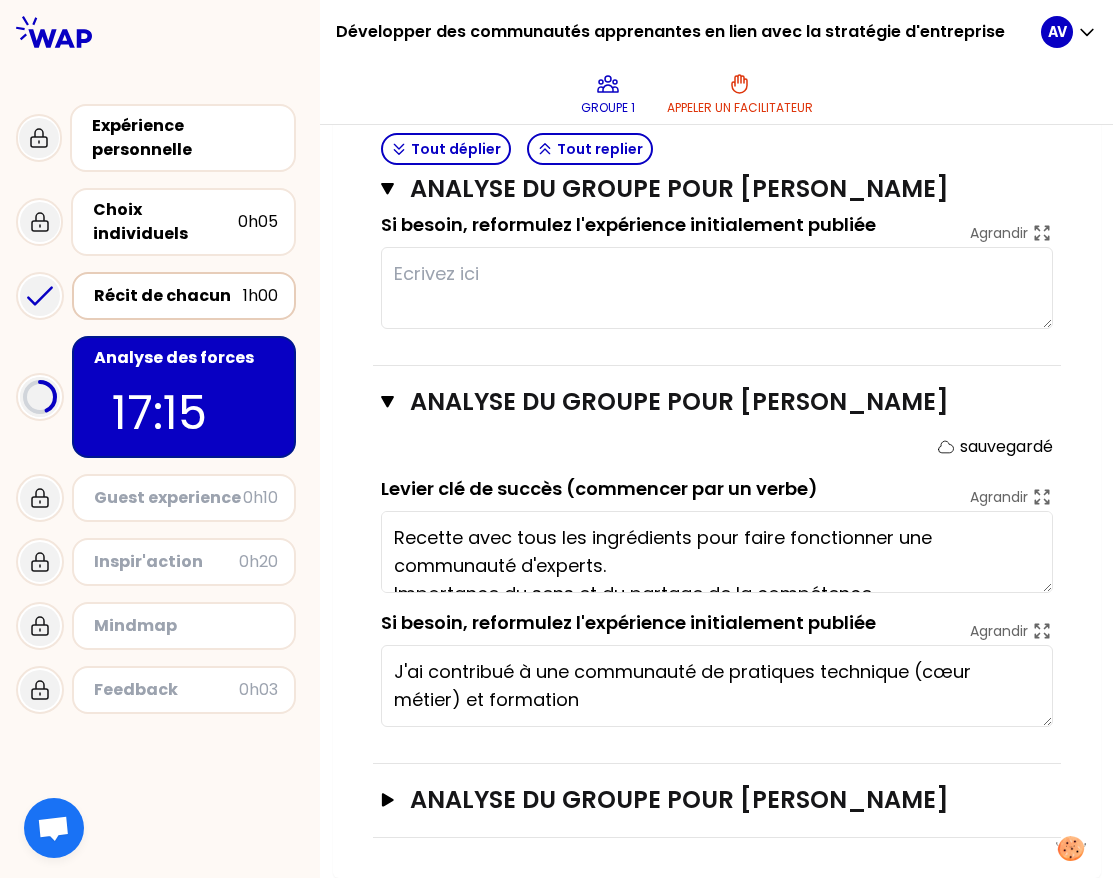 scroll, scrollTop: 1717, scrollLeft: 0, axis: vertical 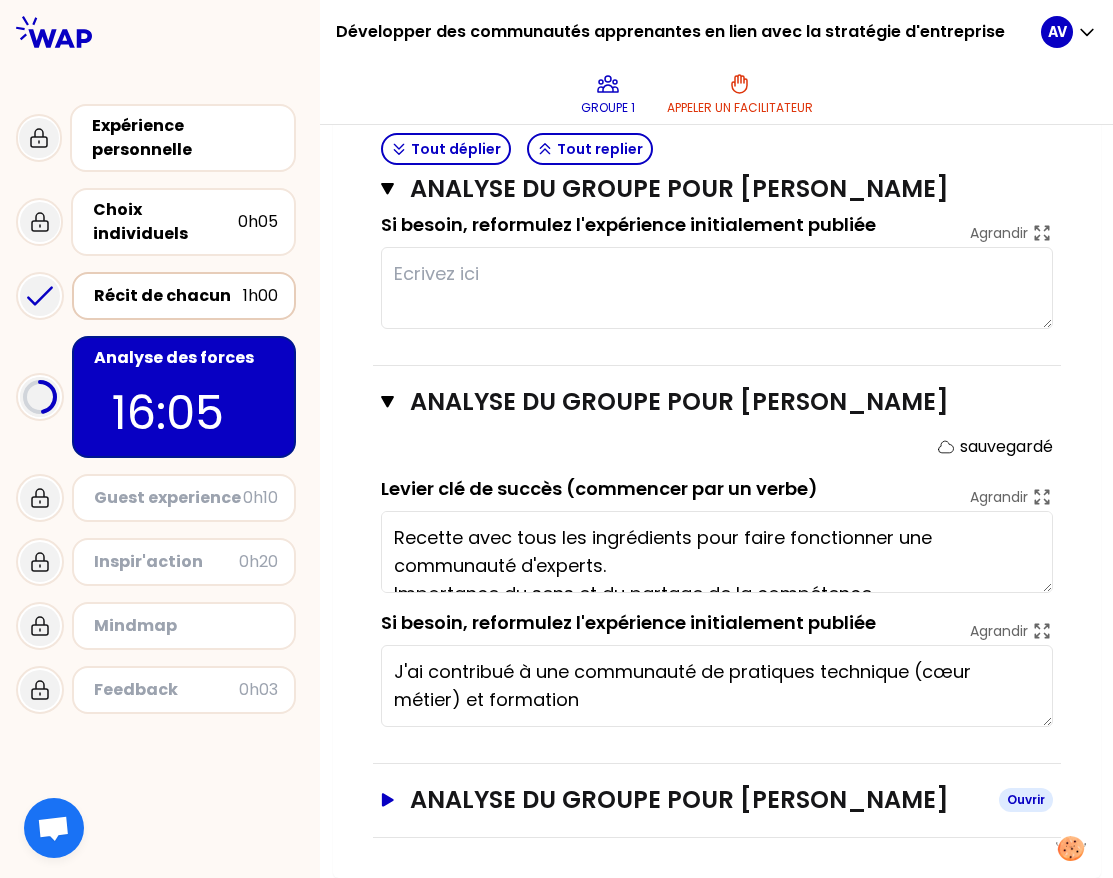 click 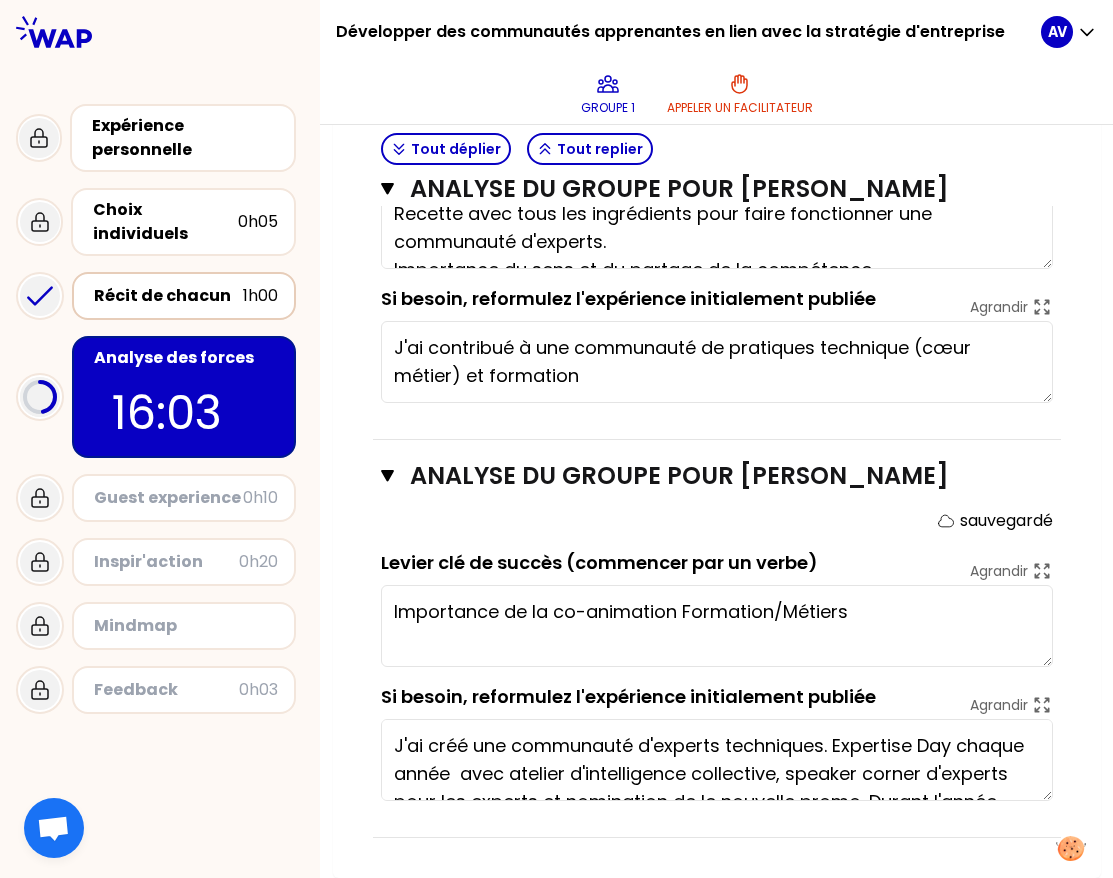 scroll, scrollTop: 2041, scrollLeft: 0, axis: vertical 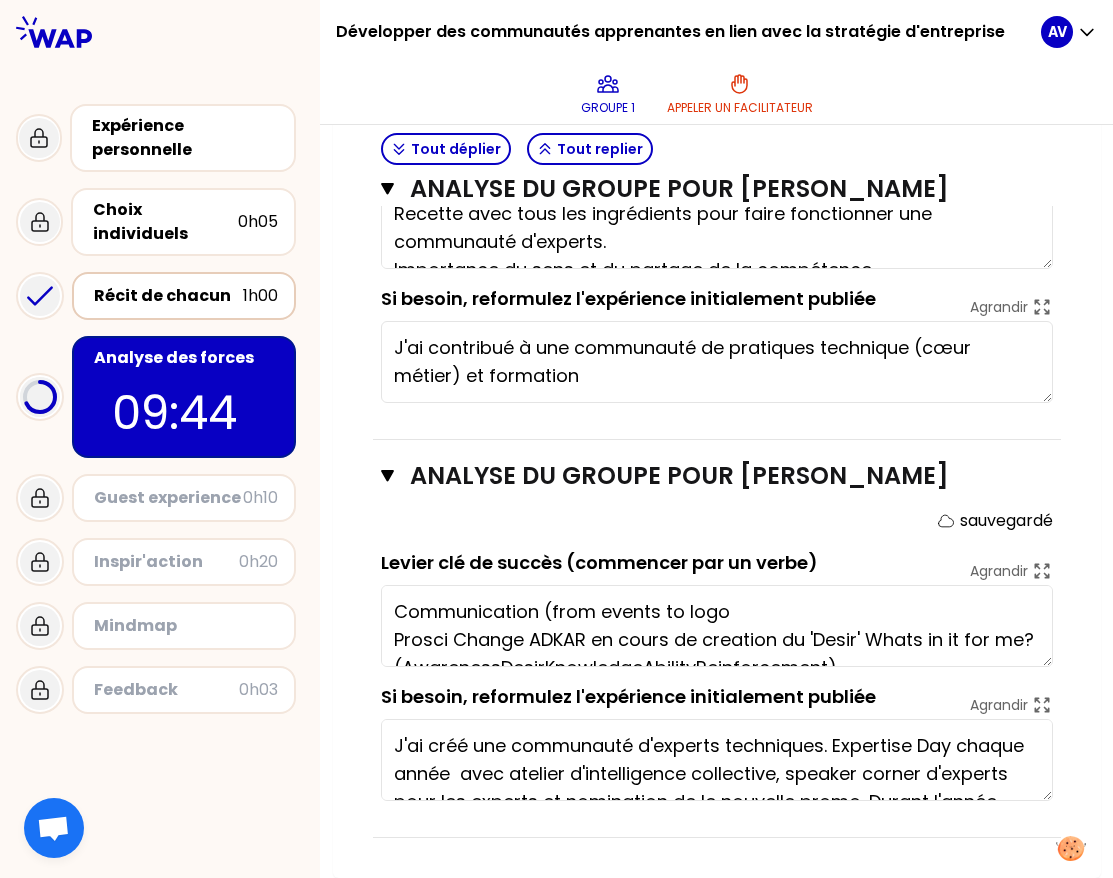 type on "Communication (from events to logo)
Prosci Change ADKAR en cours de creation du 'Desir' Whats in it for me? (AwarenessDesirKnowledgeAbilityReinforcement)" 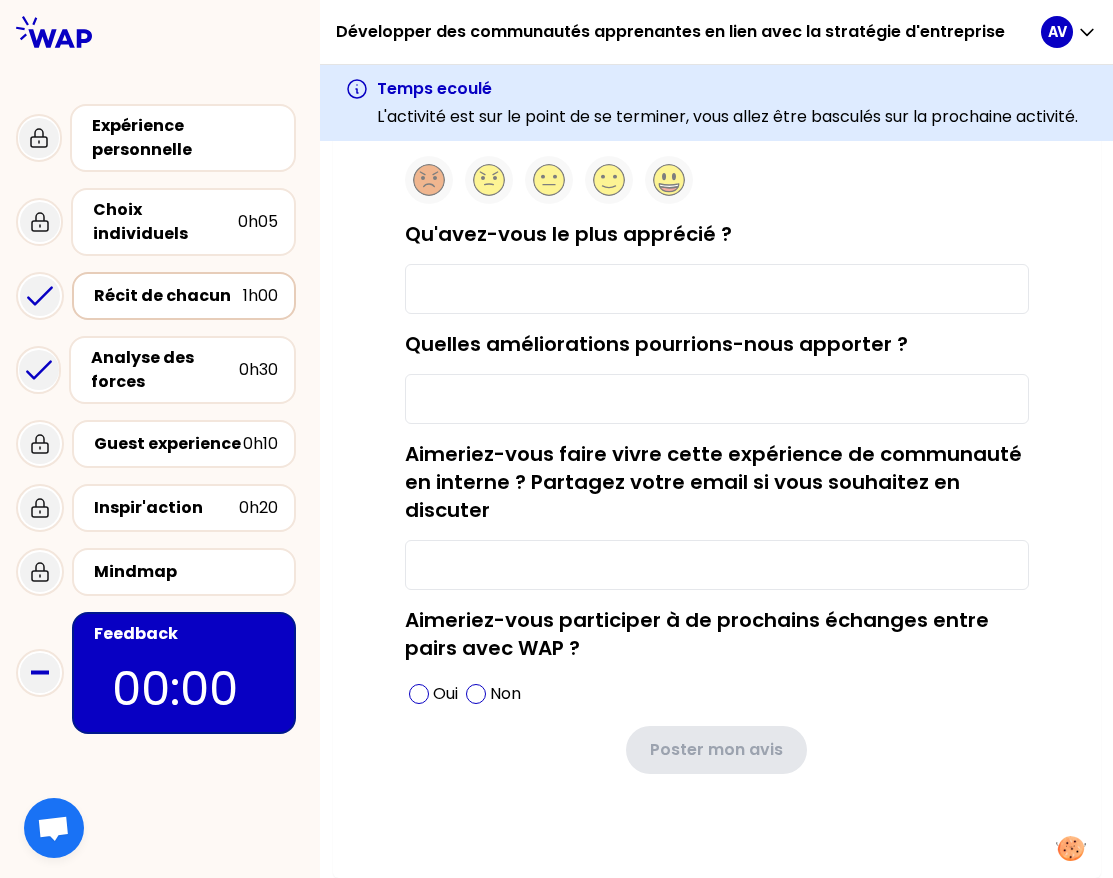 type on "les retex et possibilités d'interagir" 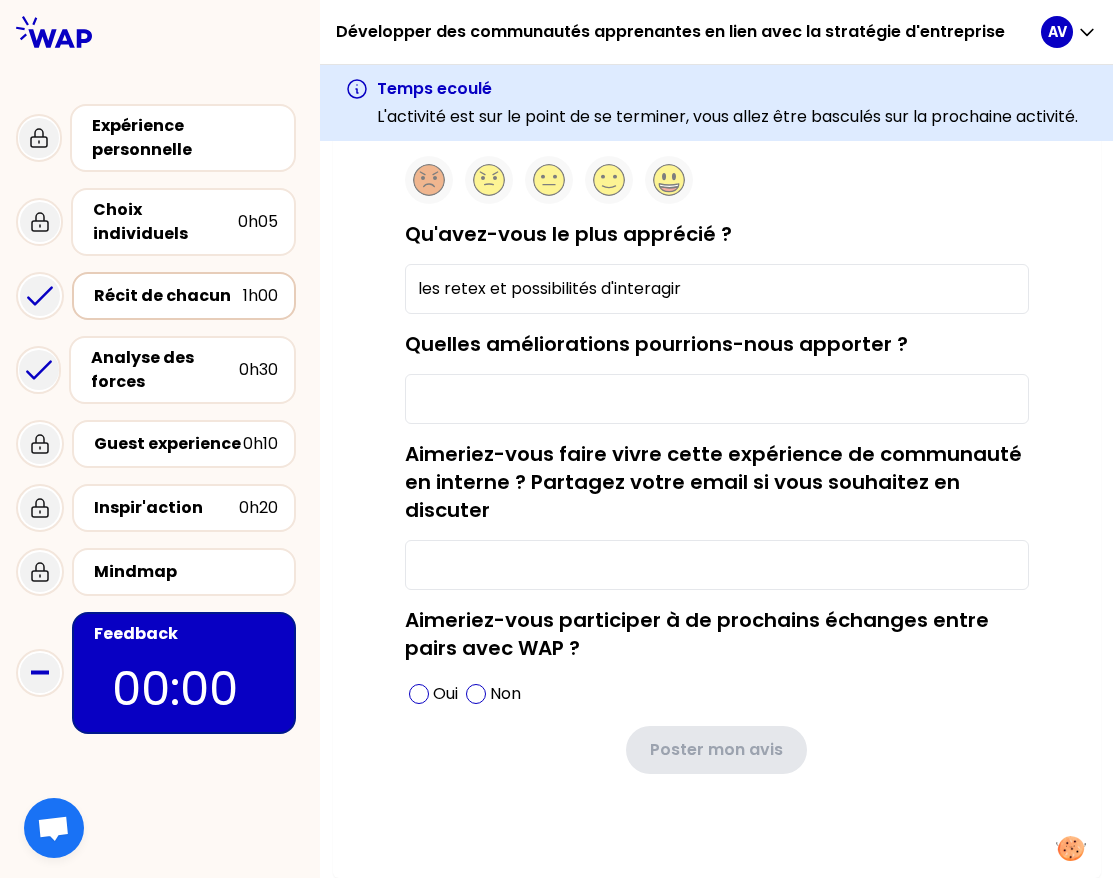 type on "RAS pour le moment" 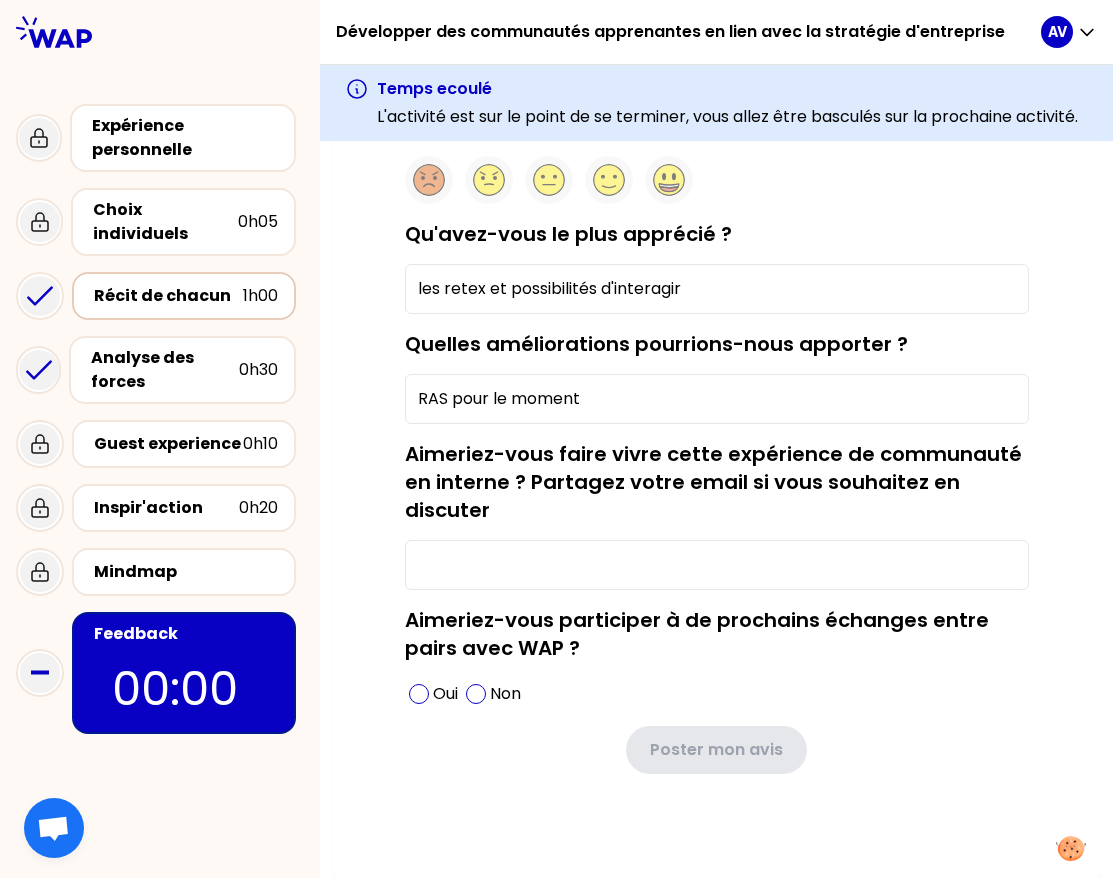 type on "[PERSON_NAME][EMAIL_ADDRESS][DOMAIN_NAME]" 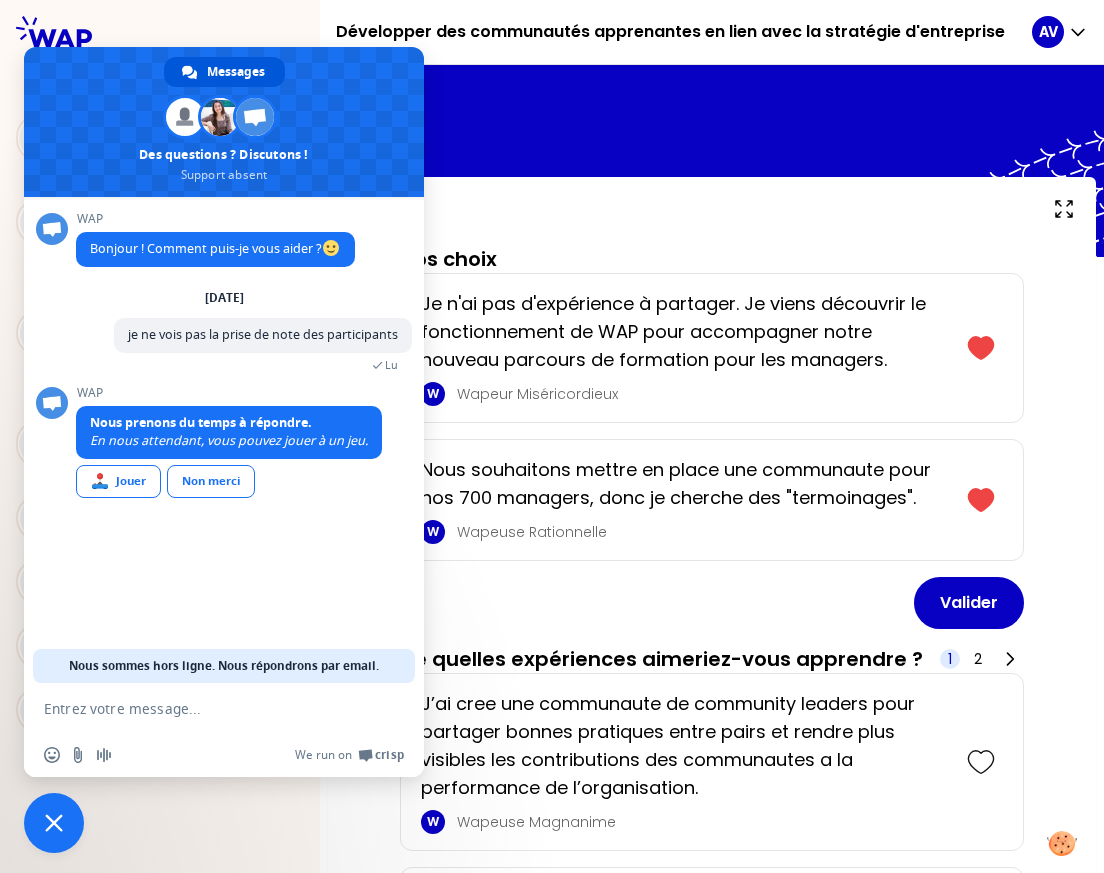 scroll, scrollTop: 0, scrollLeft: 0, axis: both 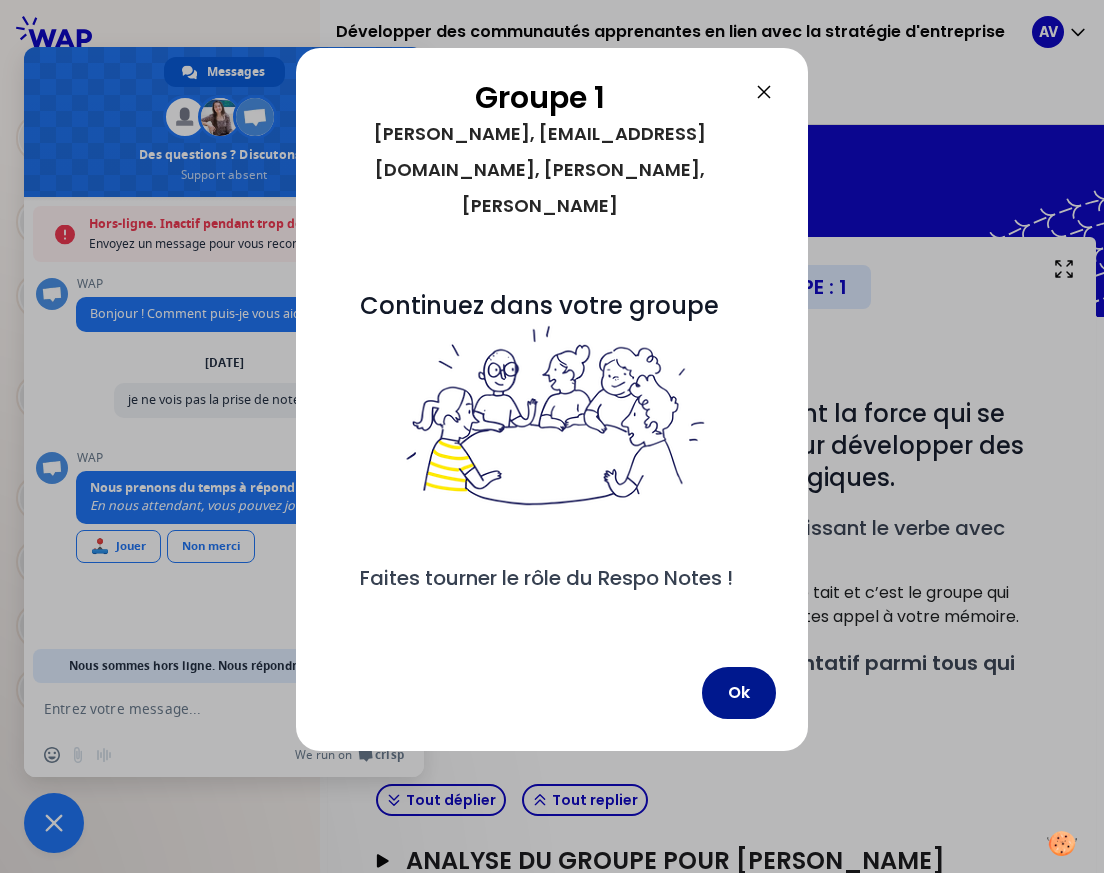 click on "Ok" at bounding box center [739, 693] 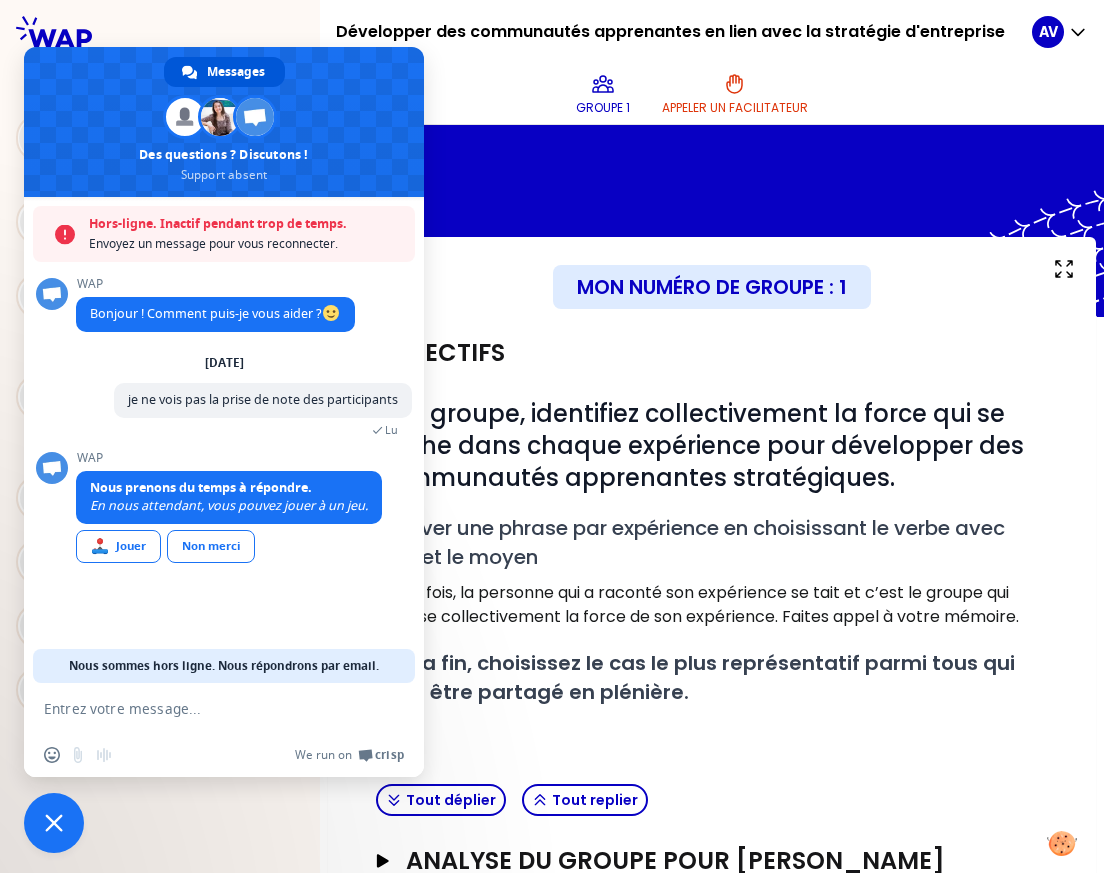 click at bounding box center [54, 823] 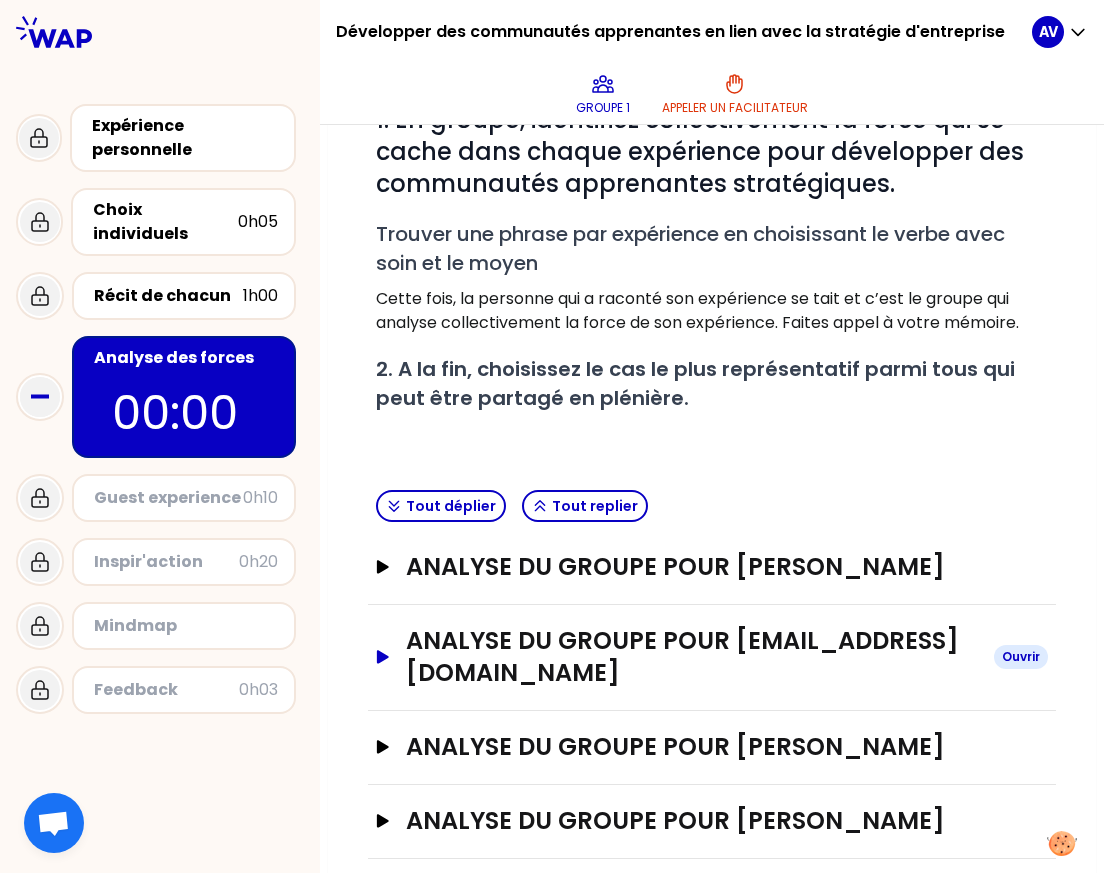 scroll, scrollTop: 426, scrollLeft: 0, axis: vertical 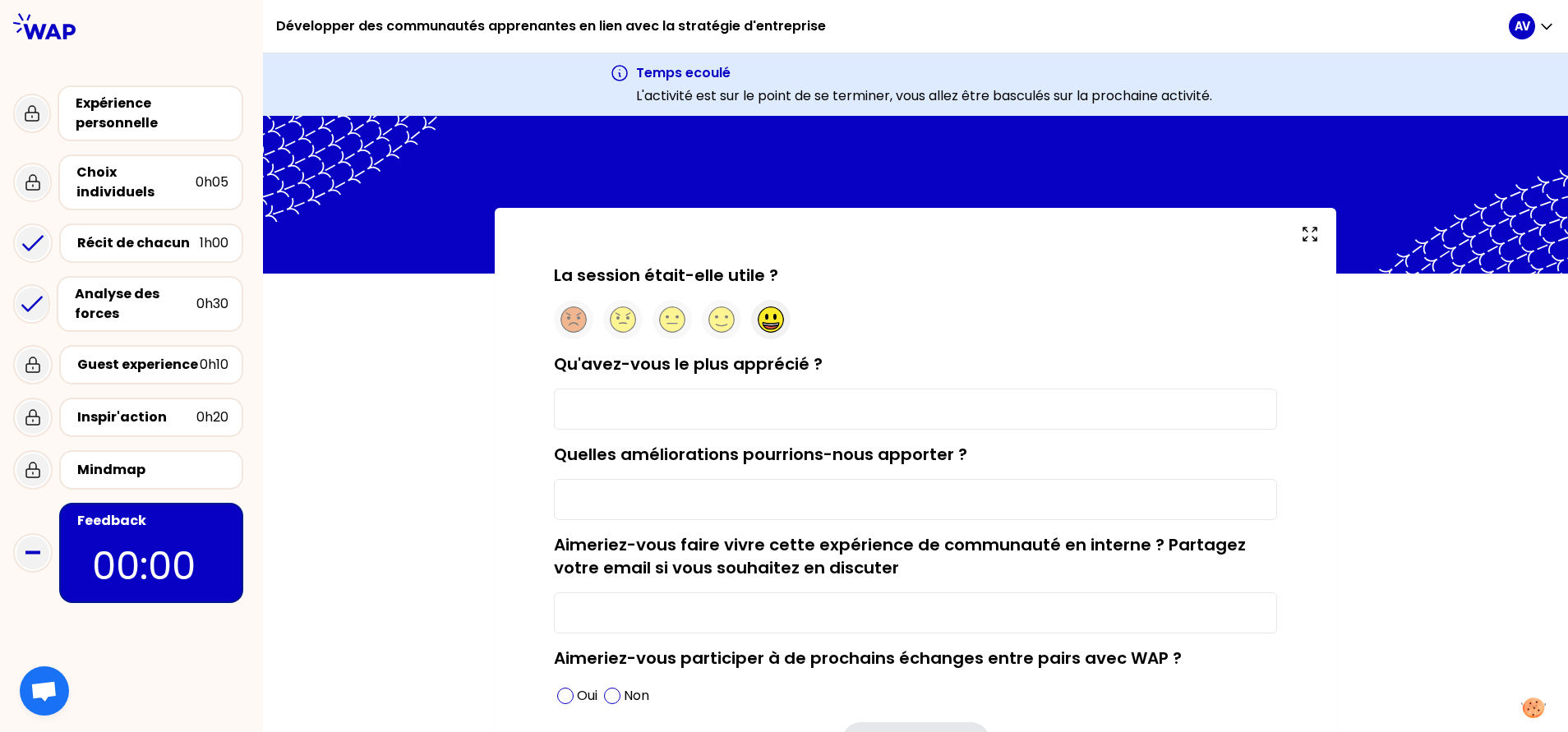 click 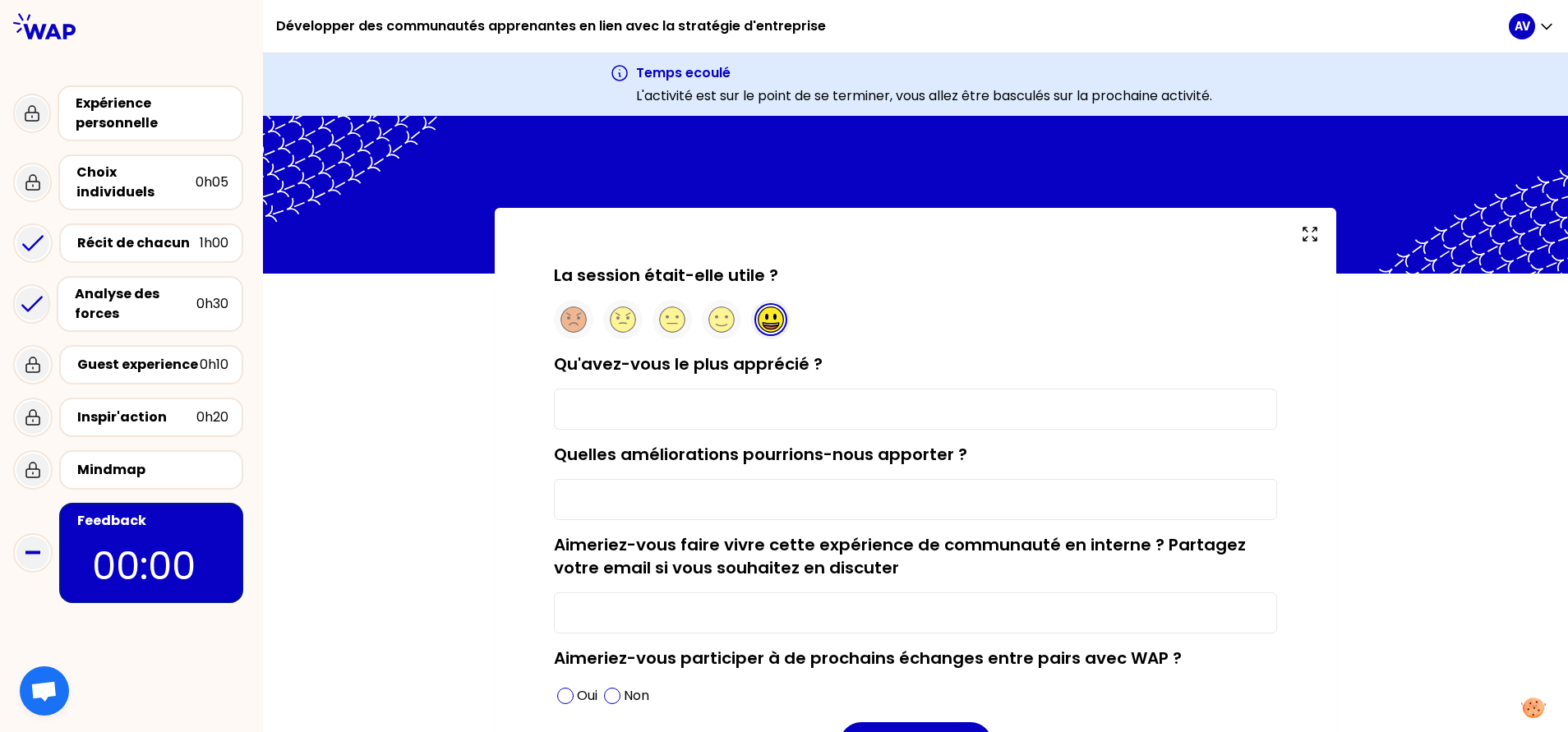 click on "Qu'avez-vous le plus apprécié ?" at bounding box center (915, 409) 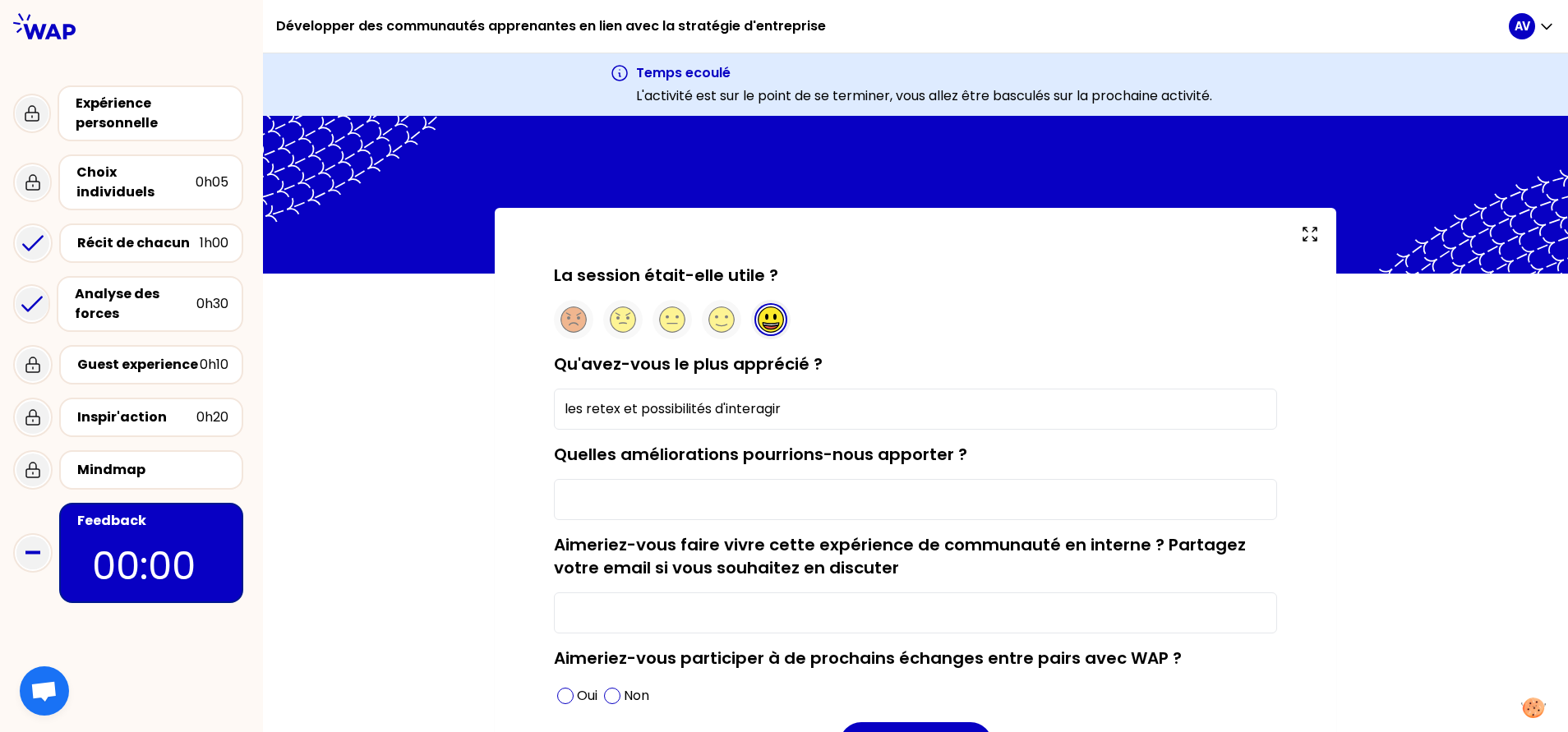 type on "les retex et possibilités d'interagir" 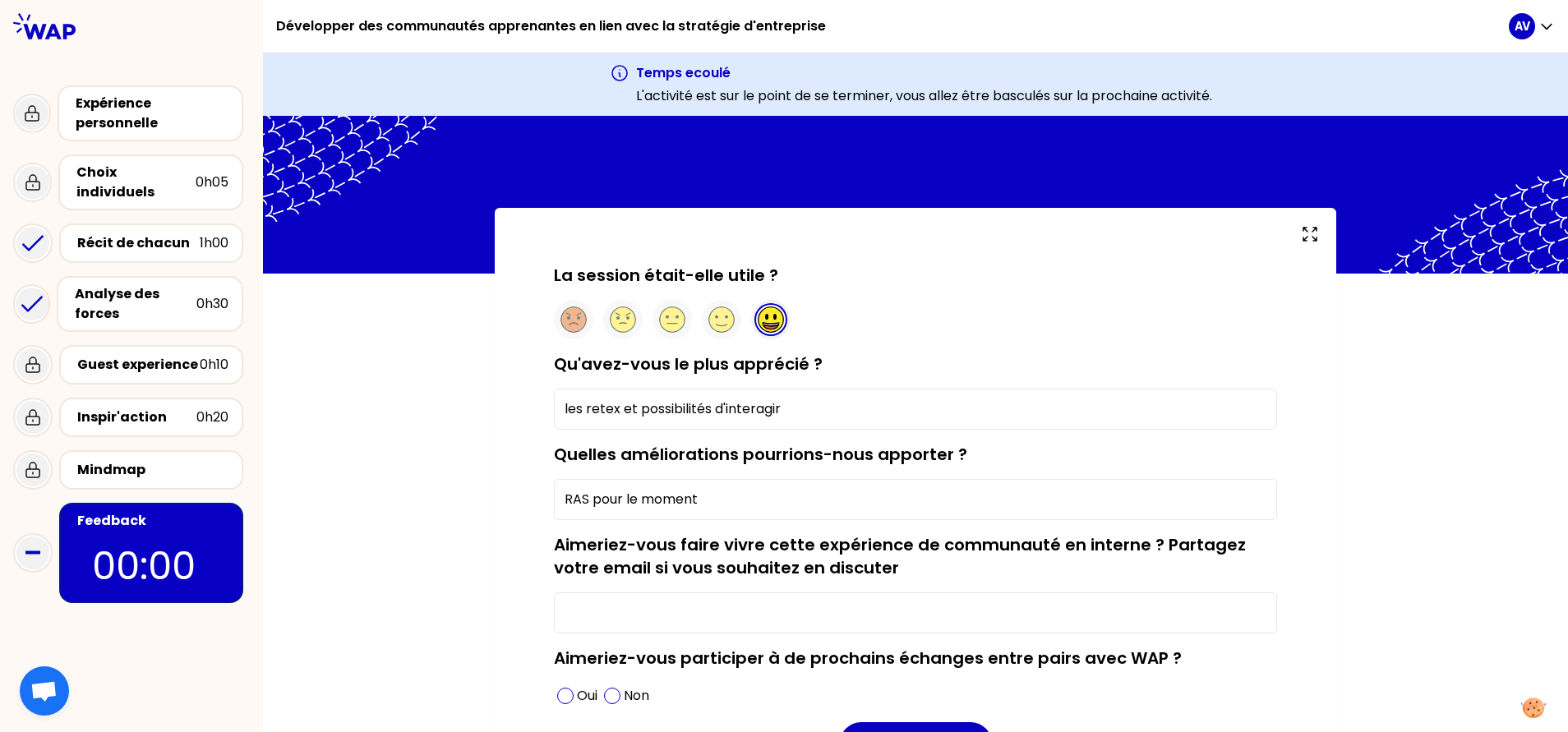 type on "RAS pour le moment" 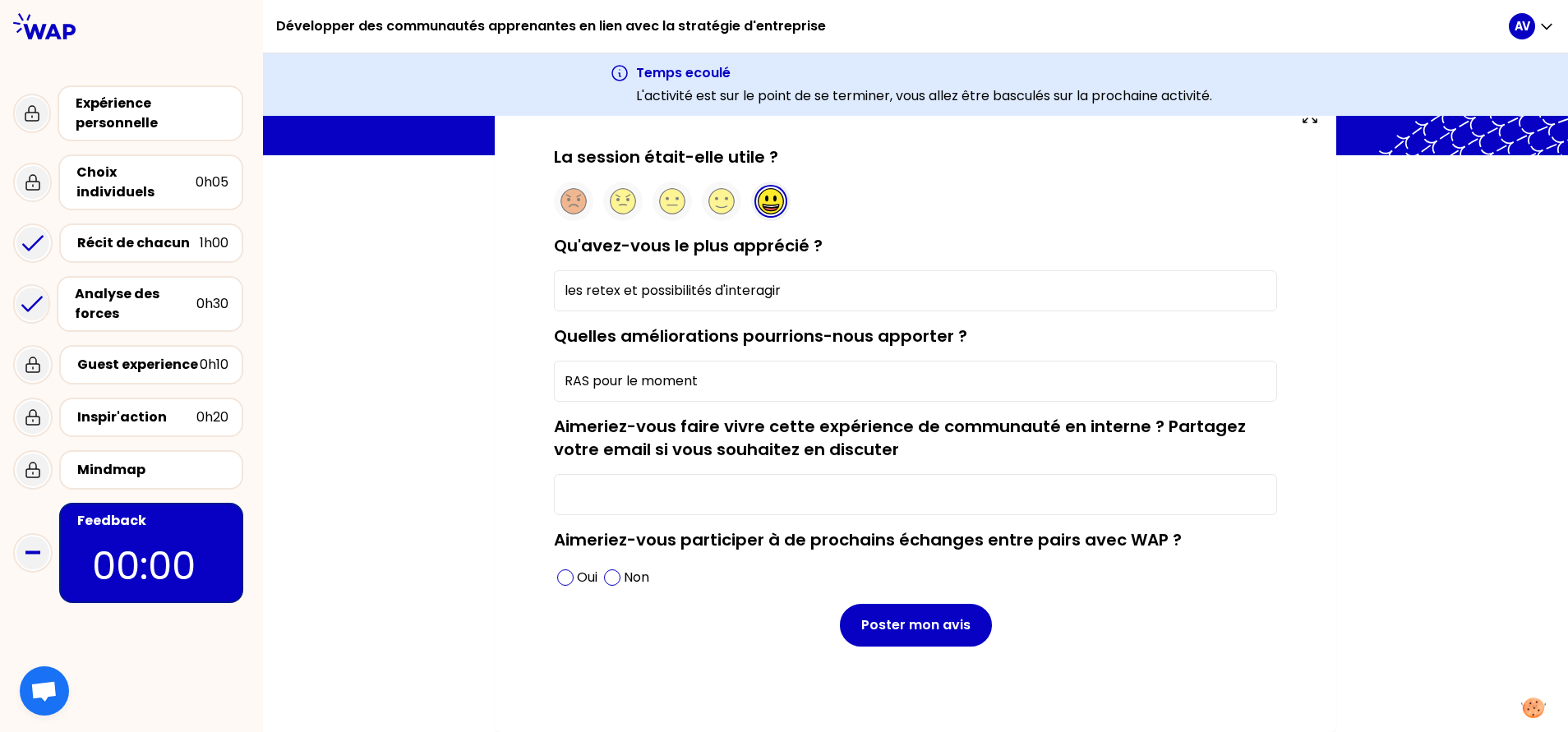 click on "Aimeriez-vous faire vivre cette expérience de communauté en interne ? Partagez votre email si vous souhaitez en discuter" at bounding box center (915, 495) 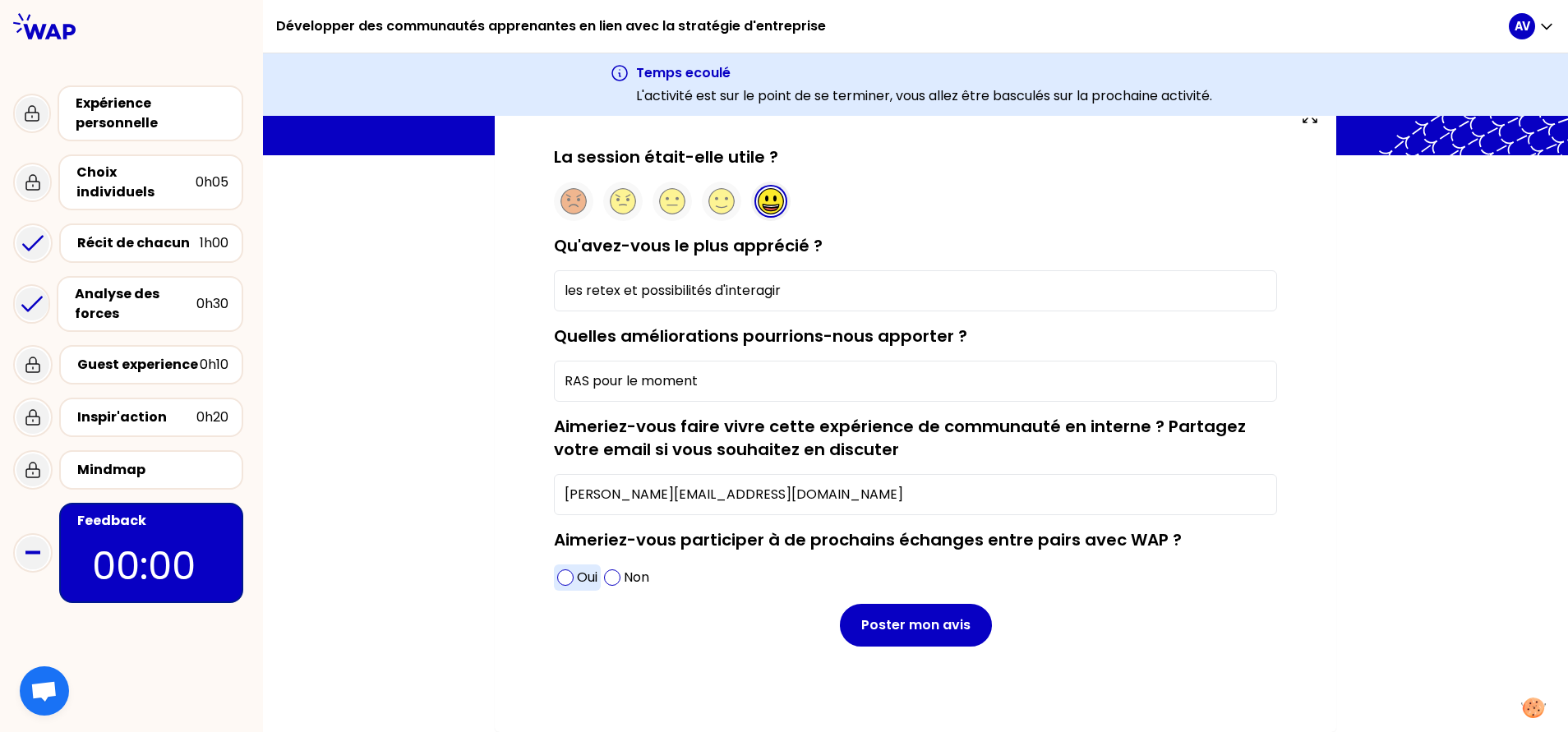 type on "[PERSON_NAME][EMAIL_ADDRESS][DOMAIN_NAME]" 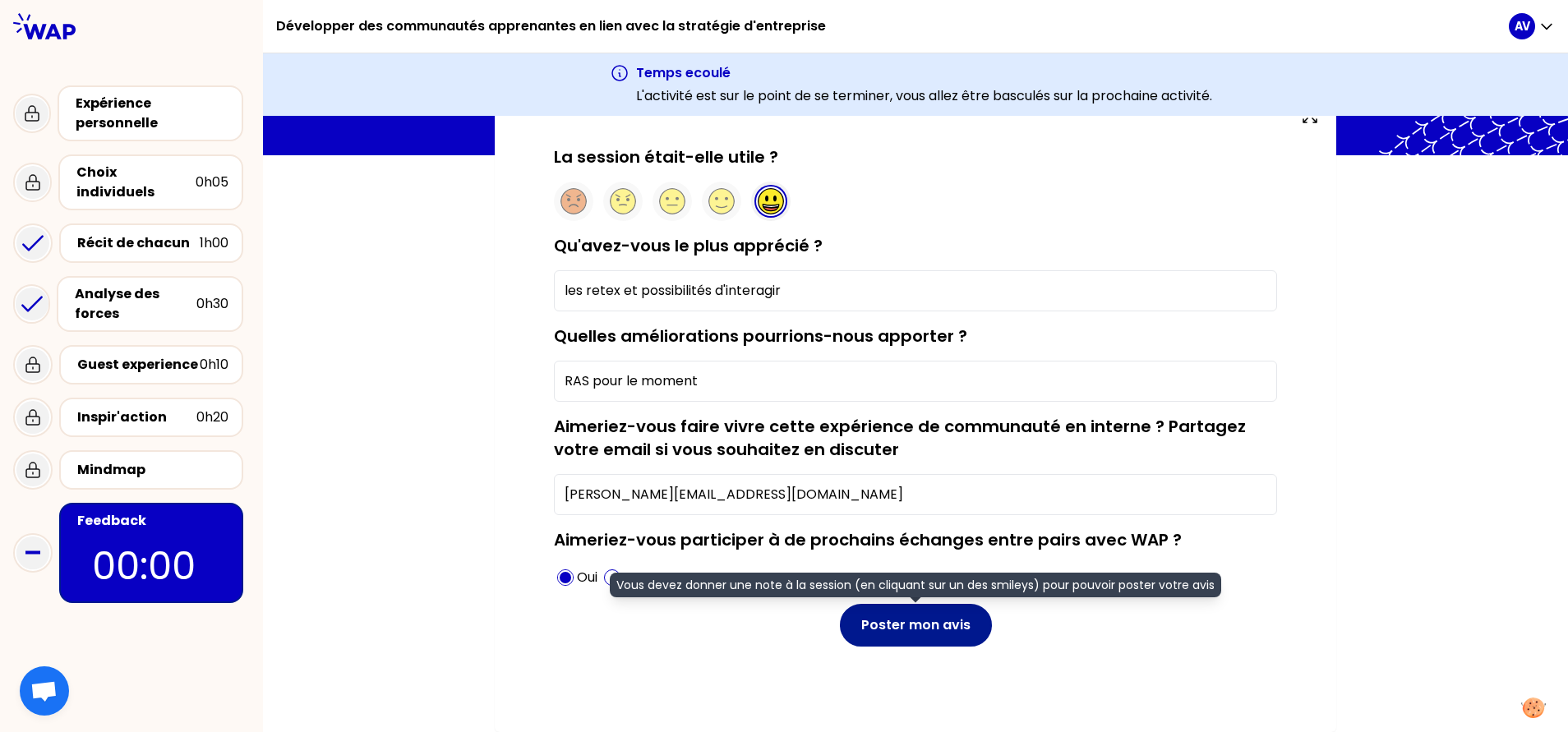 click on "Poster mon avis" at bounding box center [915, 625] 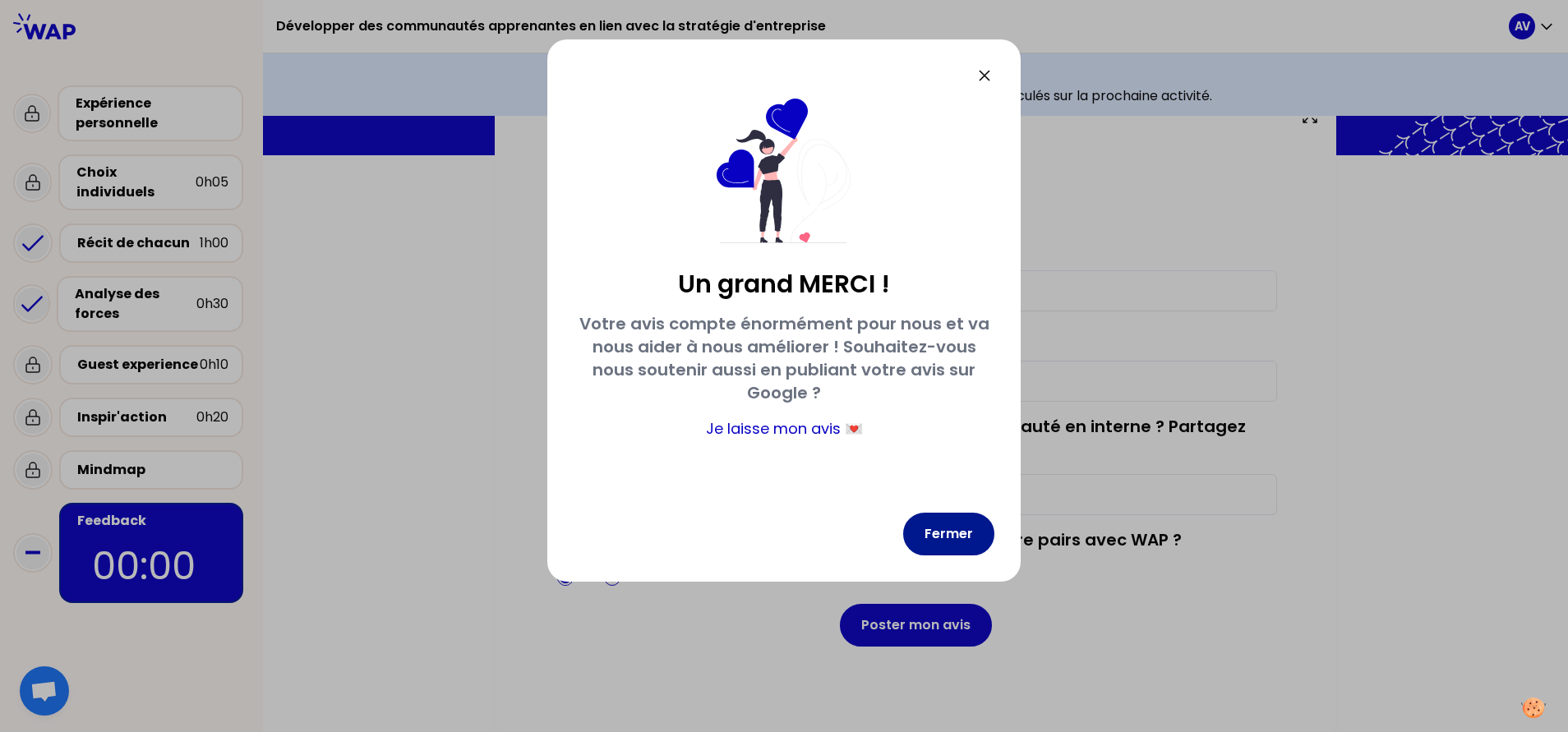 click on "Fermer" at bounding box center (948, 534) 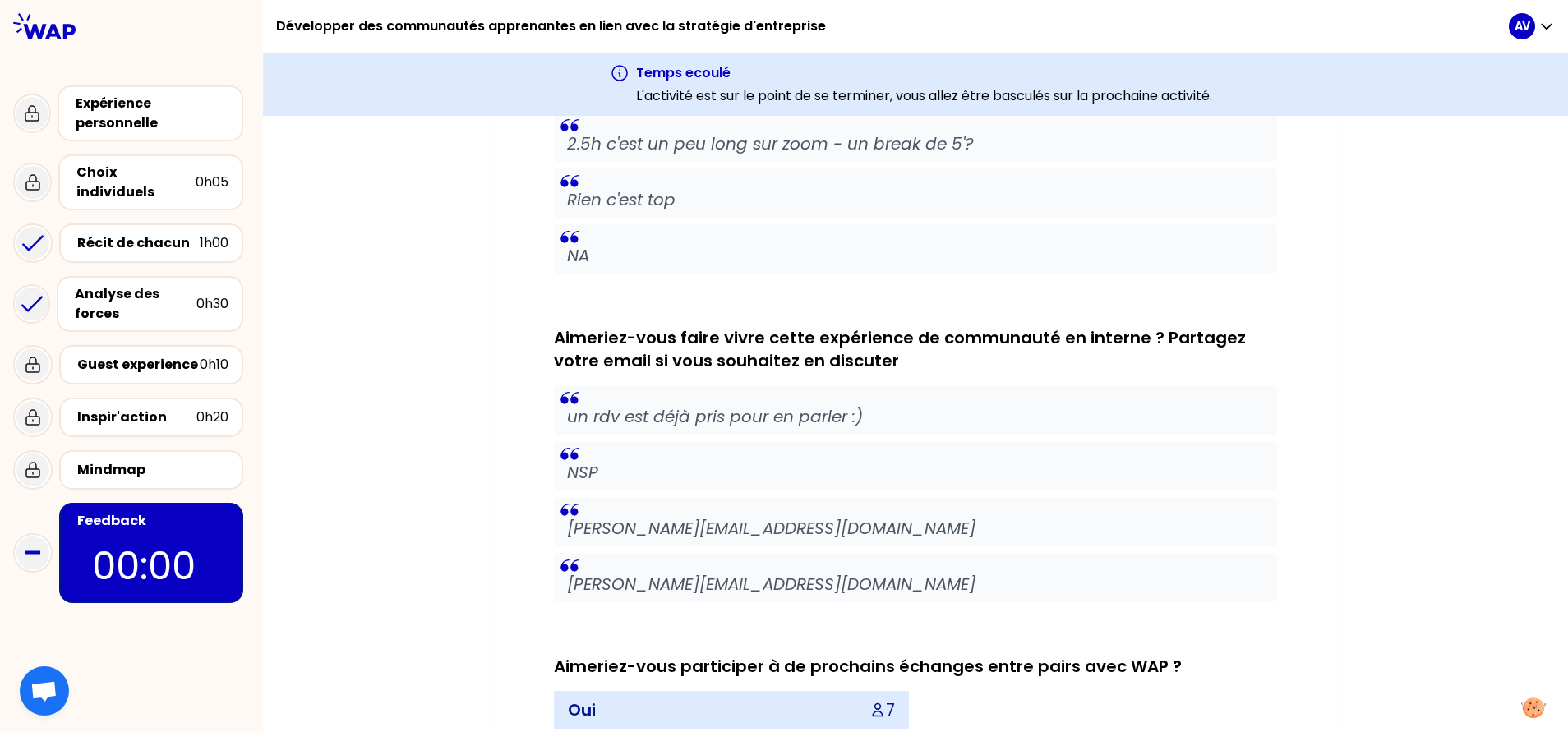 scroll, scrollTop: 1351, scrollLeft: 0, axis: vertical 